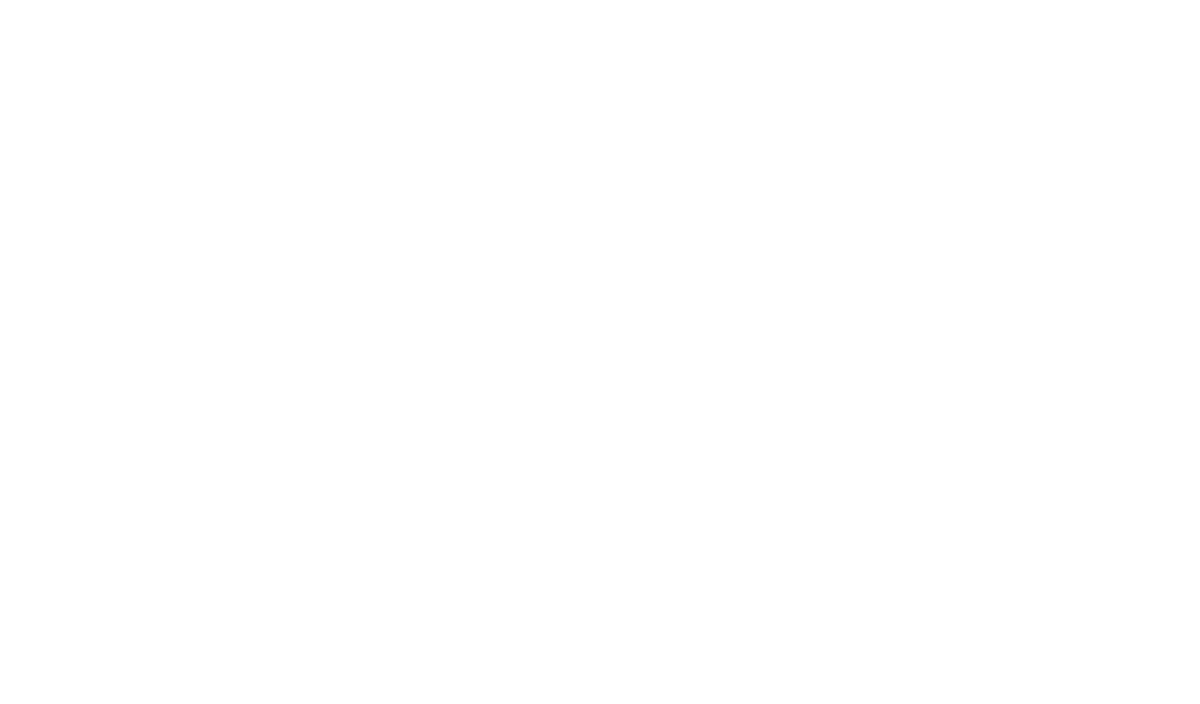 scroll, scrollTop: 0, scrollLeft: 0, axis: both 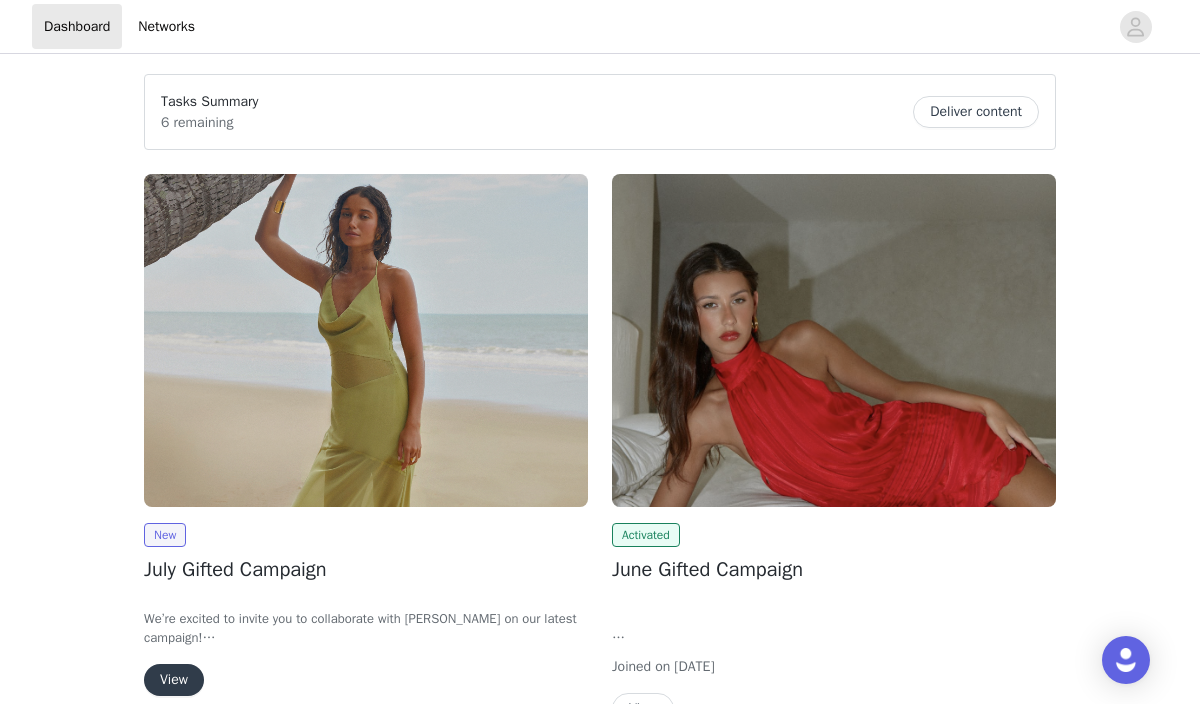 click on "View" at bounding box center (174, 680) 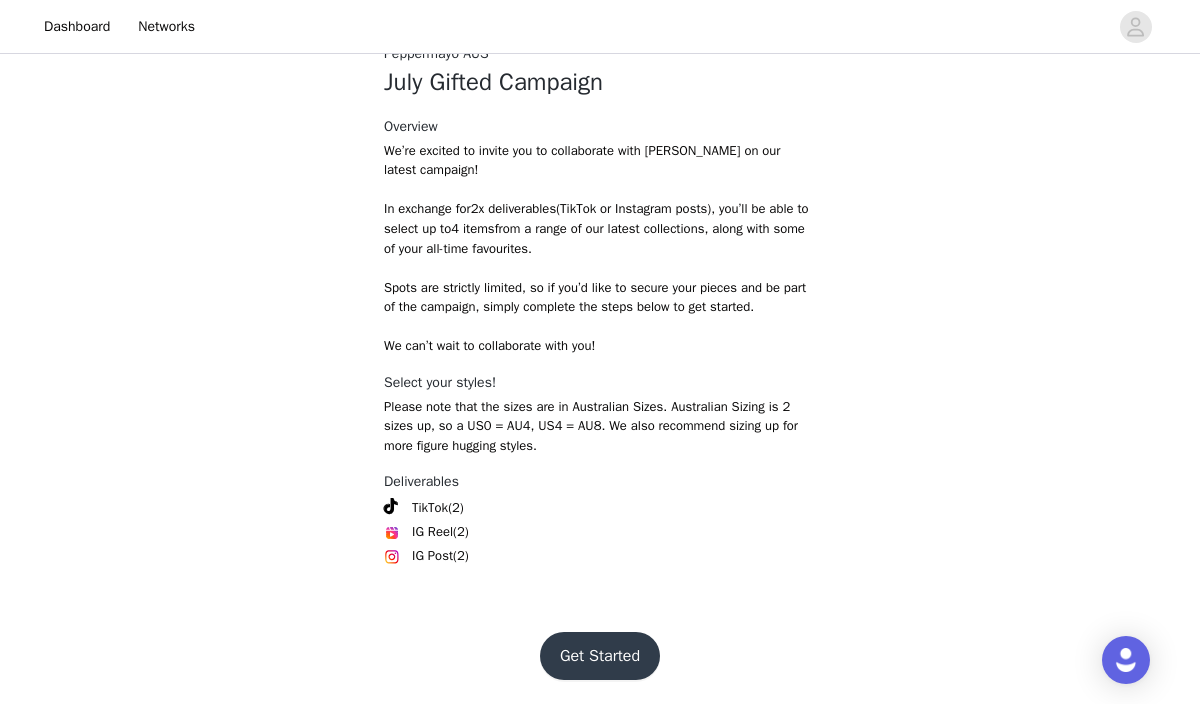 scroll, scrollTop: 783, scrollLeft: 0, axis: vertical 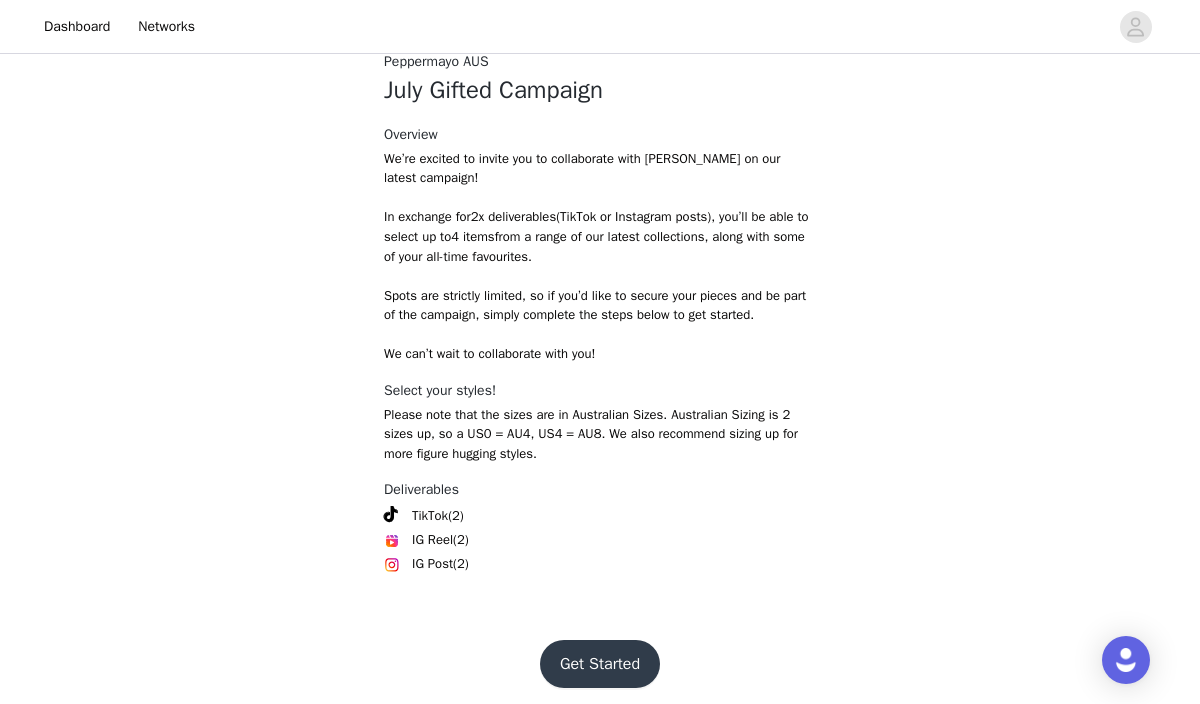 click on "Get Started" at bounding box center (600, 664) 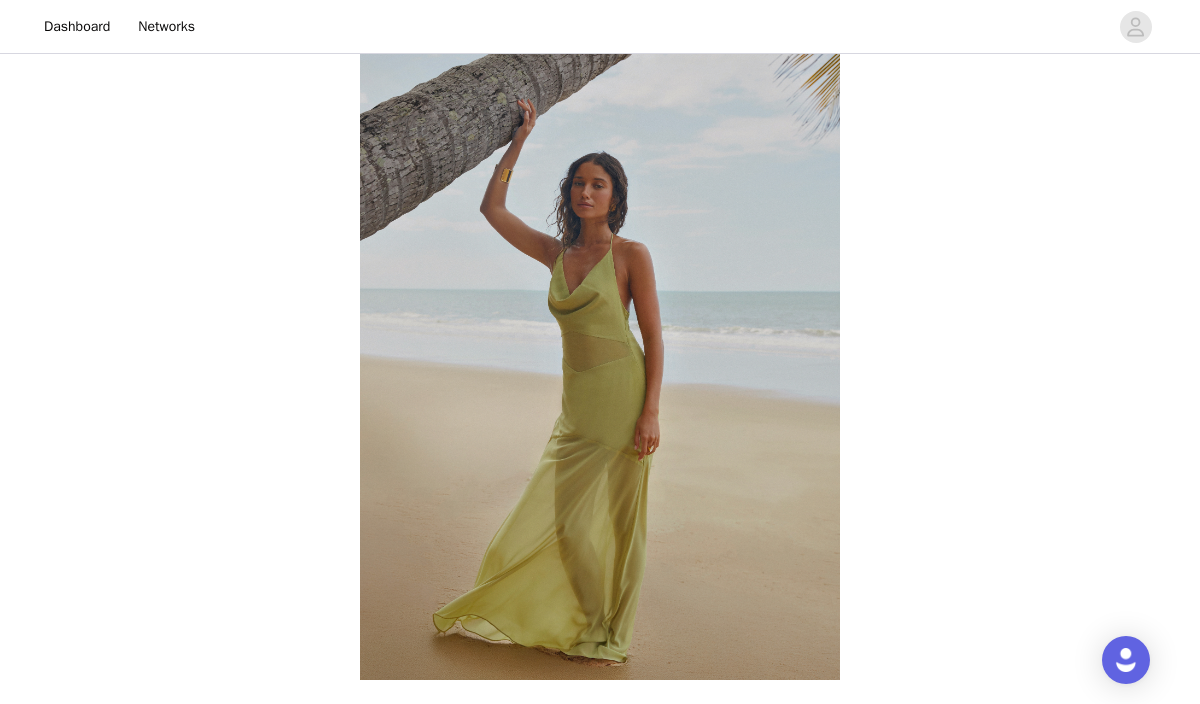 scroll, scrollTop: 783, scrollLeft: 0, axis: vertical 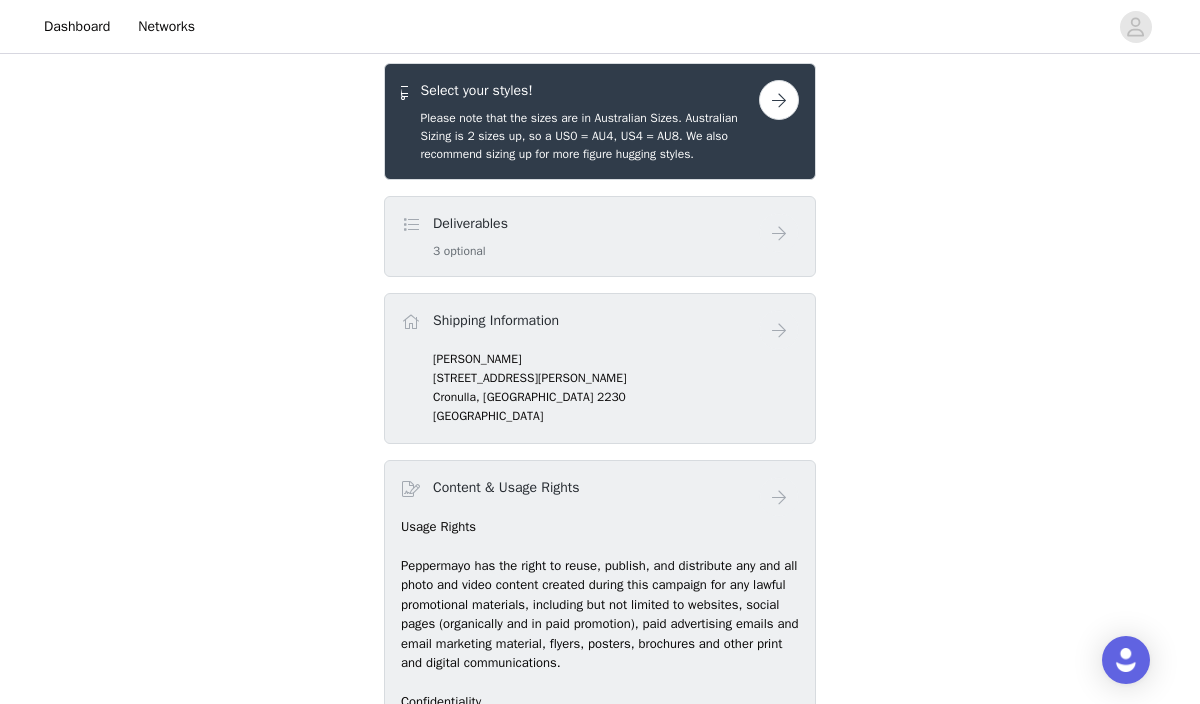 click at bounding box center [779, 100] 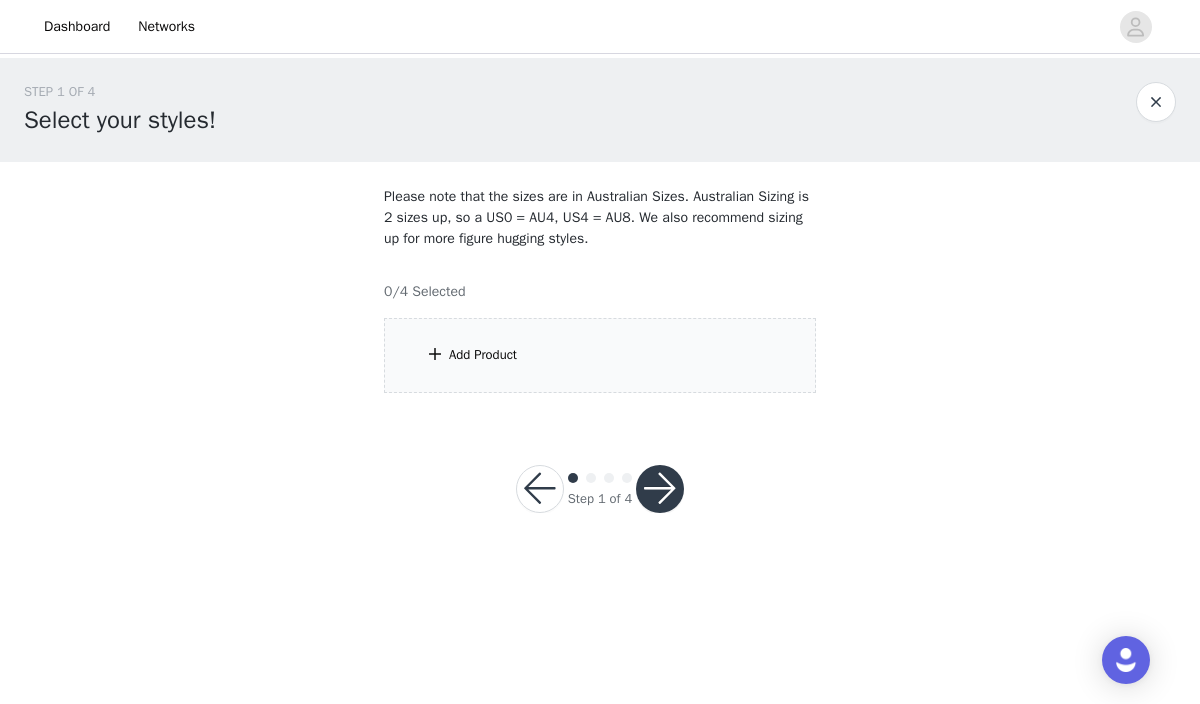 click on "Add Product" at bounding box center (600, 355) 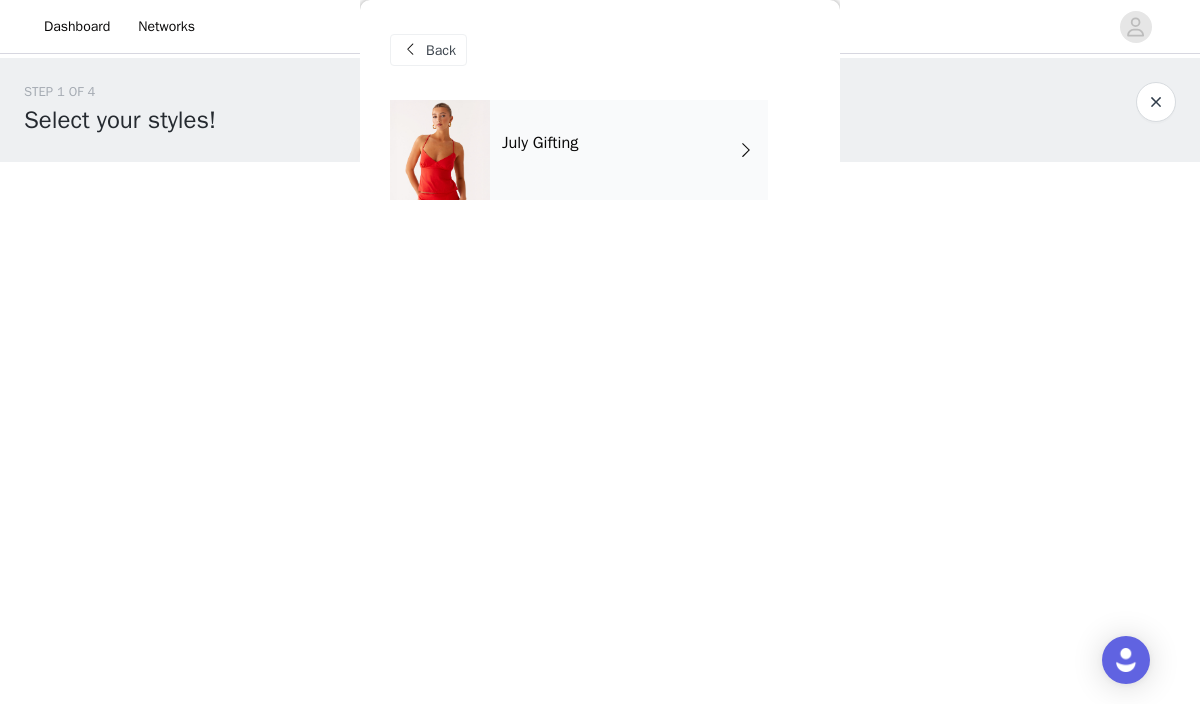 click on "July Gifting" at bounding box center (629, 150) 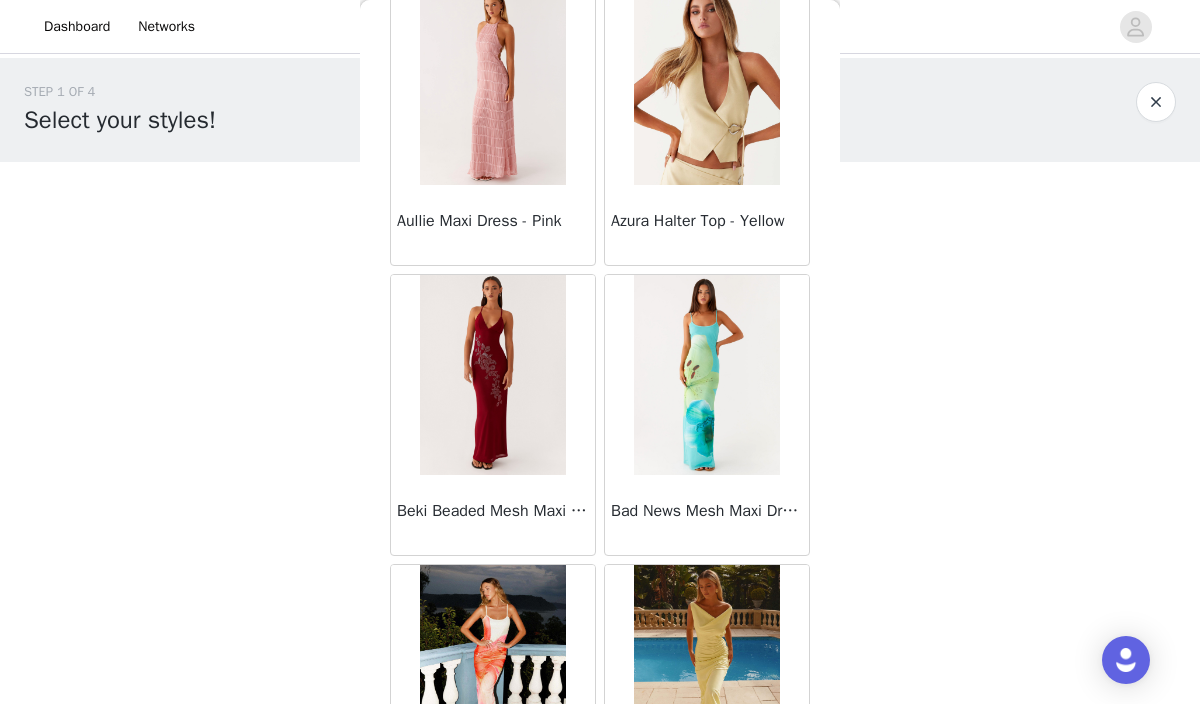 scroll, scrollTop: 2356, scrollLeft: 0, axis: vertical 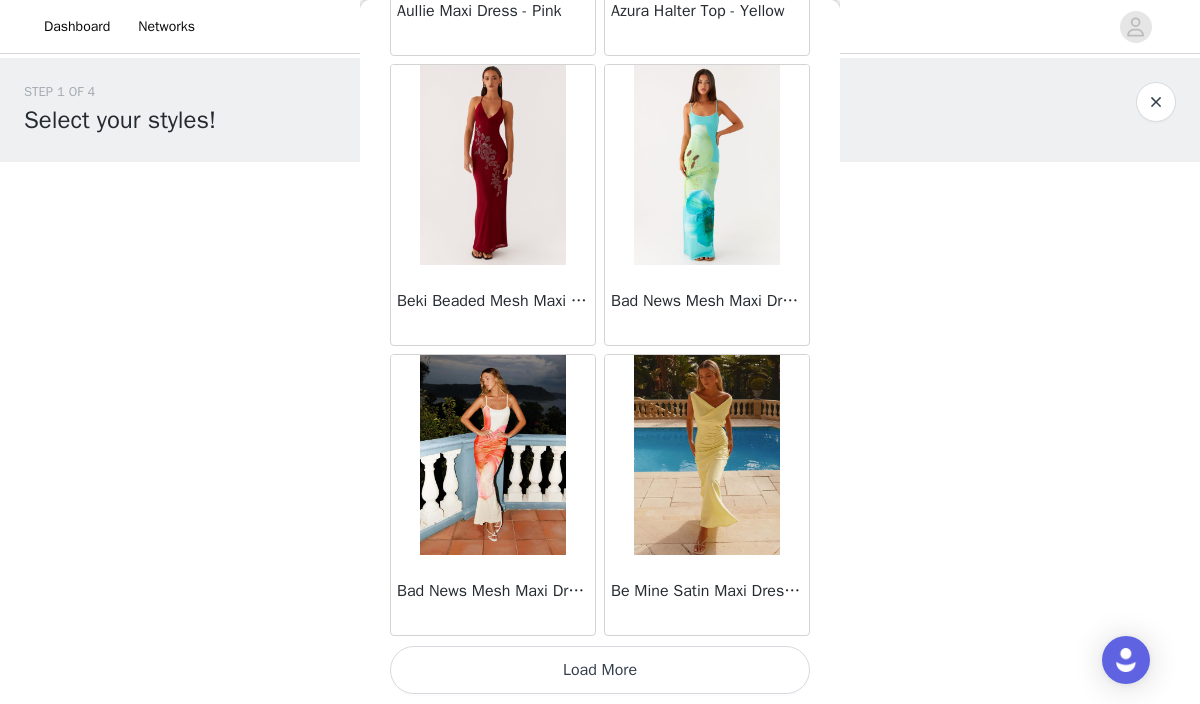 click on "Load More" at bounding box center [600, 670] 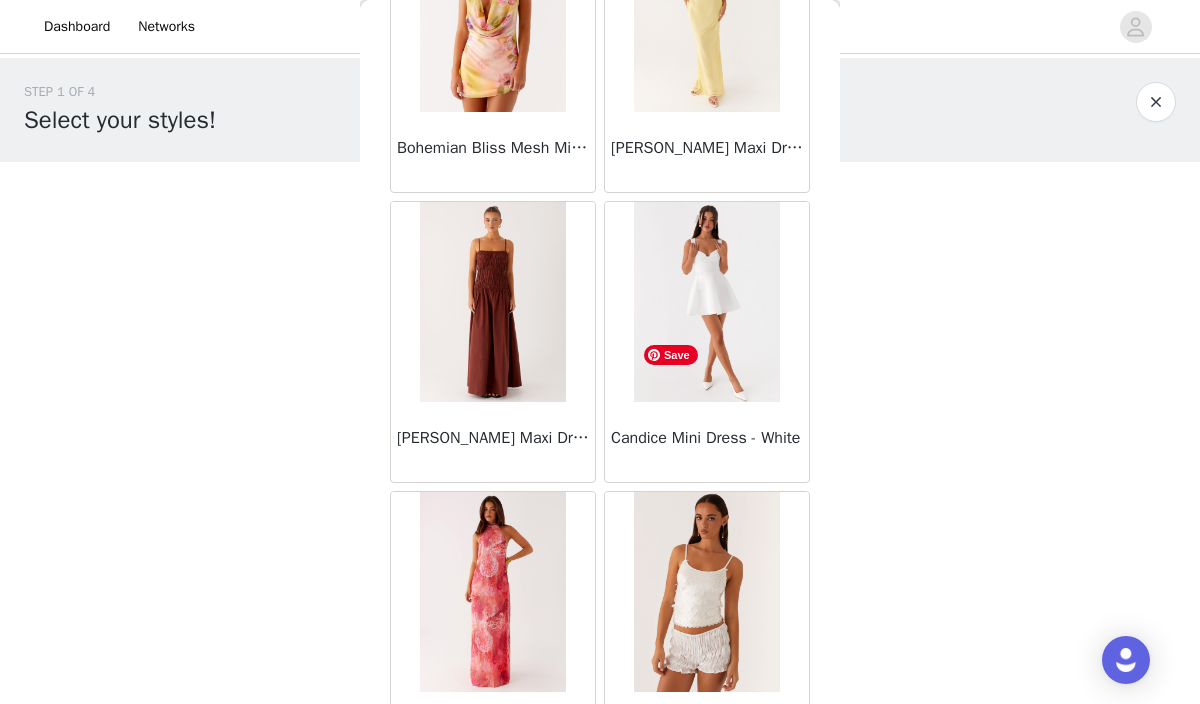 scroll, scrollTop: 5256, scrollLeft: 0, axis: vertical 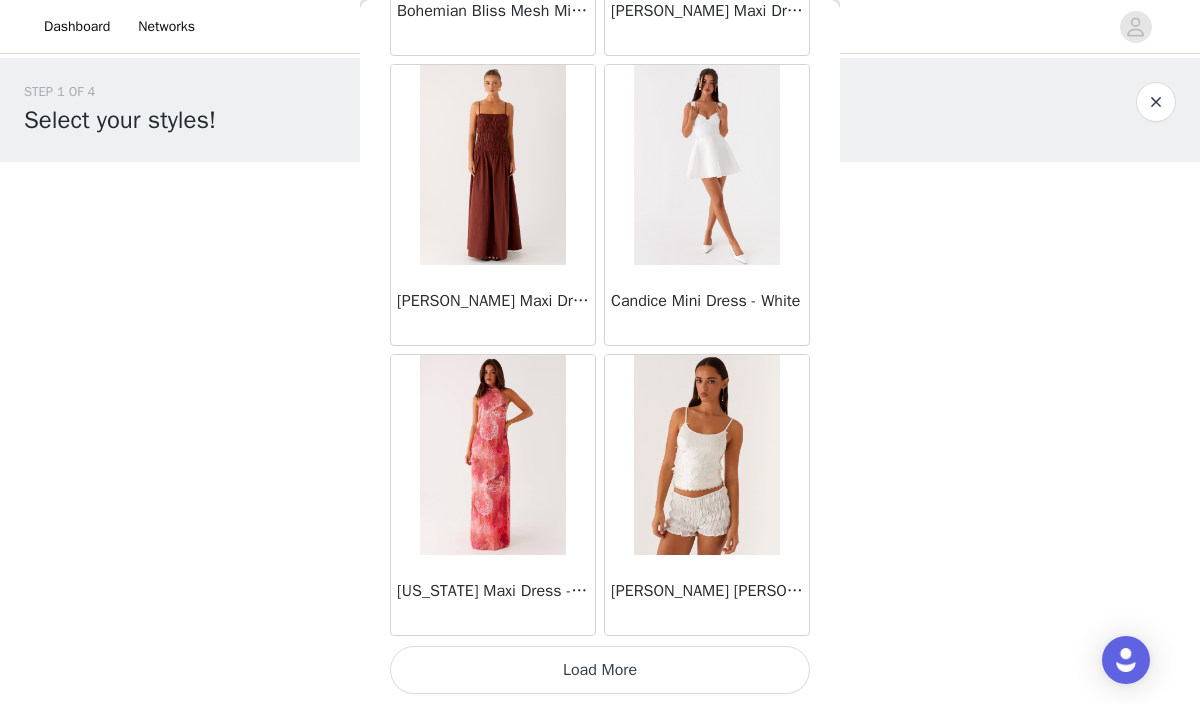 click on "Load More" at bounding box center (600, 670) 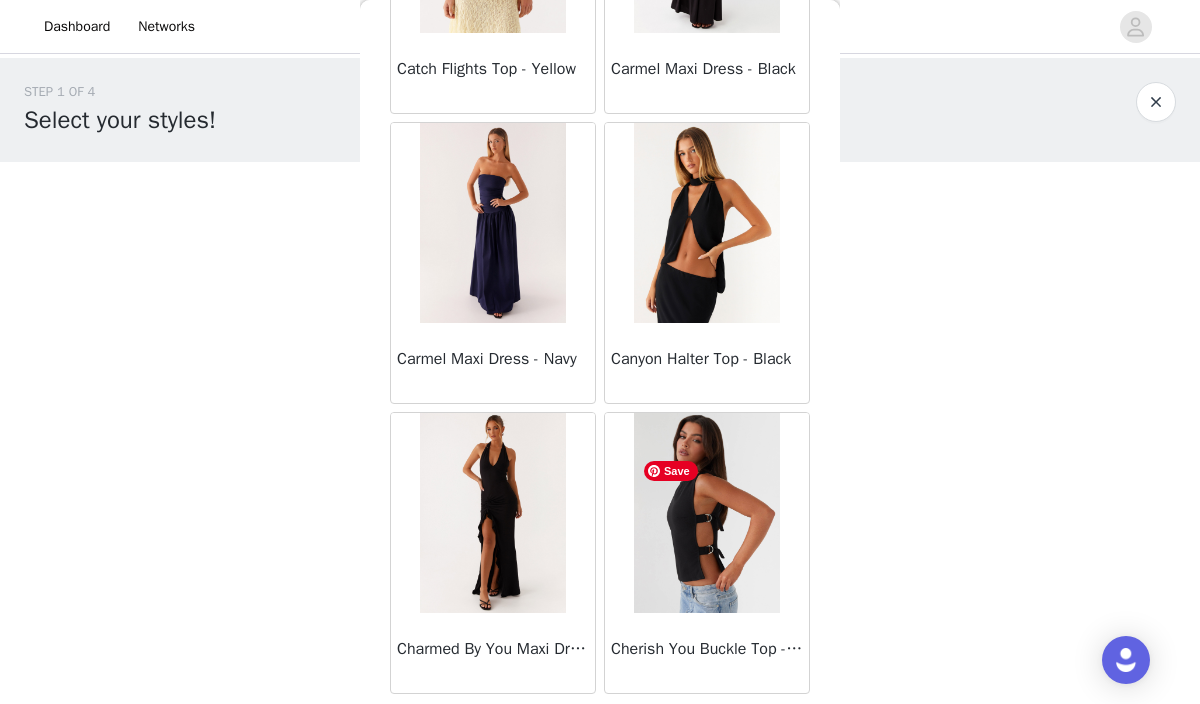 scroll, scrollTop: 8105, scrollLeft: 0, axis: vertical 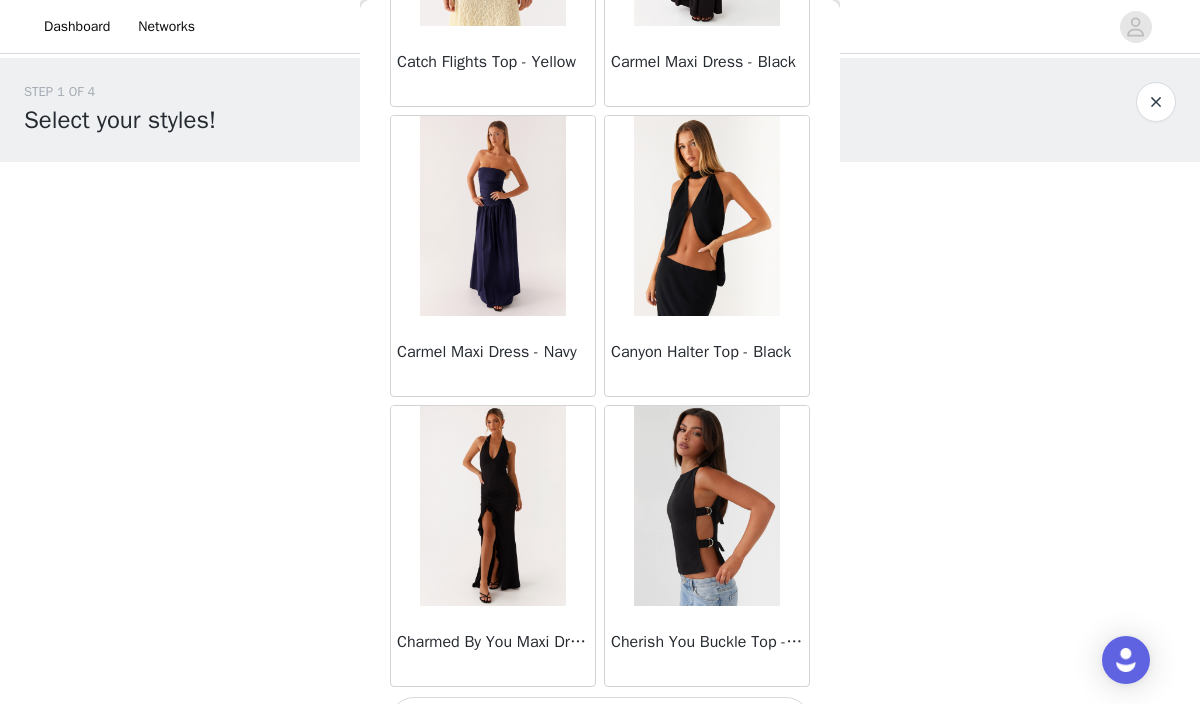 click on "Canyon Halter Top - Black" at bounding box center (707, 352) 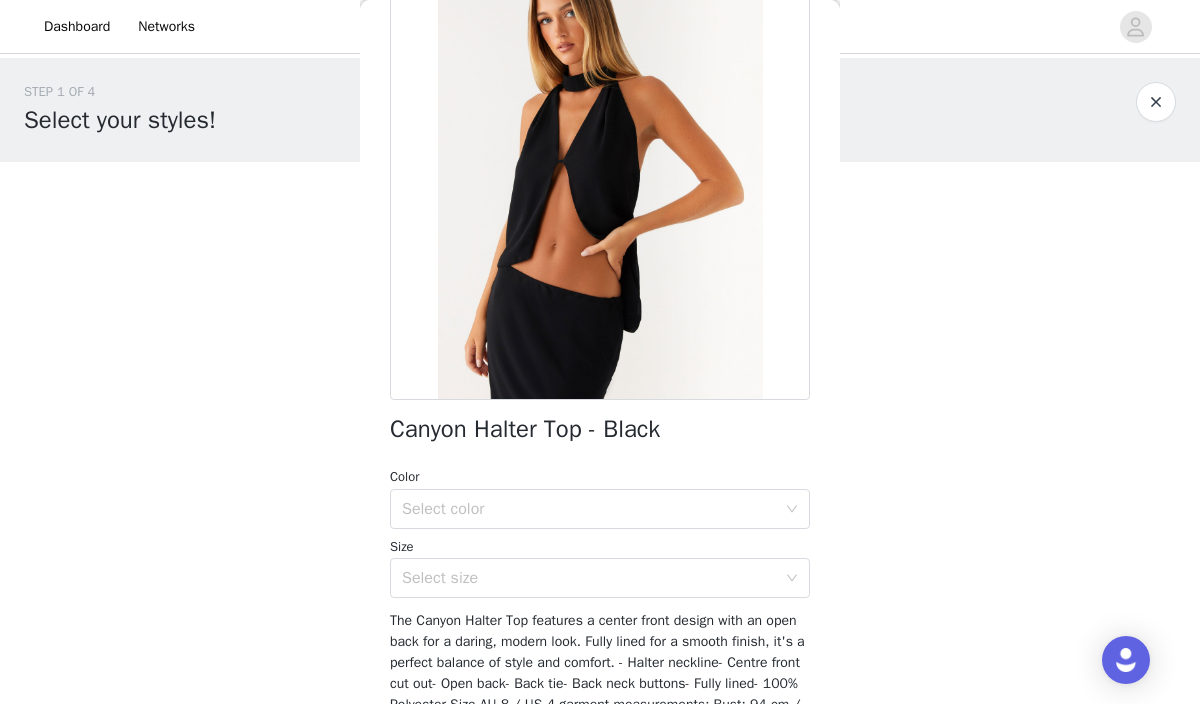 scroll, scrollTop: 178, scrollLeft: 0, axis: vertical 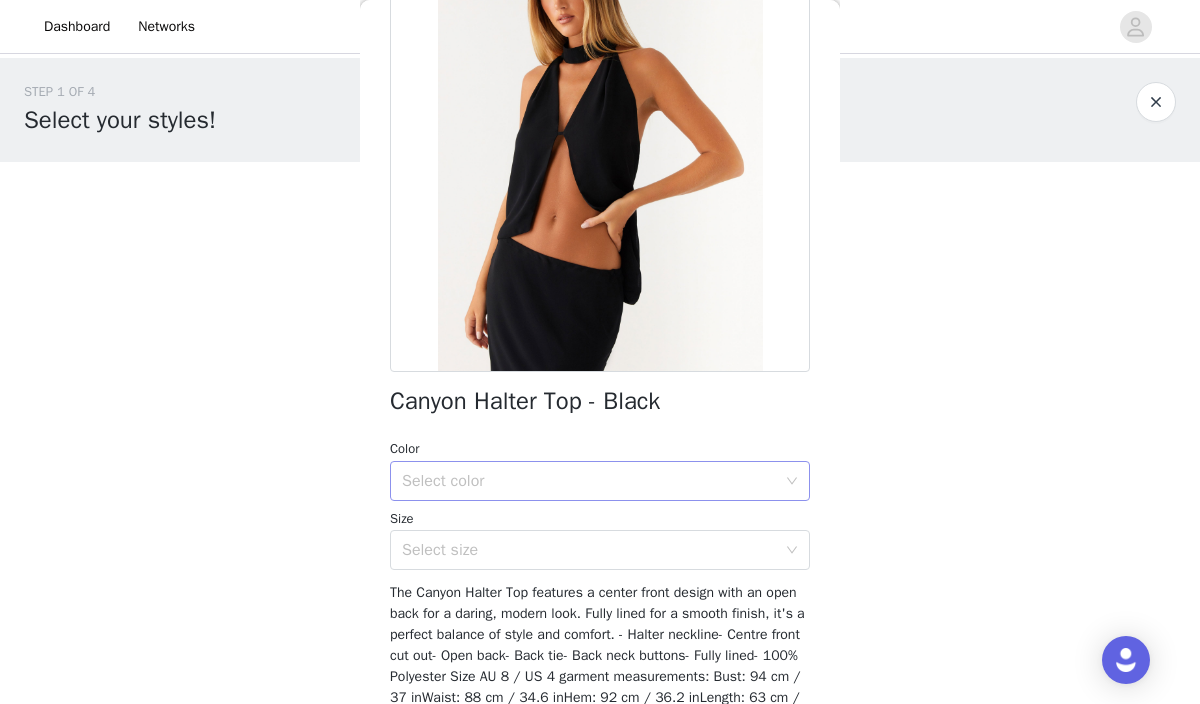 click on "Select color" at bounding box center (589, 481) 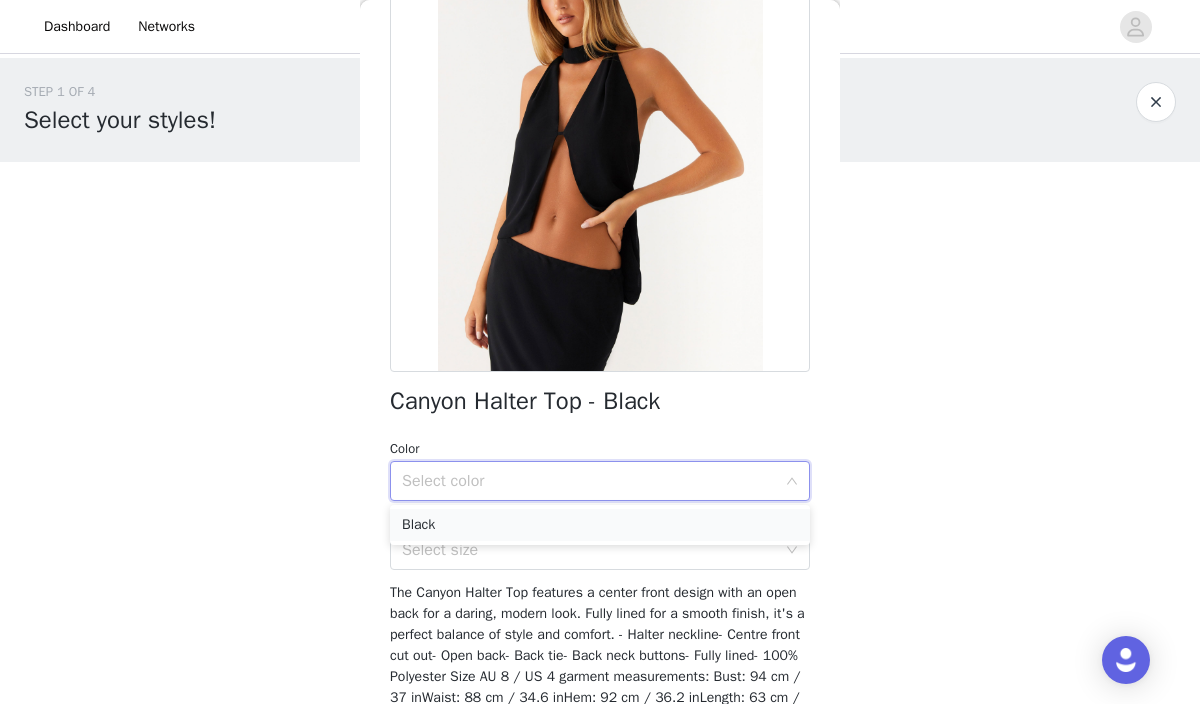 click on "Black" at bounding box center (600, 525) 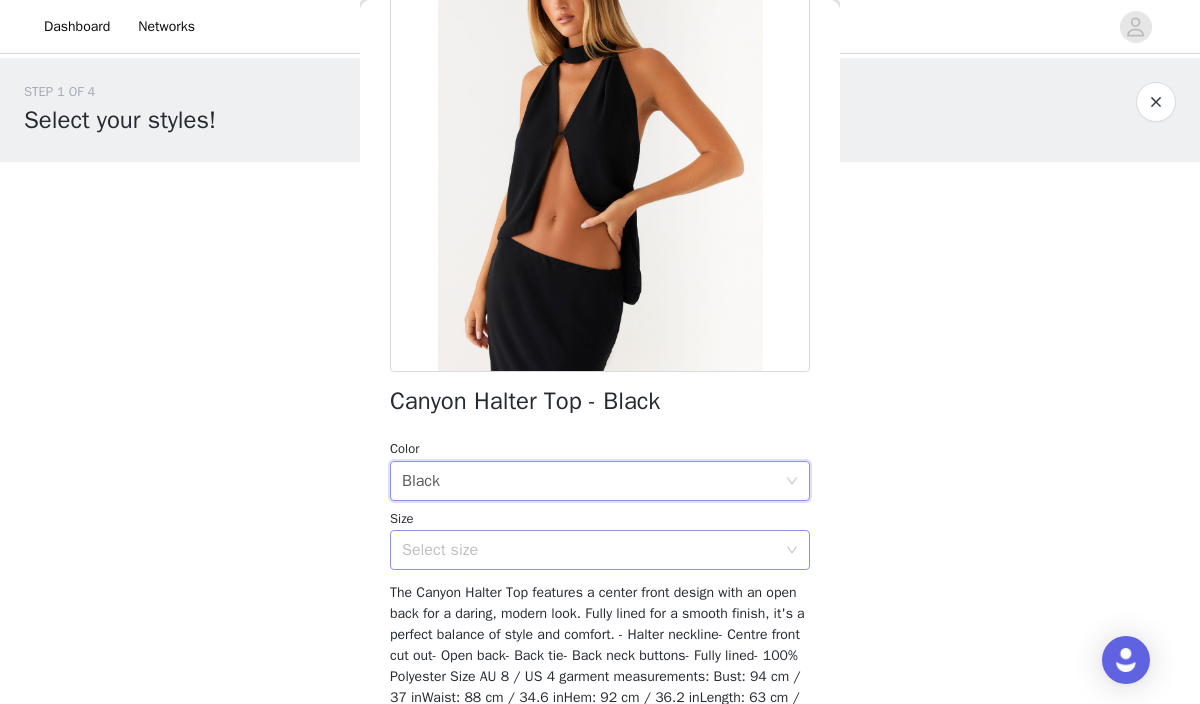 click on "Select size" at bounding box center (589, 550) 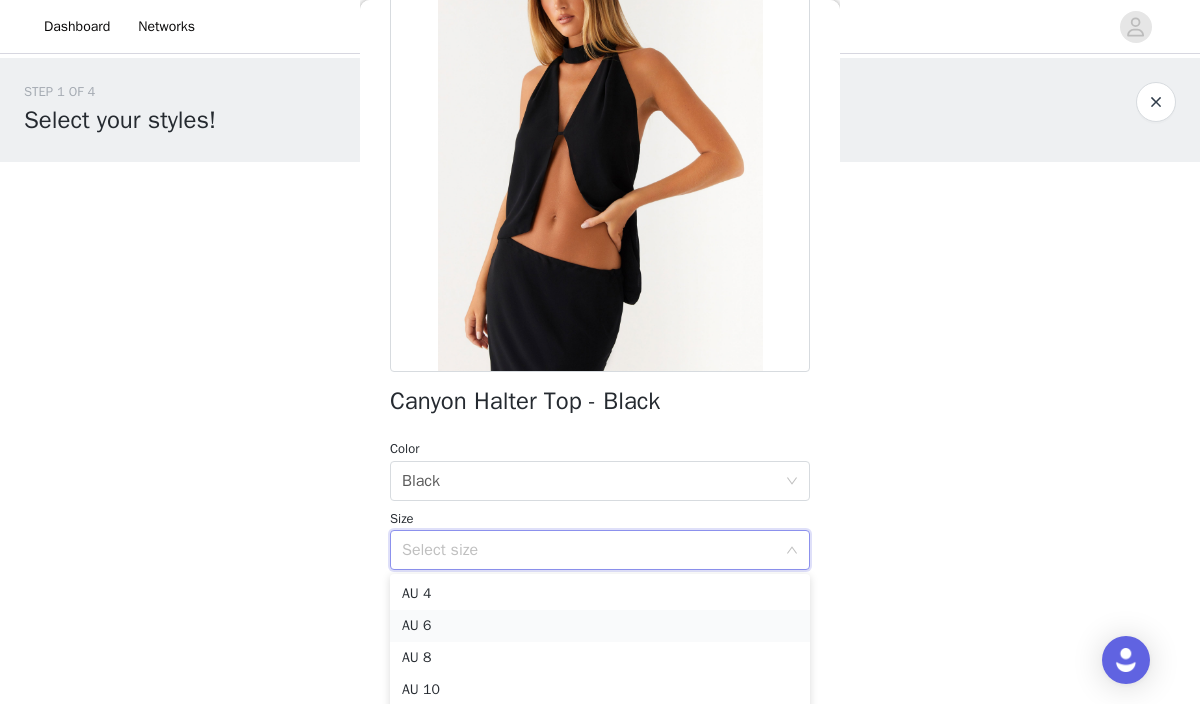 click on "AU 6" at bounding box center (600, 626) 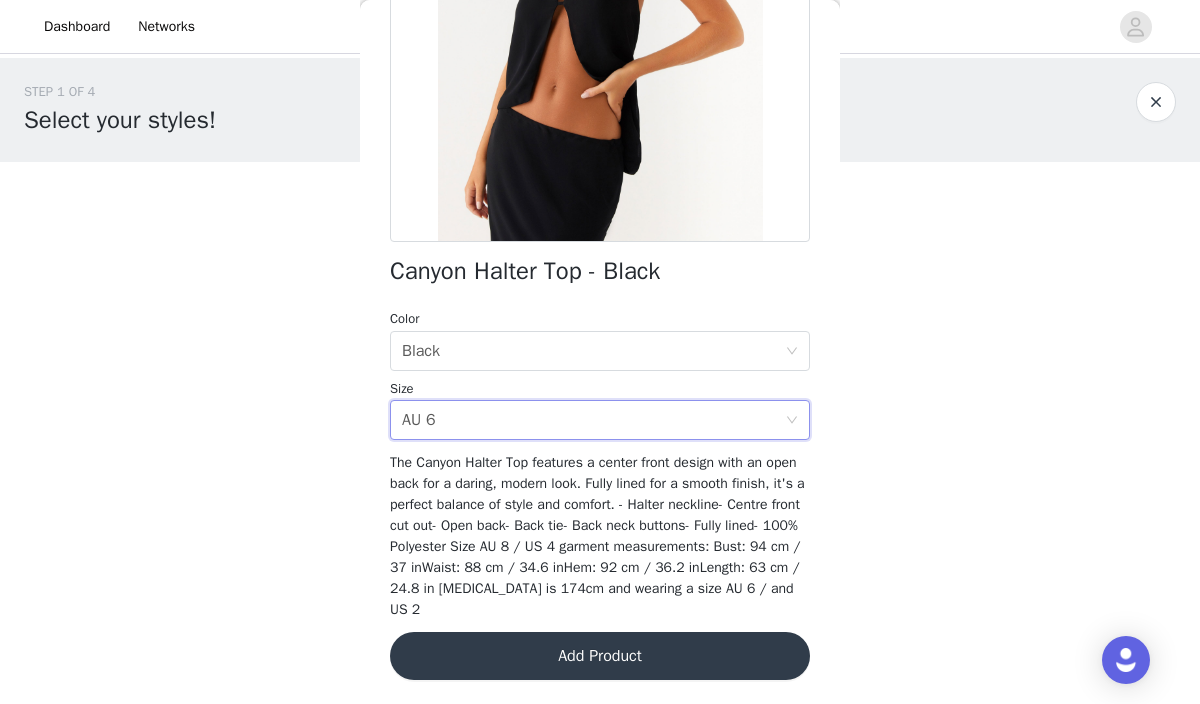 scroll, scrollTop: 307, scrollLeft: 0, axis: vertical 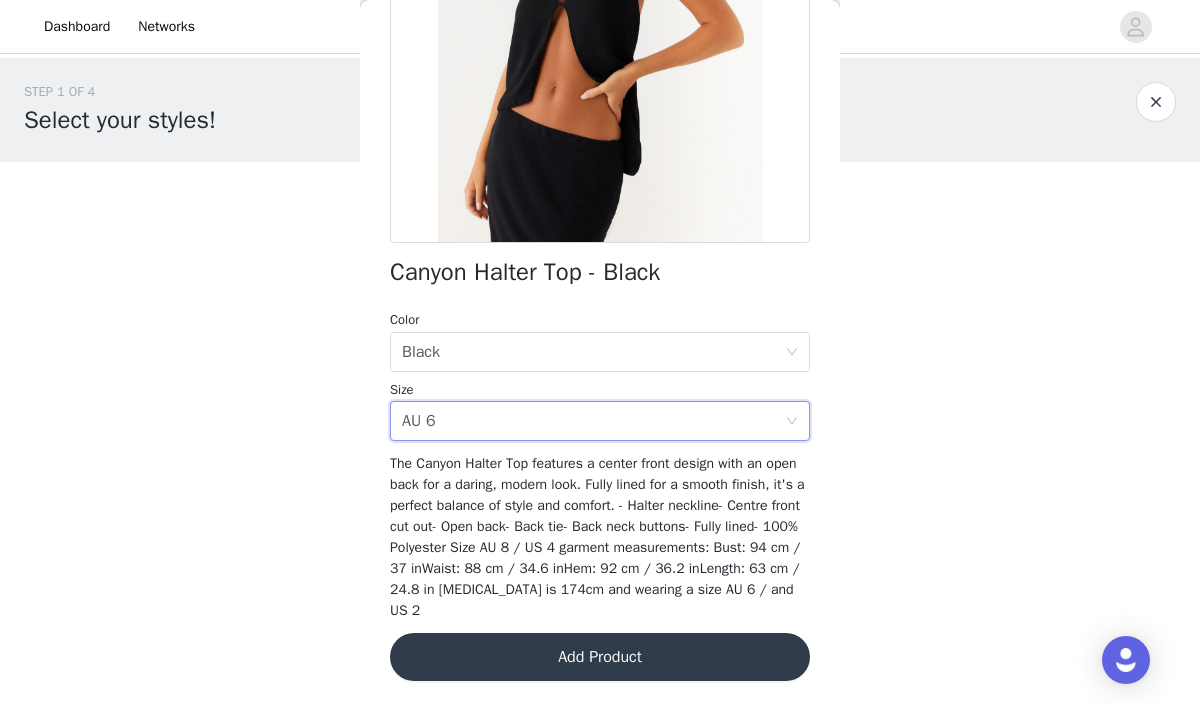 click on "Add Product" at bounding box center (600, 657) 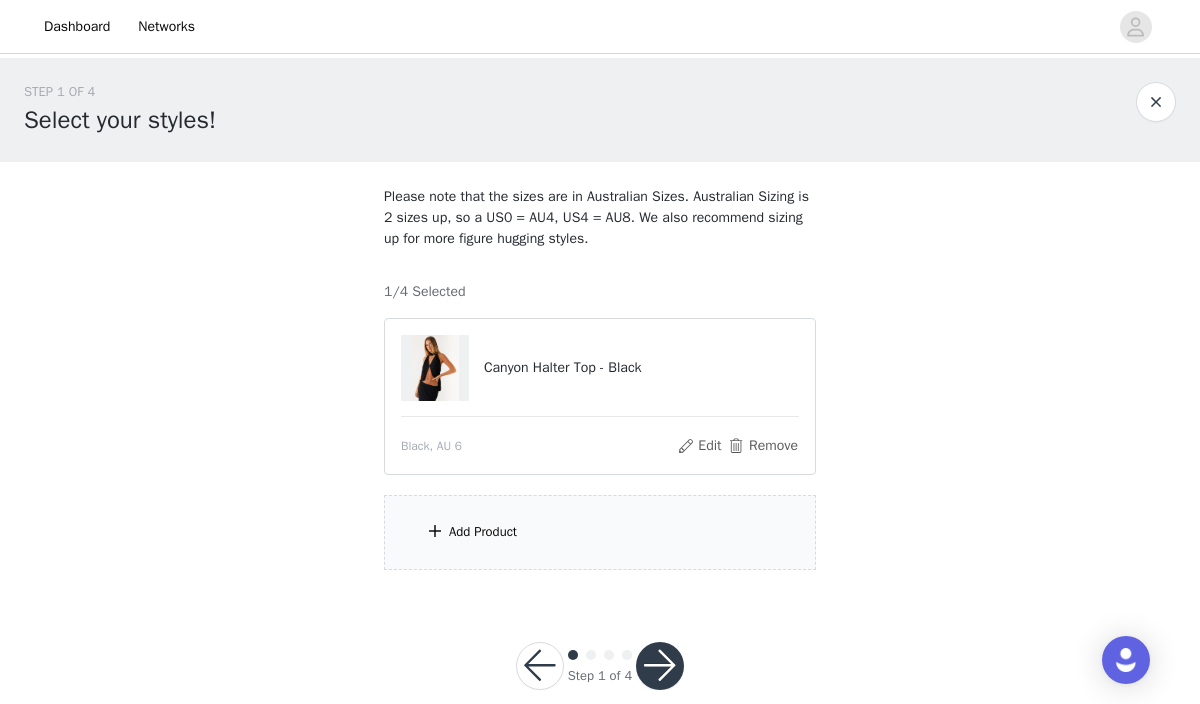 click on "Add Product" at bounding box center [600, 532] 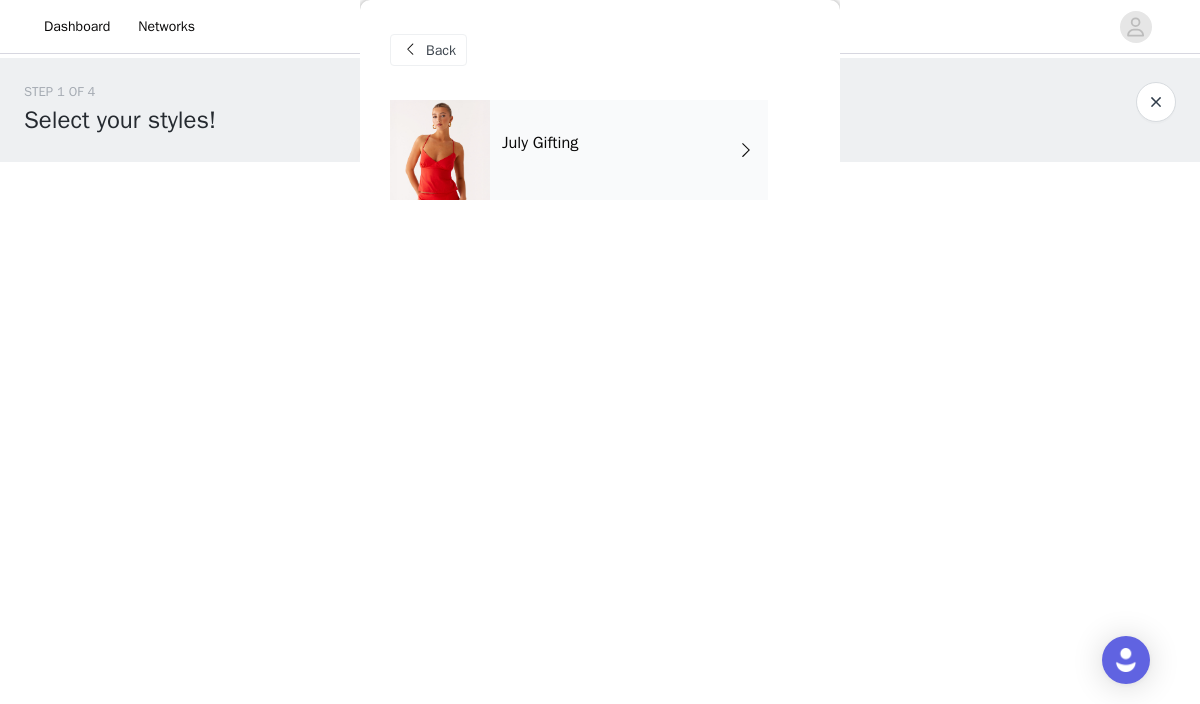 click on "July Gifting" at bounding box center [629, 150] 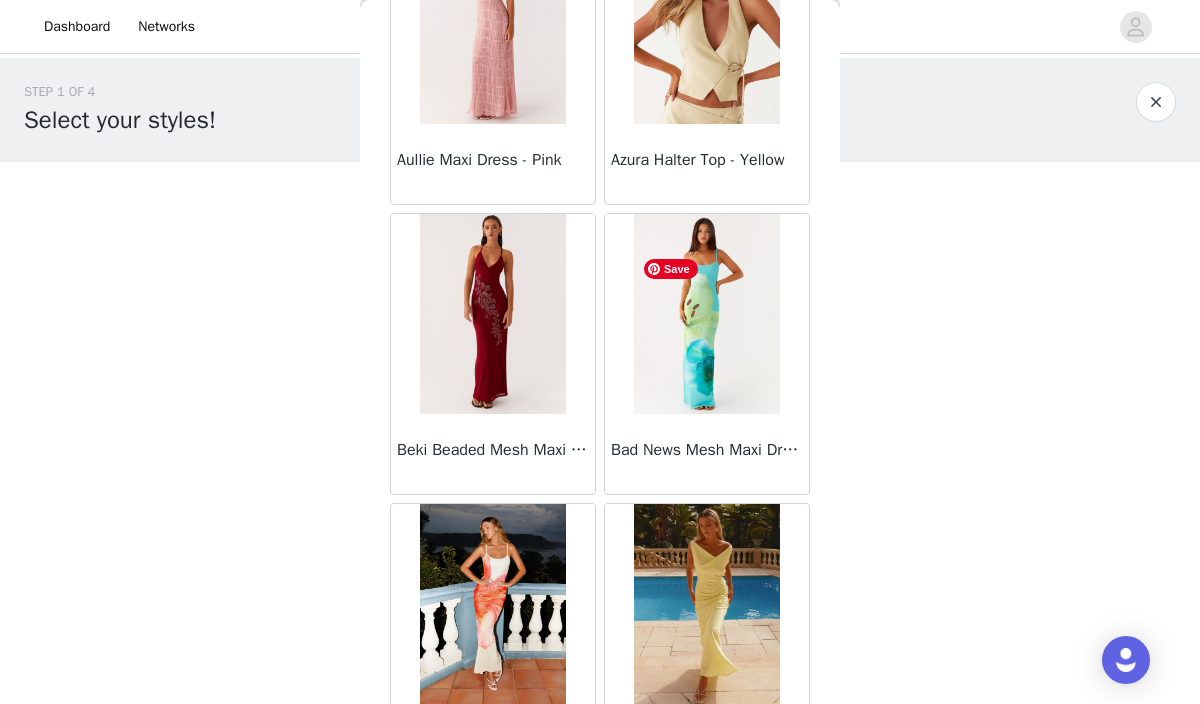 scroll, scrollTop: 2356, scrollLeft: 0, axis: vertical 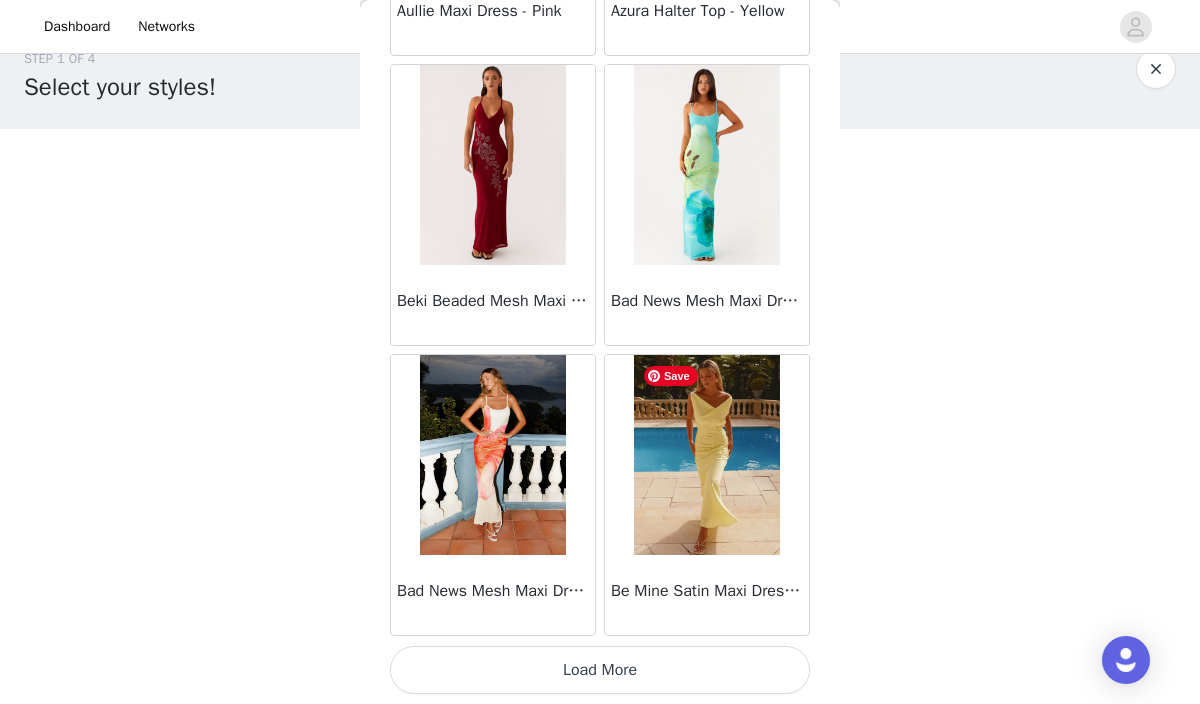 click on "Load More" at bounding box center [600, 670] 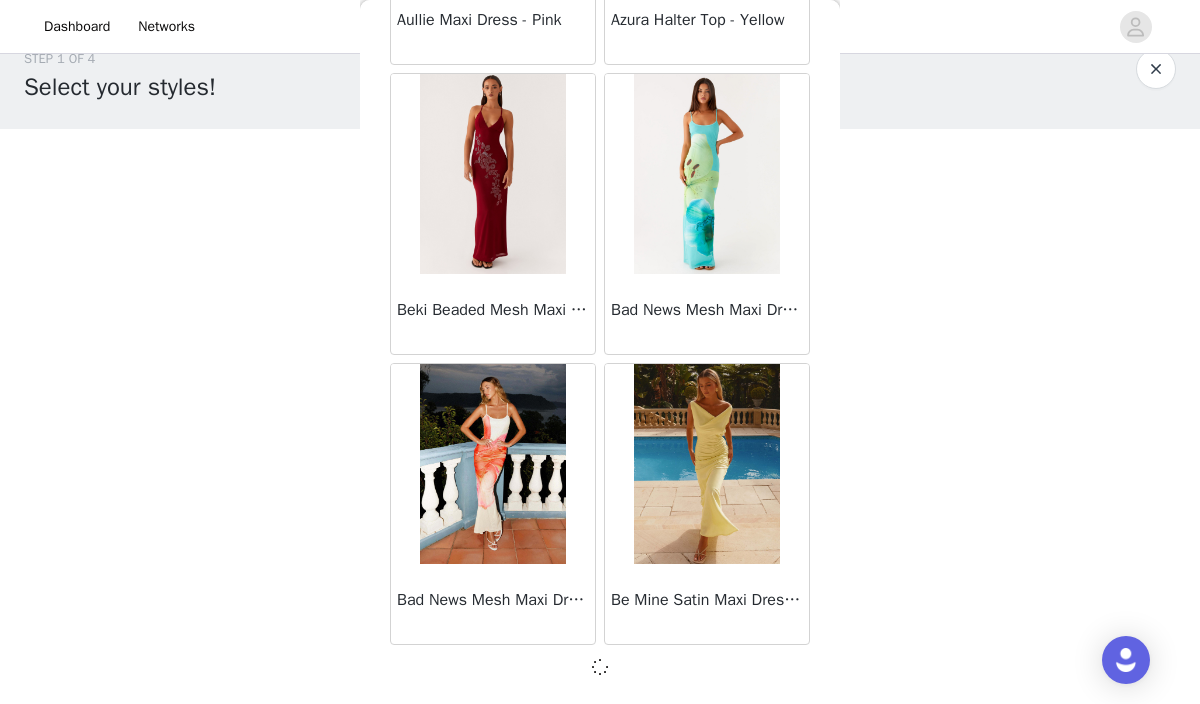scroll, scrollTop: 2347, scrollLeft: 0, axis: vertical 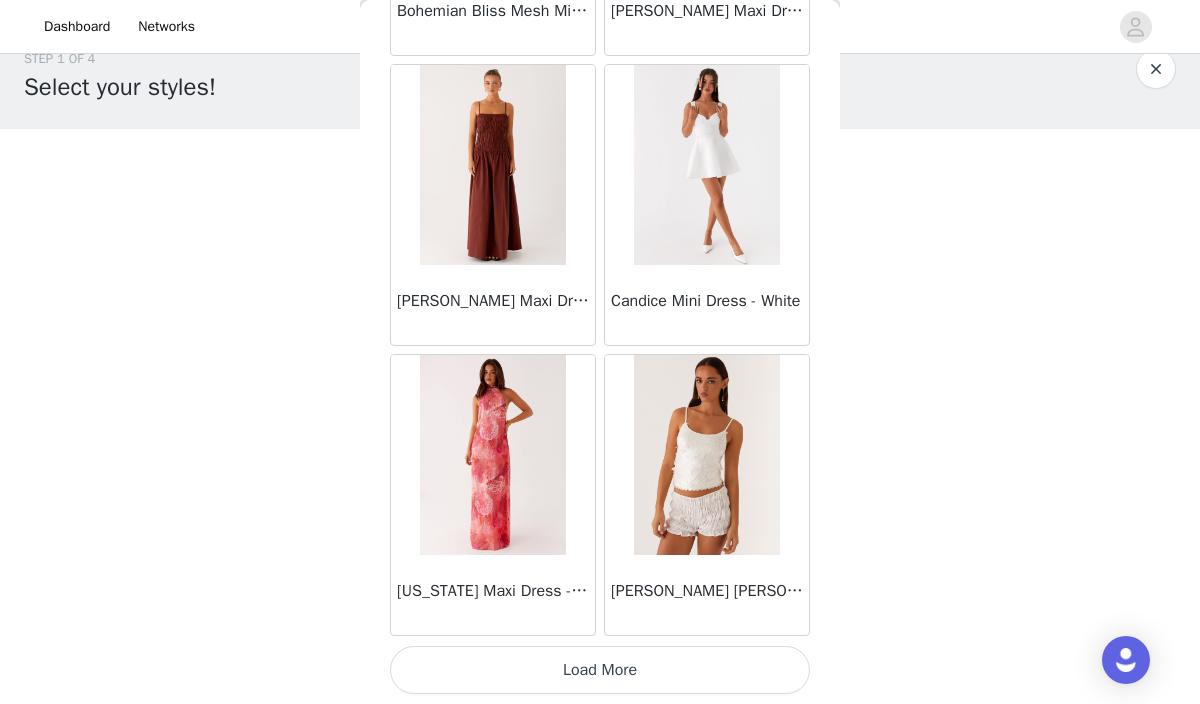click on "Load More" at bounding box center [600, 670] 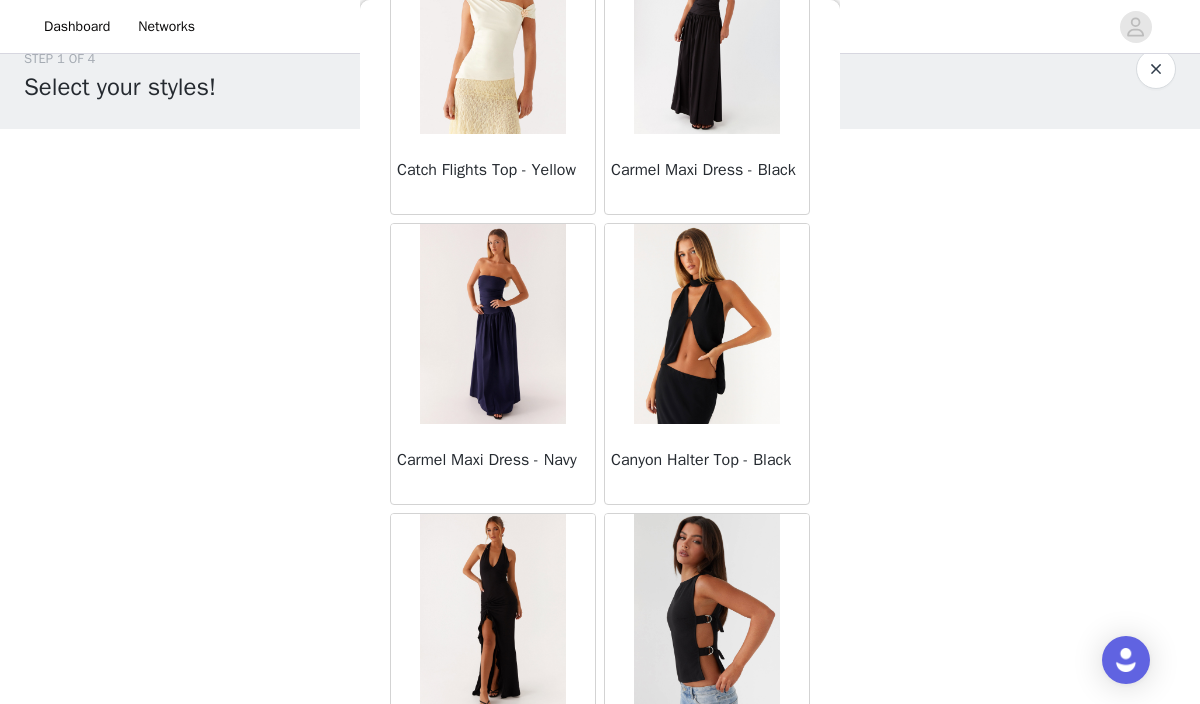 scroll, scrollTop: 8156, scrollLeft: 0, axis: vertical 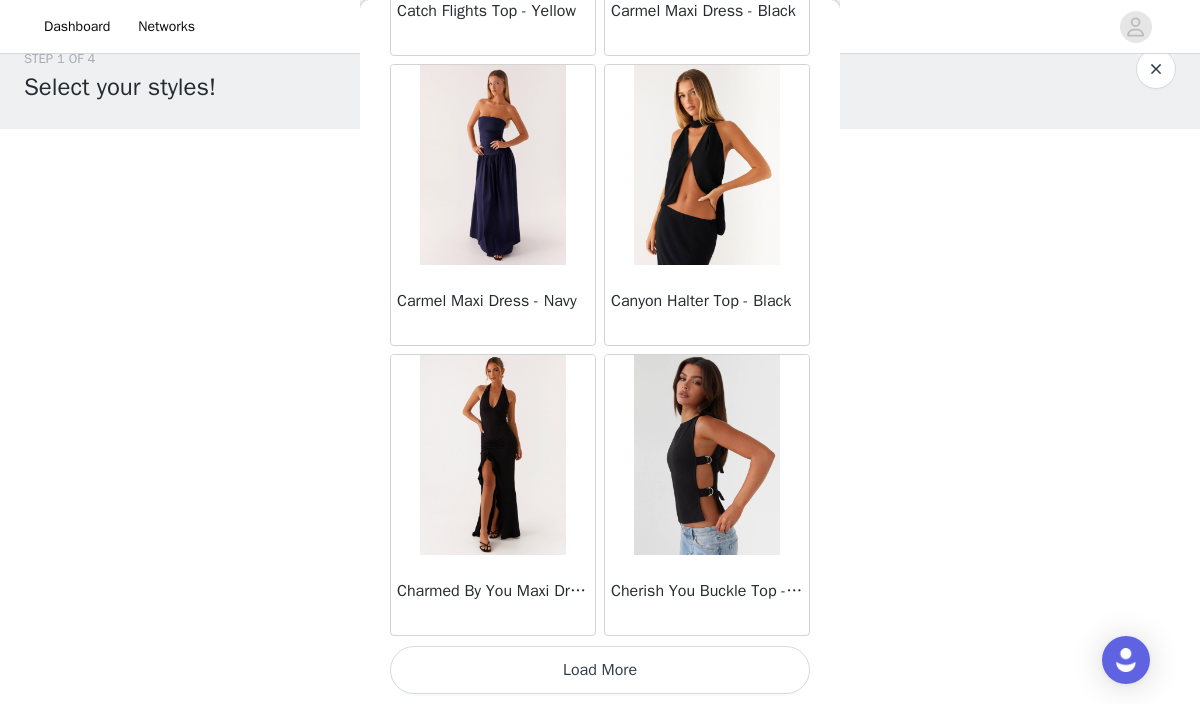 click on "Load More" at bounding box center (600, 670) 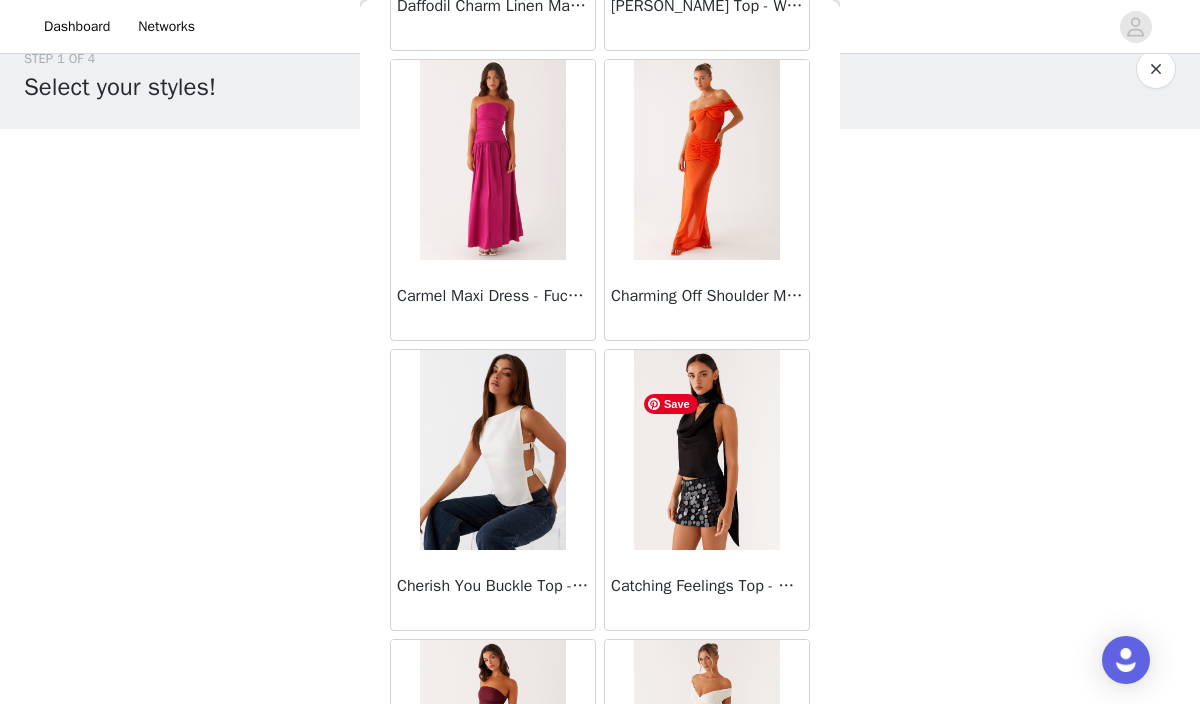 scroll, scrollTop: 9310, scrollLeft: 0, axis: vertical 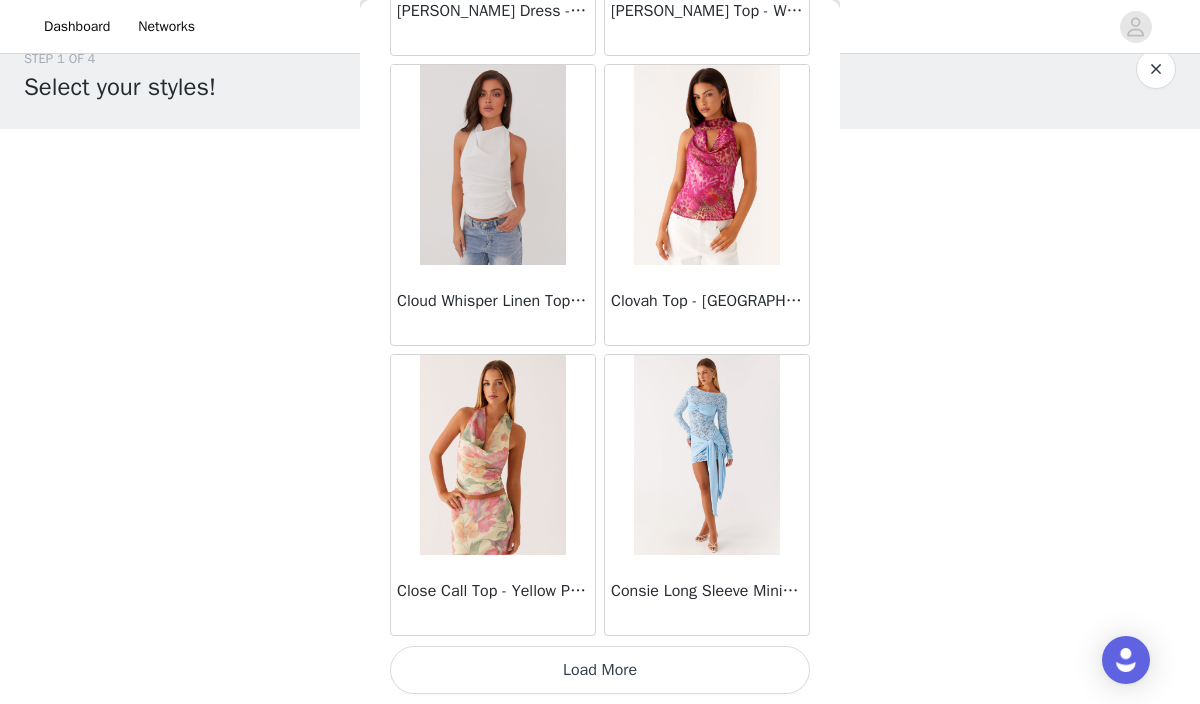 click on "Load More" at bounding box center [600, 670] 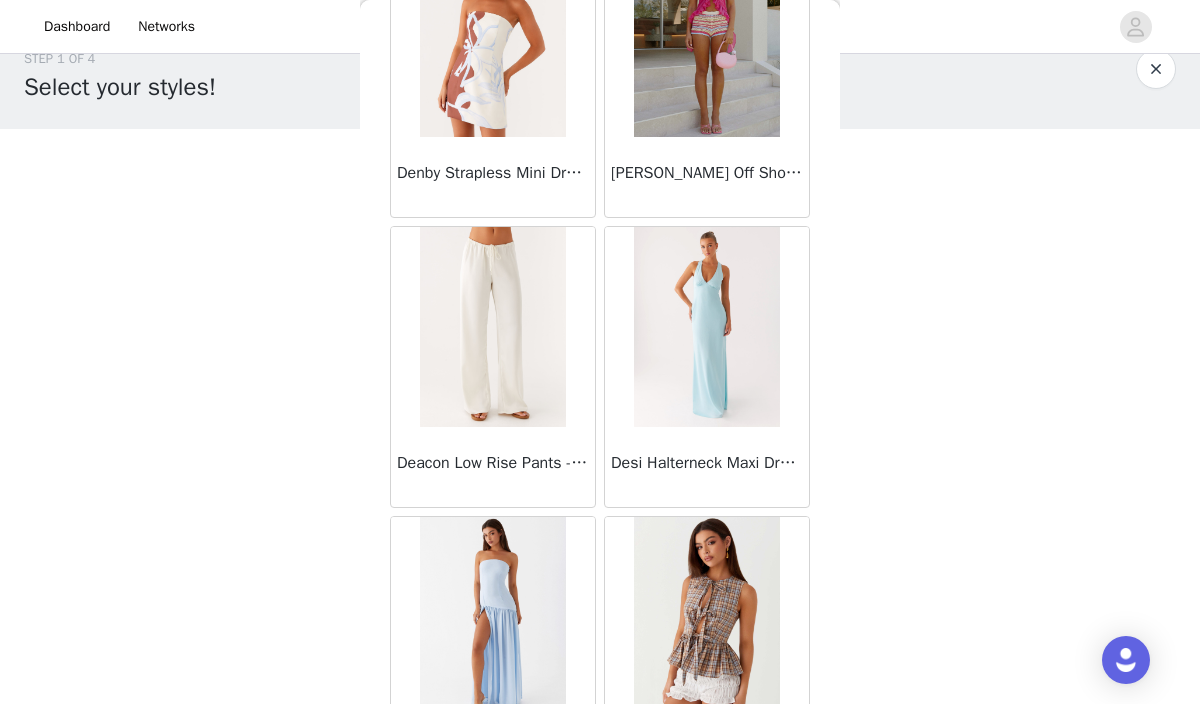 scroll, scrollTop: 13956, scrollLeft: 0, axis: vertical 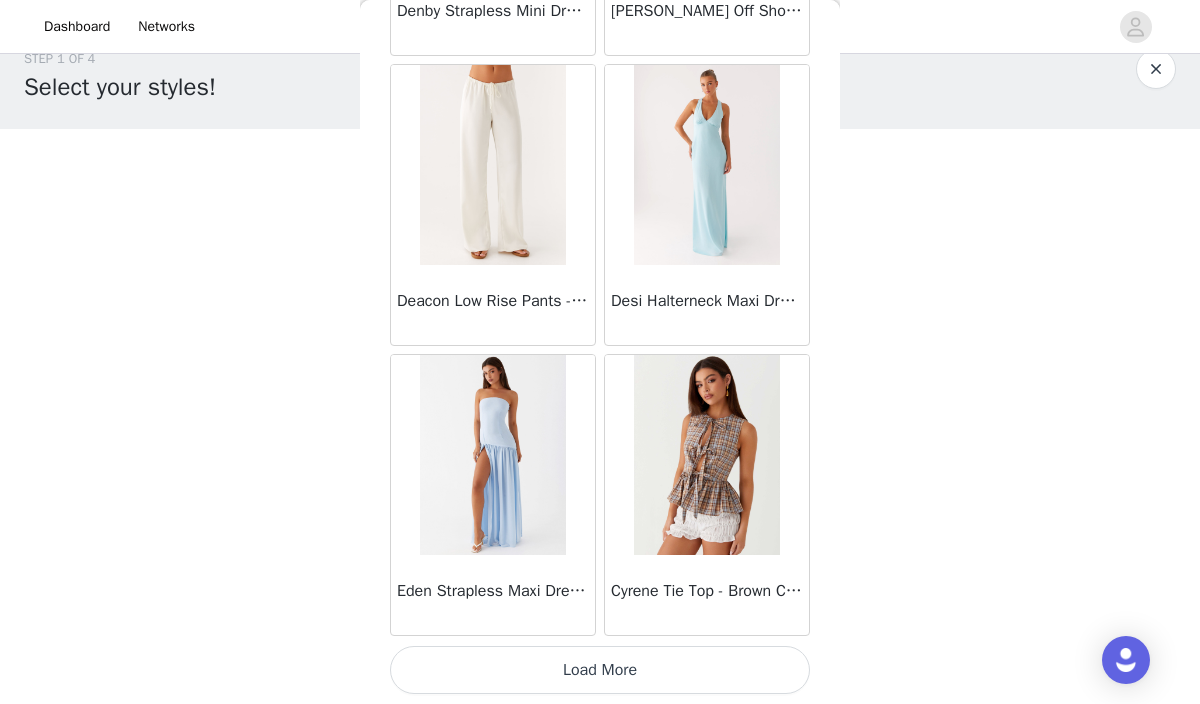 click on "Load More" at bounding box center [600, 670] 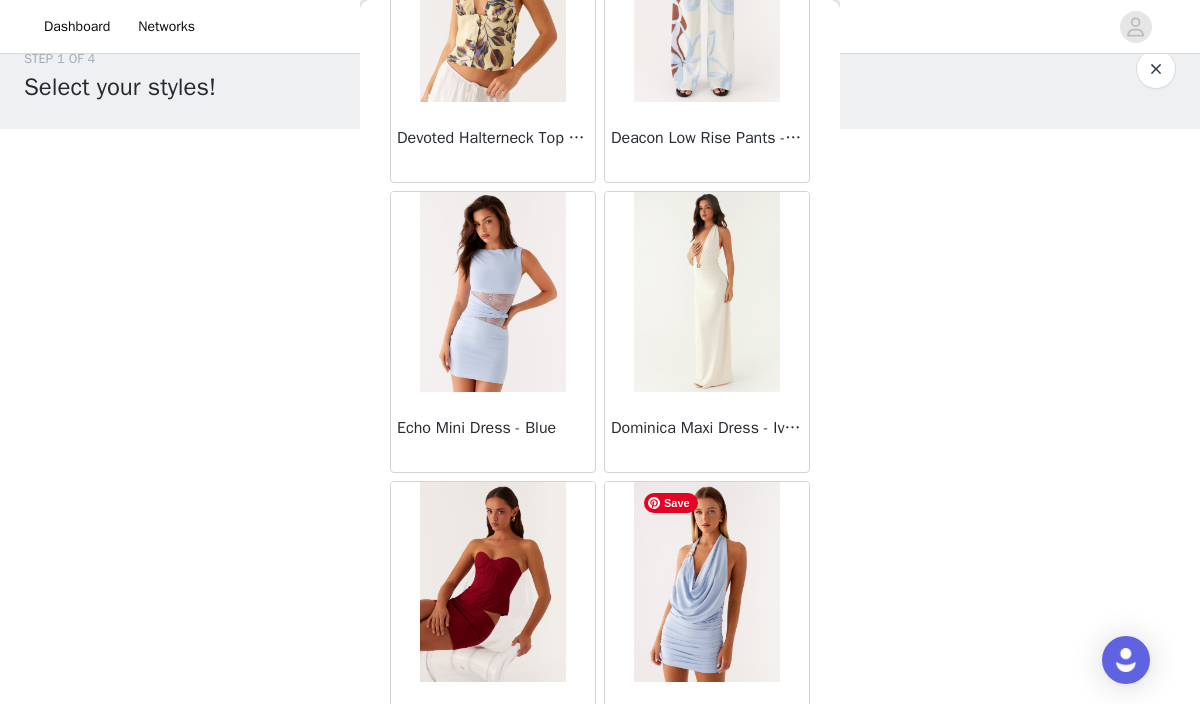scroll, scrollTop: 16856, scrollLeft: 0, axis: vertical 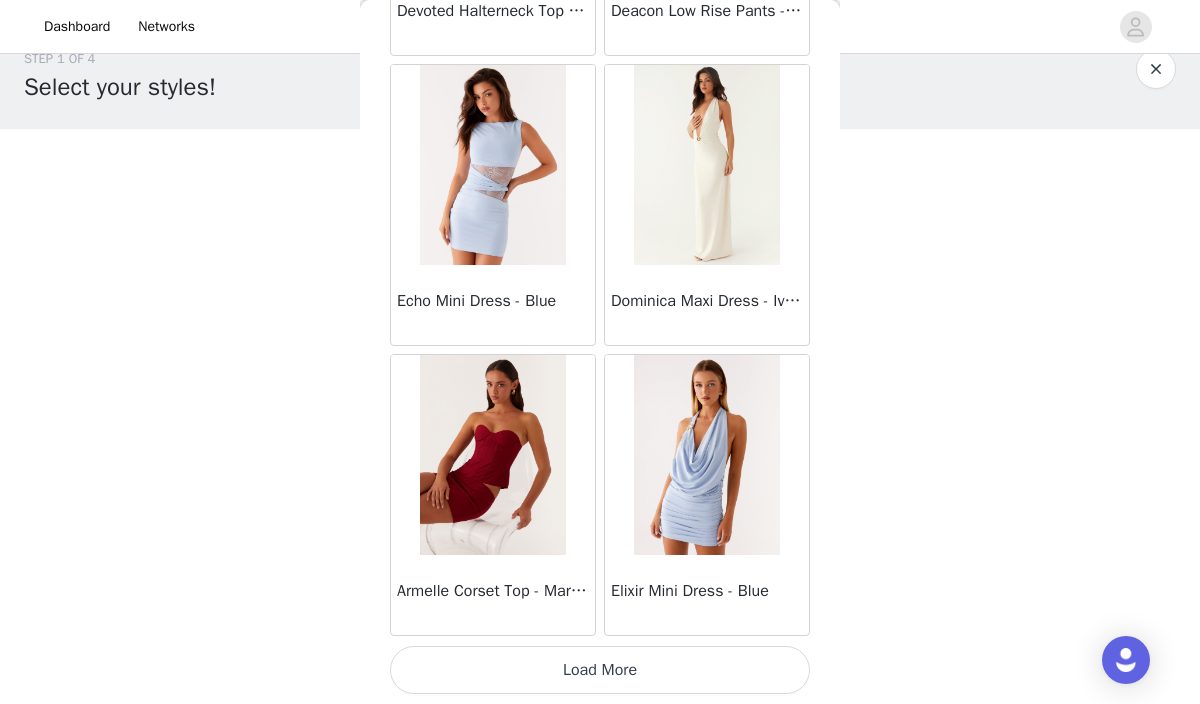click on "Load More" at bounding box center (600, 670) 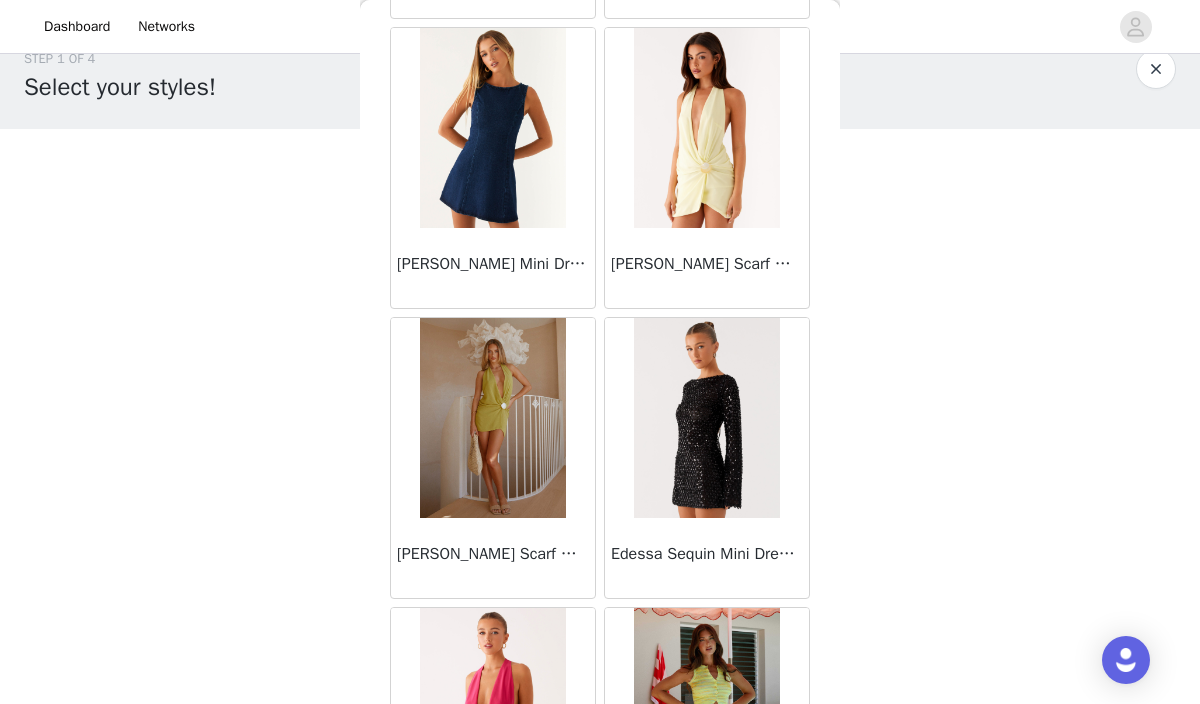 scroll, scrollTop: 18945, scrollLeft: 0, axis: vertical 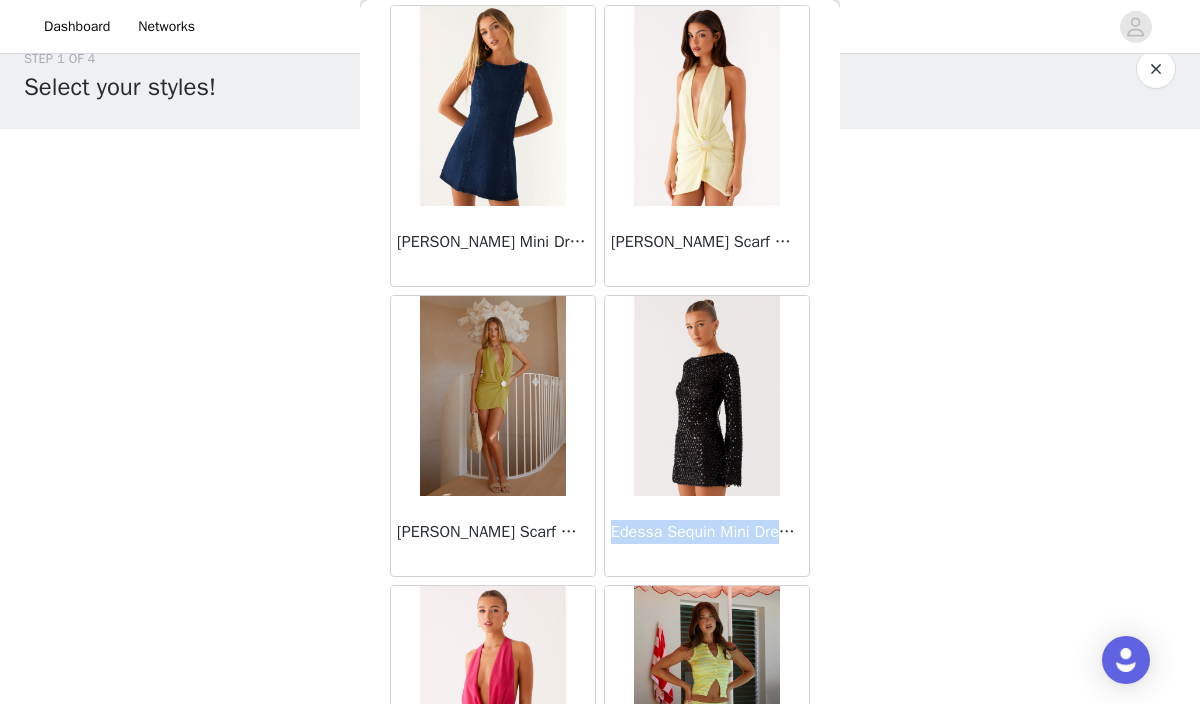 drag, startPoint x: 615, startPoint y: 531, endPoint x: 814, endPoint y: 530, distance: 199.00252 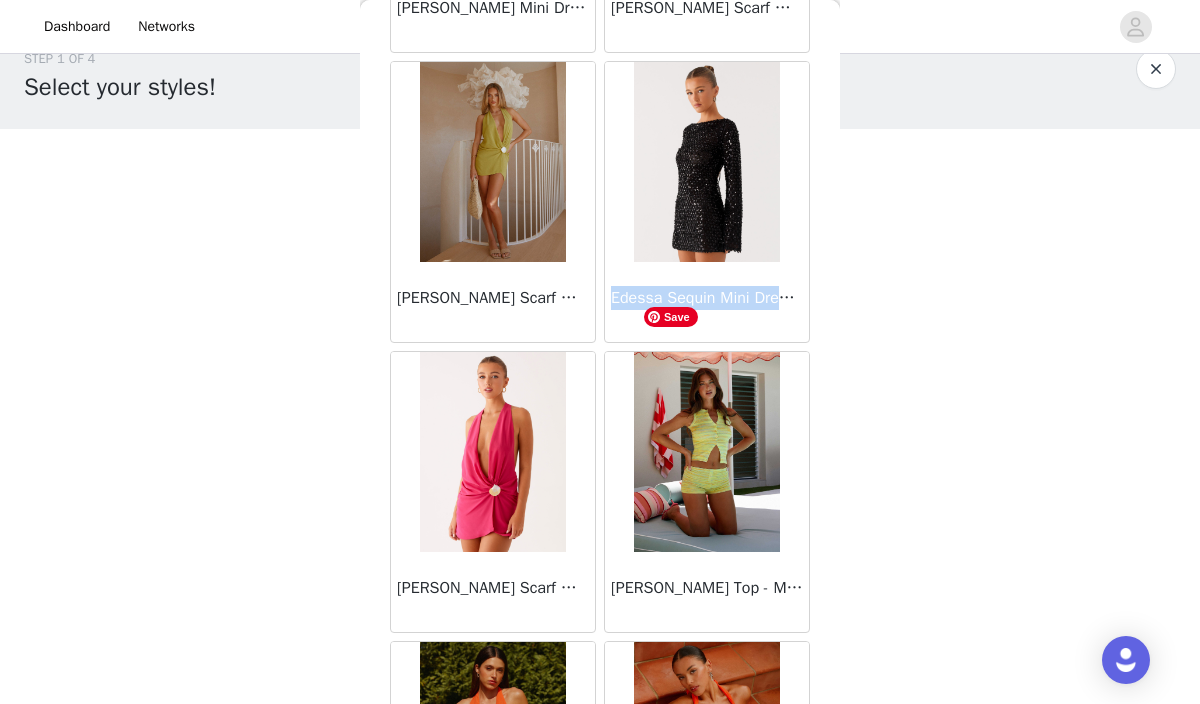 scroll, scrollTop: 19213, scrollLeft: 0, axis: vertical 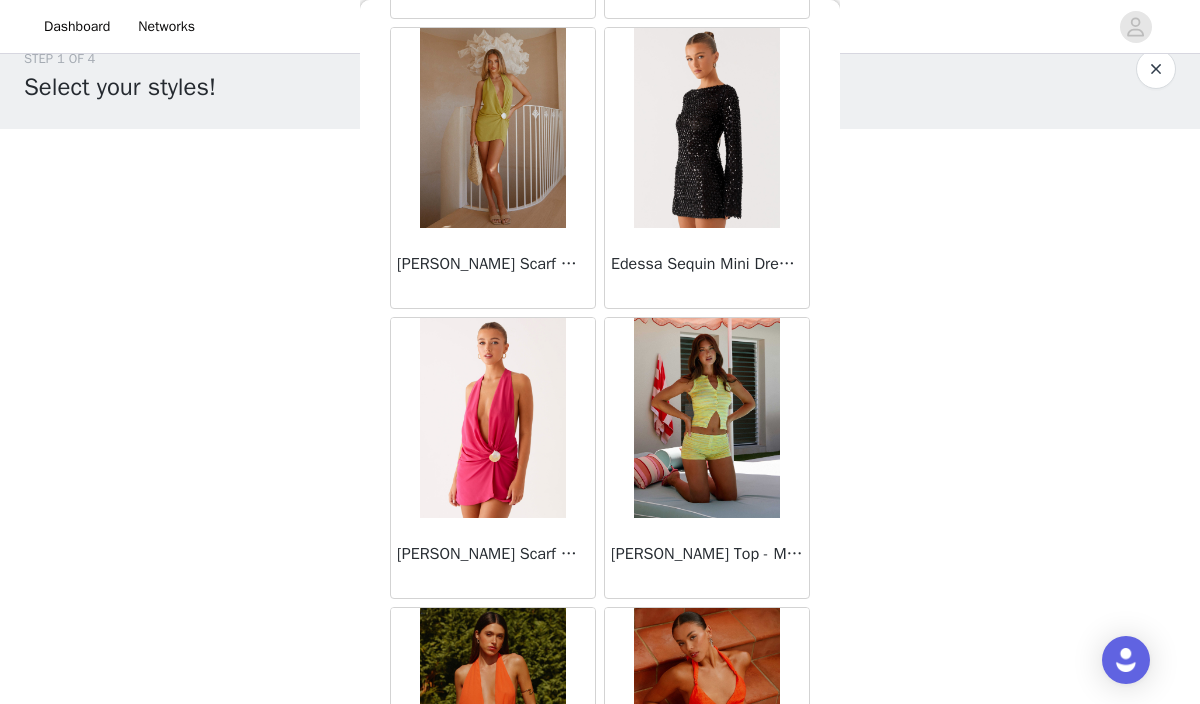 click on "STEP 1 OF 4
Select your styles!
Please note that the sizes are in Australian Sizes. Australian Sizing is 2 sizes up, so a US0 = AU4, US4 = AU8. We also recommend sizing up for more figure hugging styles.       1/4 Selected           Canyon Halter Top - Black           Black, AU 6       Edit   Remove     Add Product       Back       [PERSON_NAME] Strapless Mini Dress - Yellow       [PERSON_NAME] Maxi Dress - Orange Blue Floral       Avenue Mini Dress - Plum       Aullie Maxi Dress - Yellow       Aullie Maxi Dress - Ivory       Aullie Mini Dress - Black       Avalia Backless Scarf Mini Dress - White Polka Dot       Aullie Maxi Dress - Blue       [PERSON_NAME] Maxi Dress - Bloom Wave Print       Athens One Shoulder Top - Floral       Aullie Mini Dress - Blue       Aullie Maxi Dress - [PERSON_NAME] Strapless Mini Dress - Cobalt       Atlantic Midi Dress - Yellow       Aullie Maxi Dress - Pink       Azura Halter Top - Yellow" at bounding box center (600, 293) 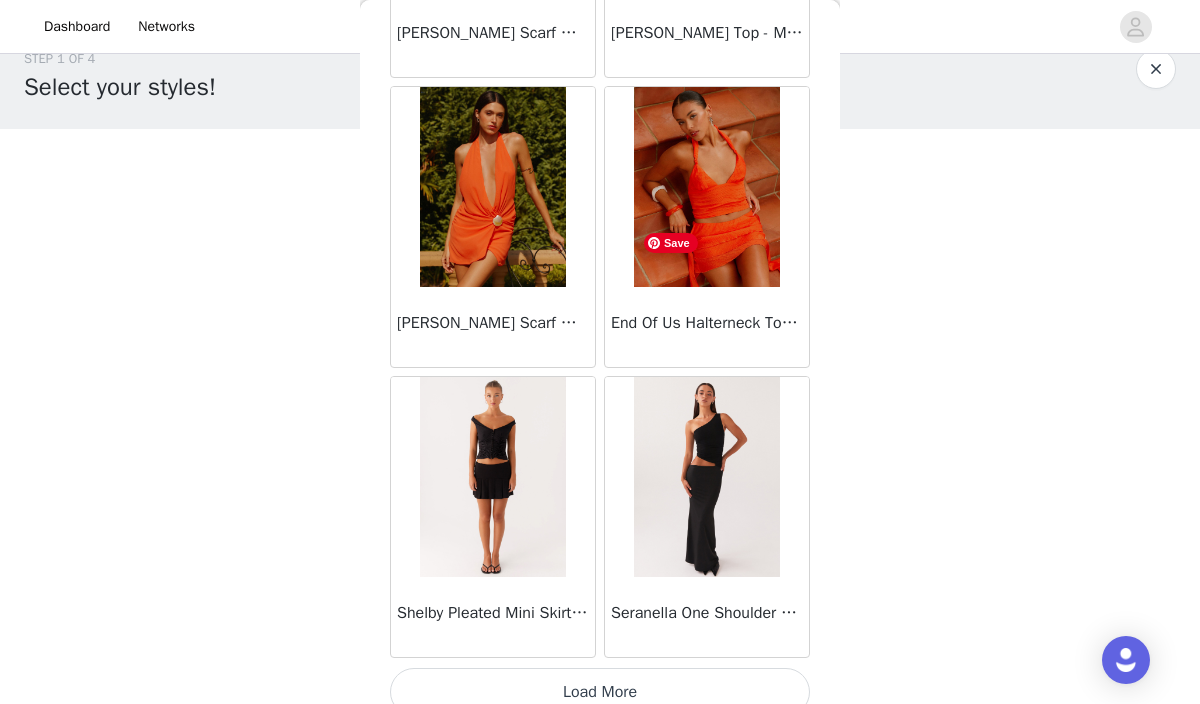 scroll, scrollTop: 19756, scrollLeft: 0, axis: vertical 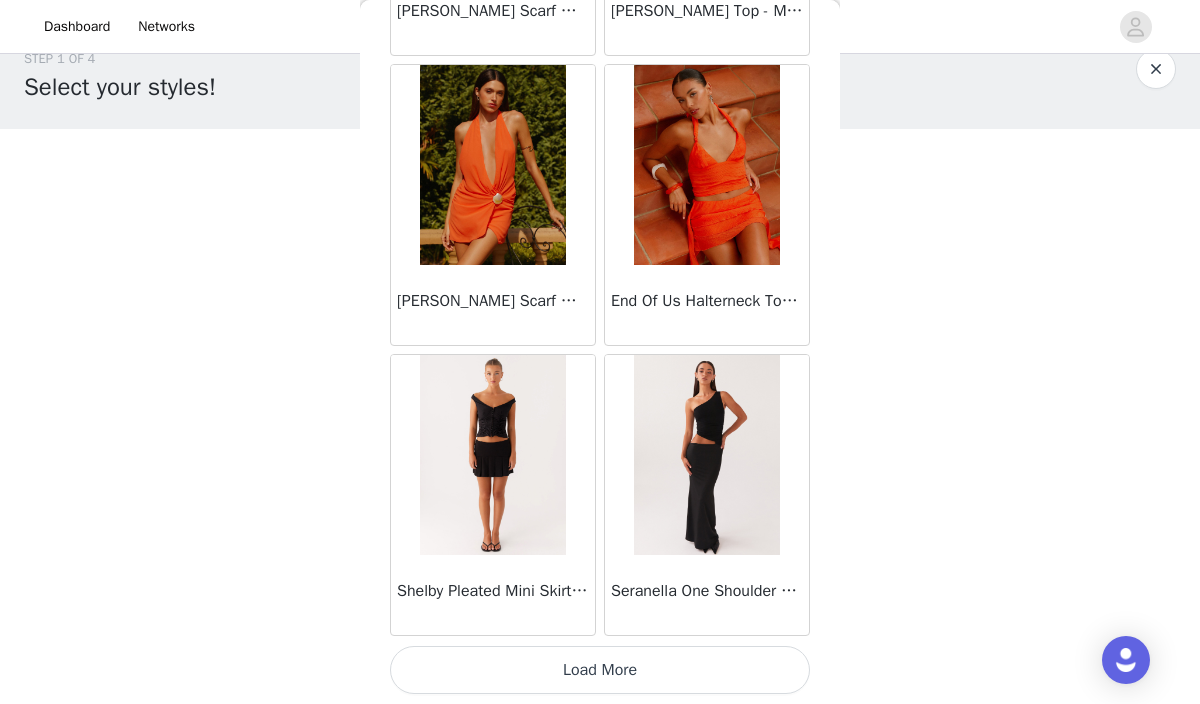 click on "Load More" at bounding box center (600, 670) 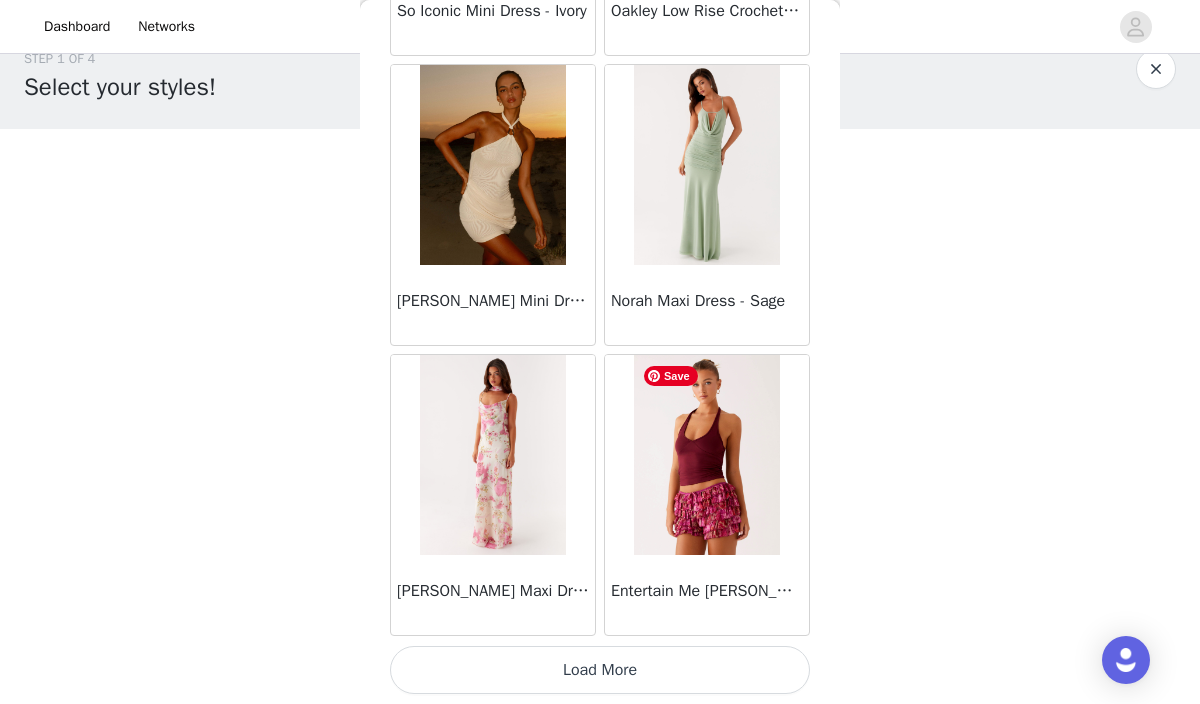 click on "Load More" at bounding box center [600, 670] 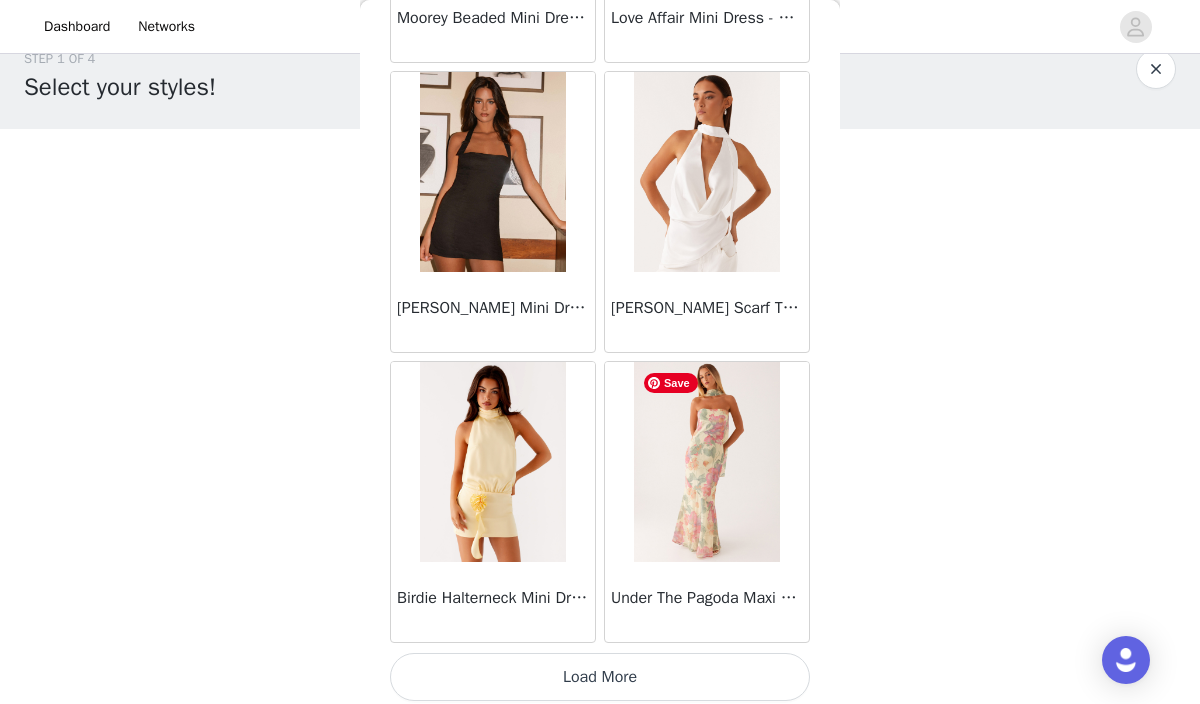 scroll, scrollTop: 25556, scrollLeft: 0, axis: vertical 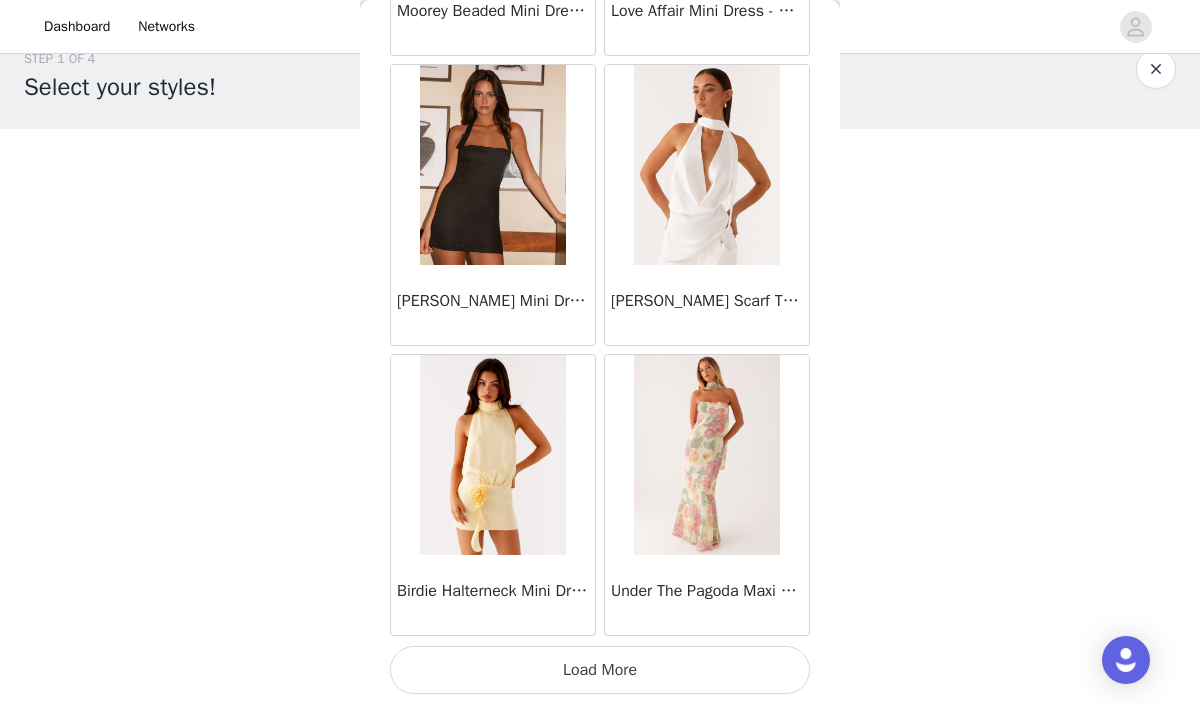click on "Load More" at bounding box center (600, 670) 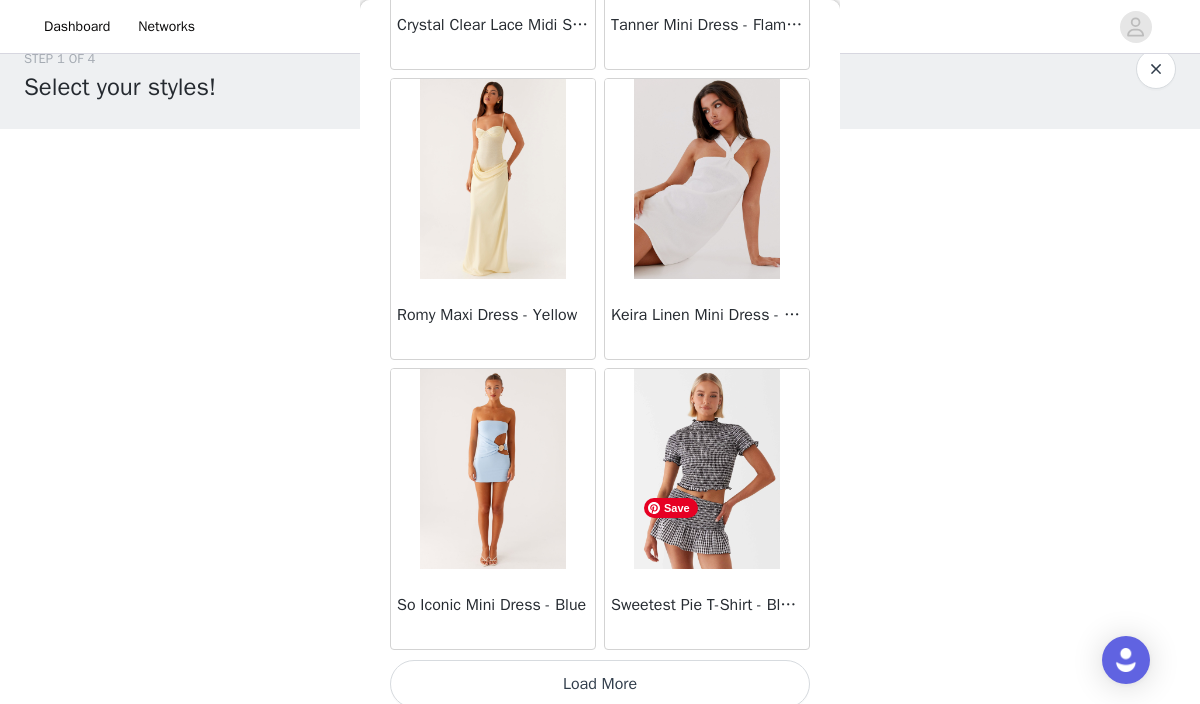 scroll, scrollTop: 28456, scrollLeft: 0, axis: vertical 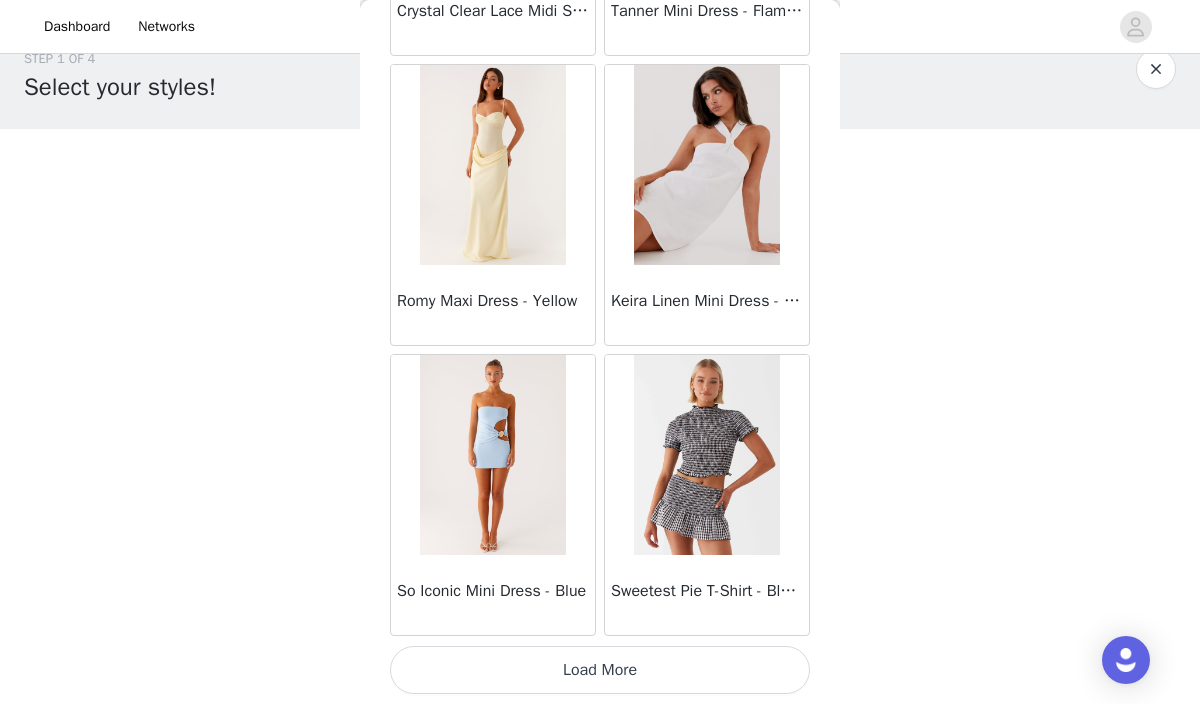 click on "Load More" at bounding box center (600, 670) 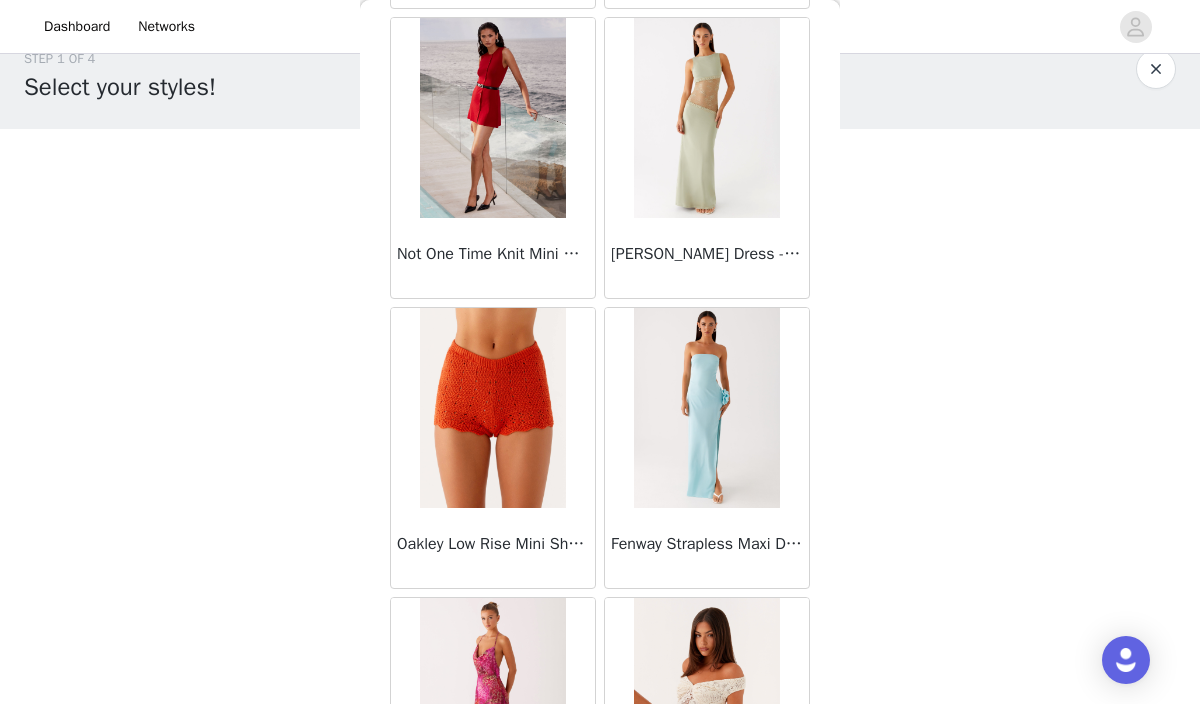scroll, scrollTop: 31356, scrollLeft: 0, axis: vertical 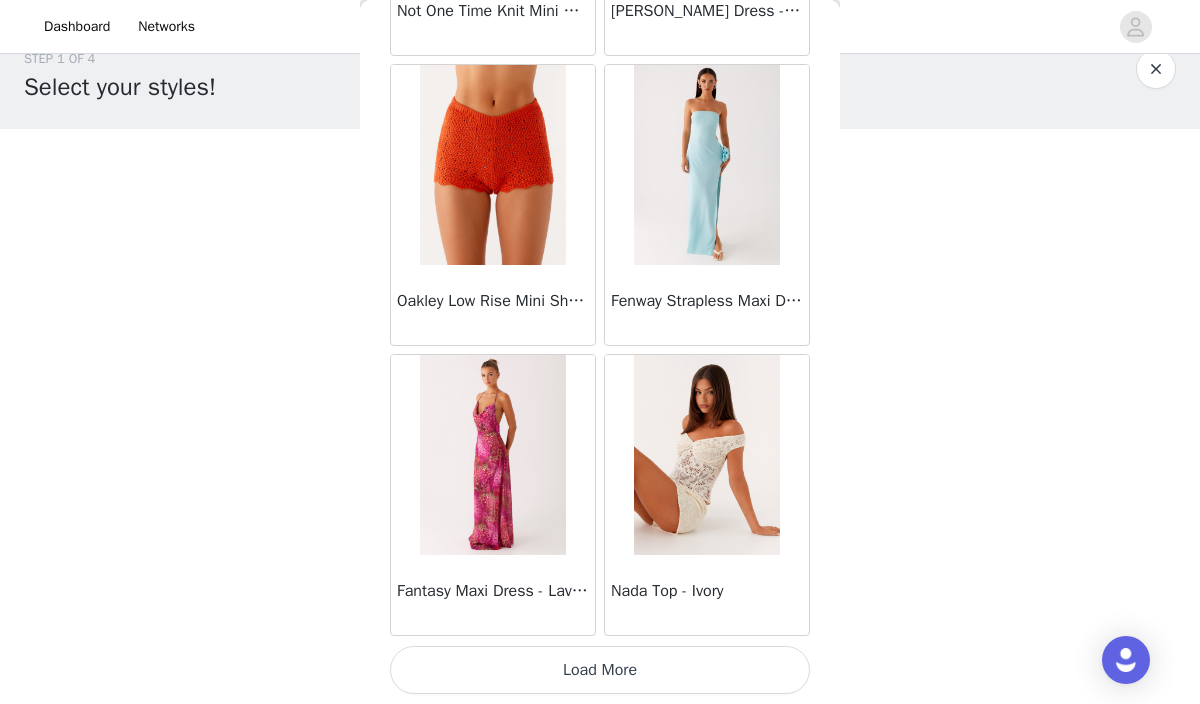 click on "Load More" at bounding box center (600, 670) 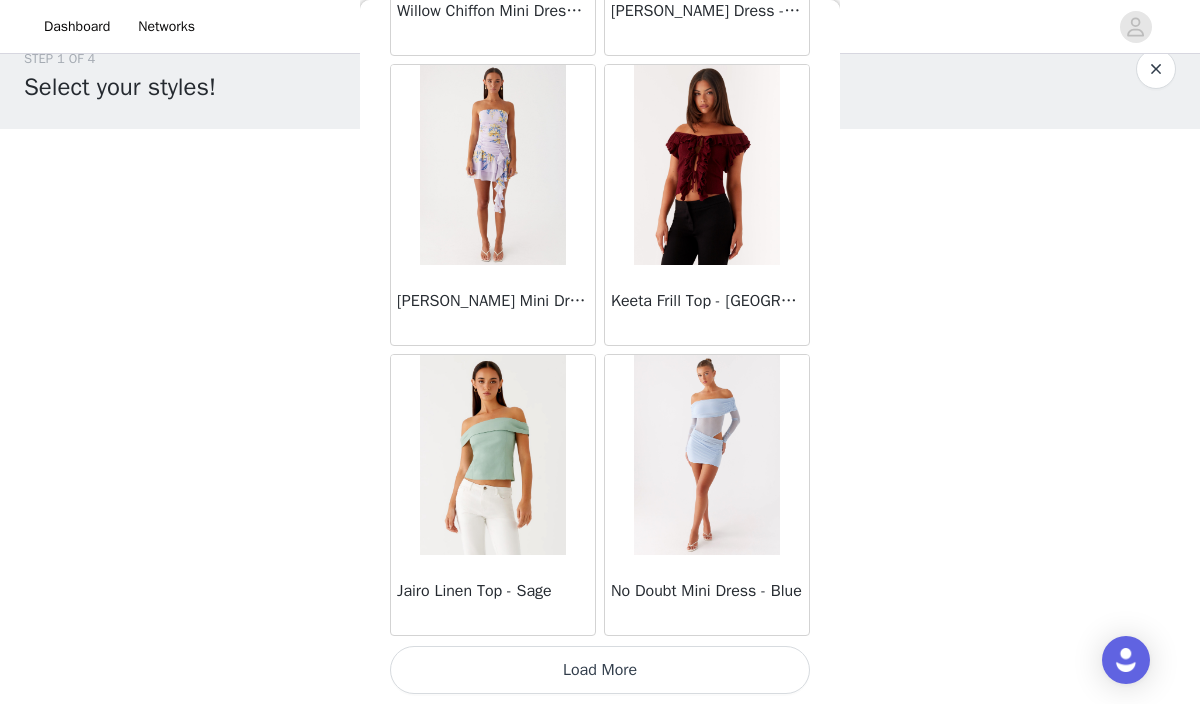 scroll, scrollTop: 34254, scrollLeft: 0, axis: vertical 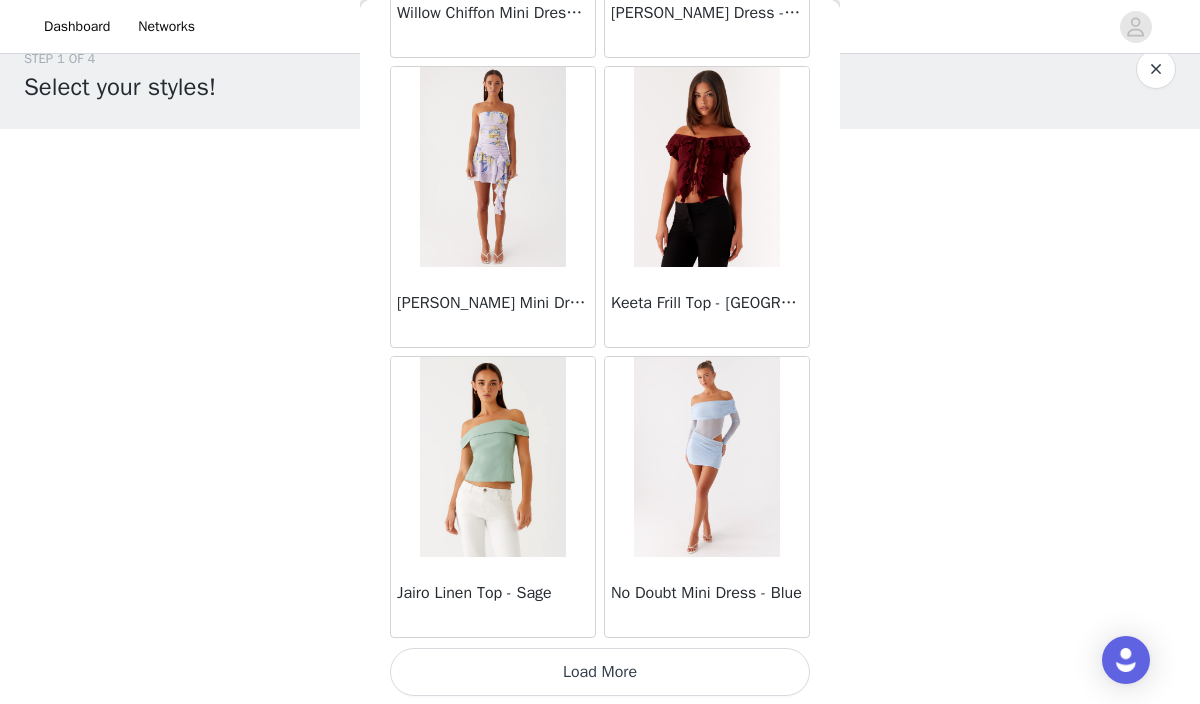 click on "Load More" at bounding box center [600, 672] 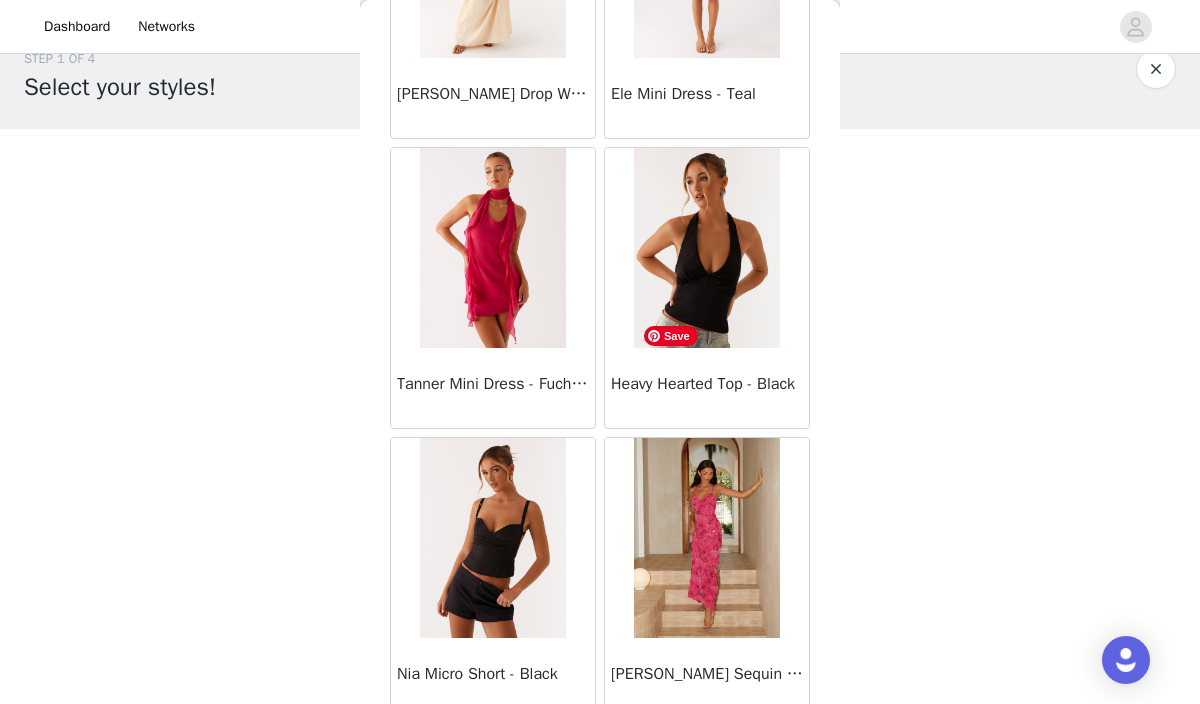 scroll, scrollTop: 36771, scrollLeft: 0, axis: vertical 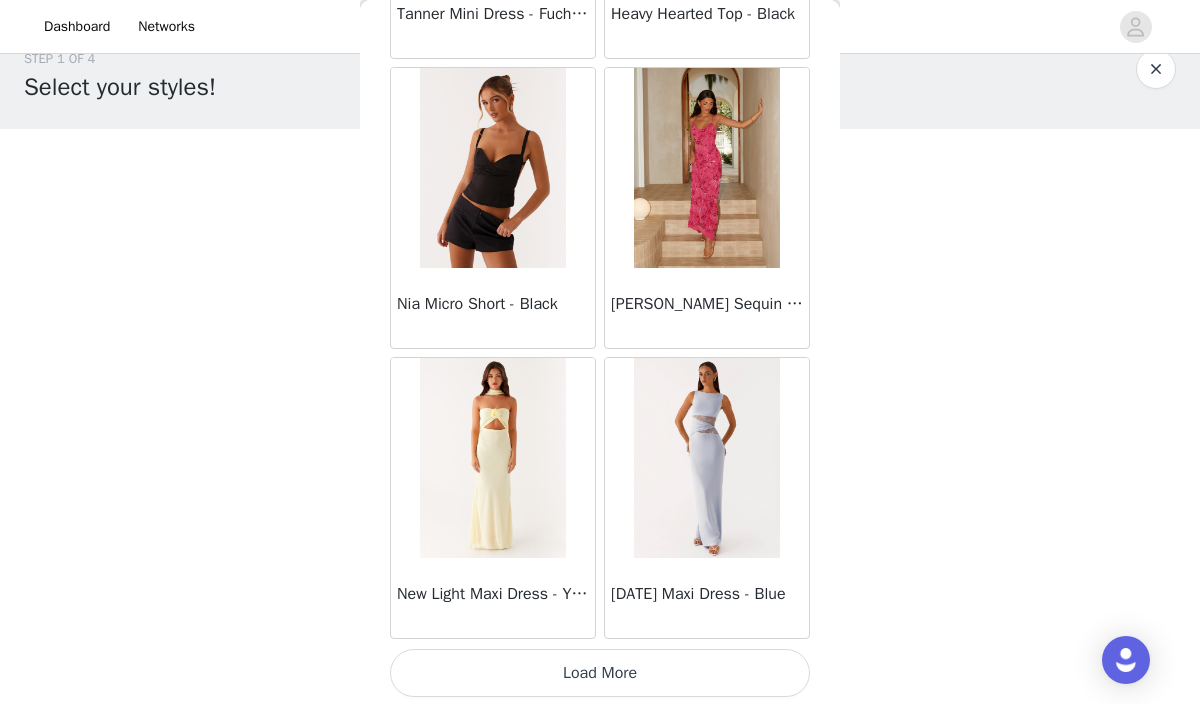click on "Load More" at bounding box center [600, 673] 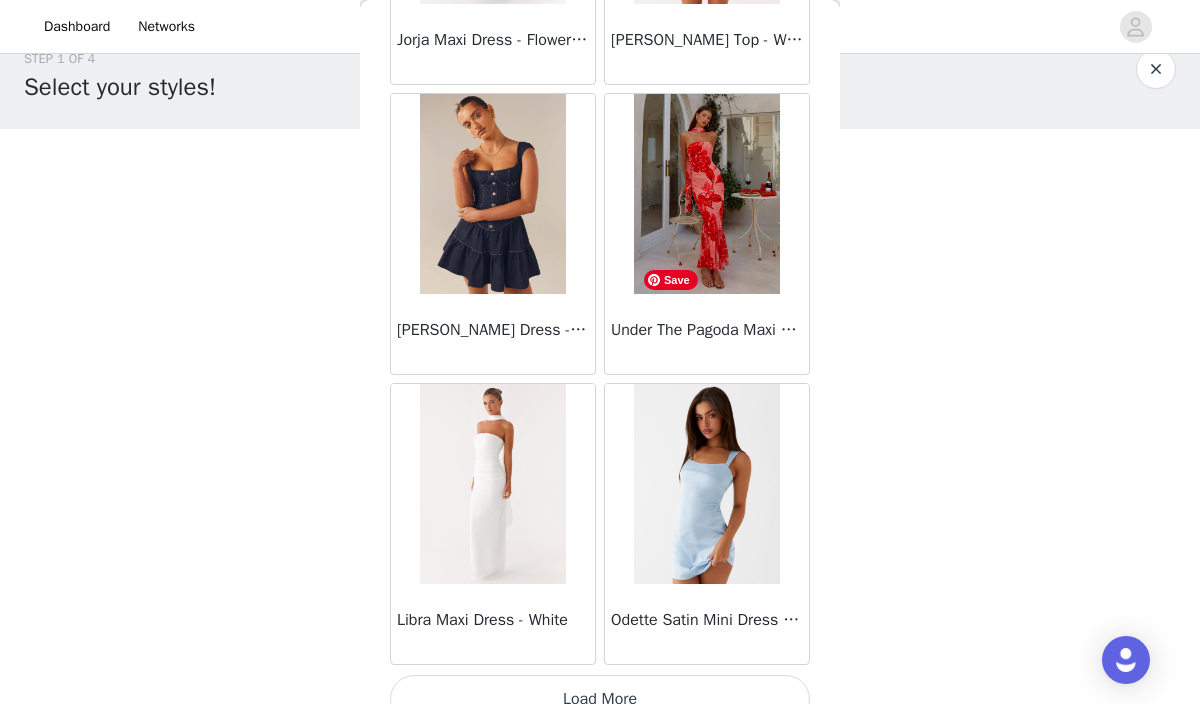 scroll, scrollTop: 40056, scrollLeft: 0, axis: vertical 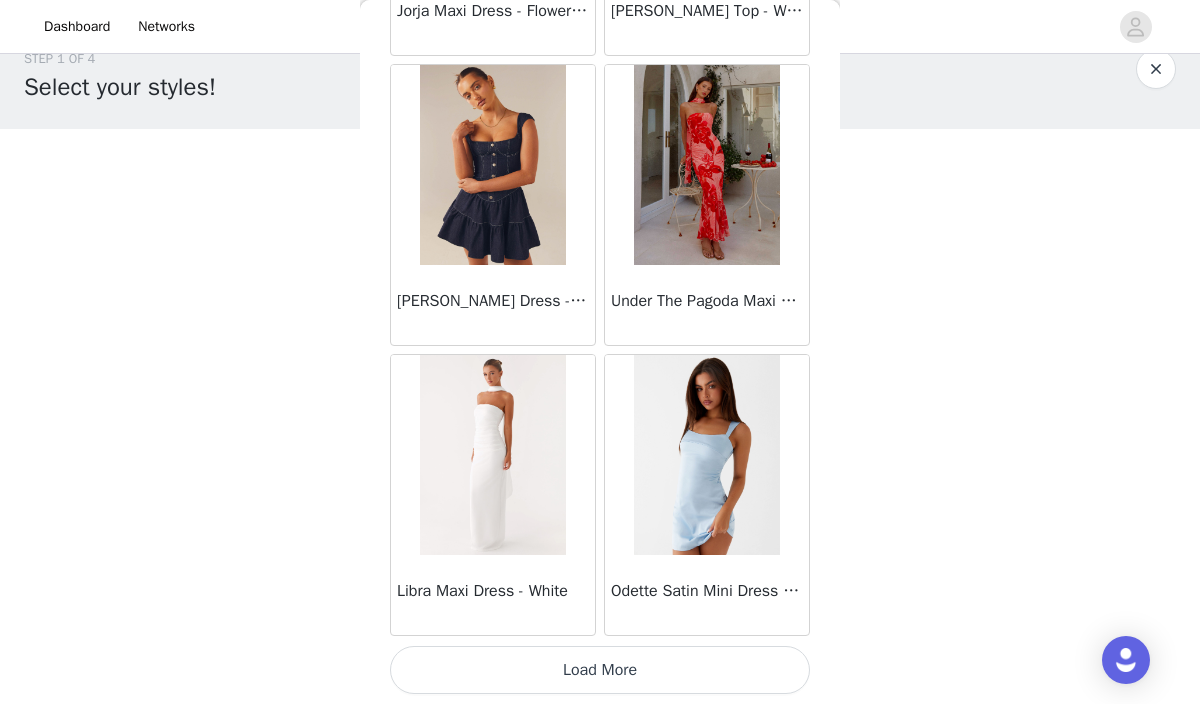 click on "Load More" at bounding box center (600, 670) 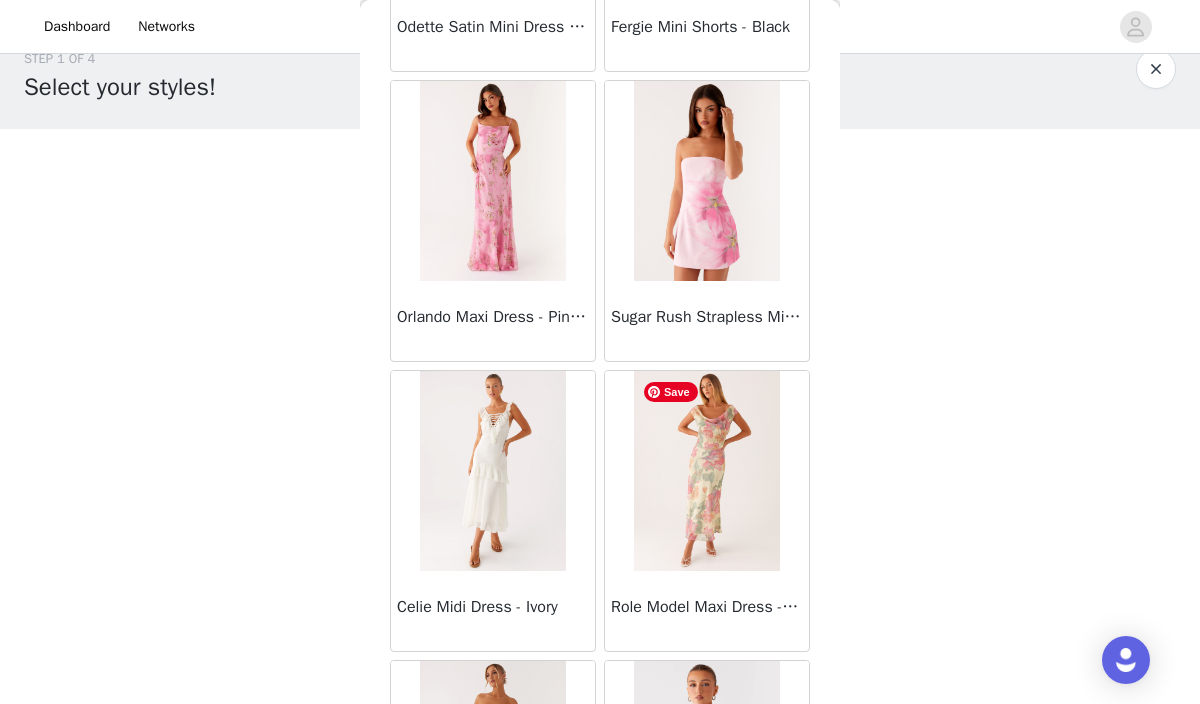 scroll, scrollTop: 42956, scrollLeft: 0, axis: vertical 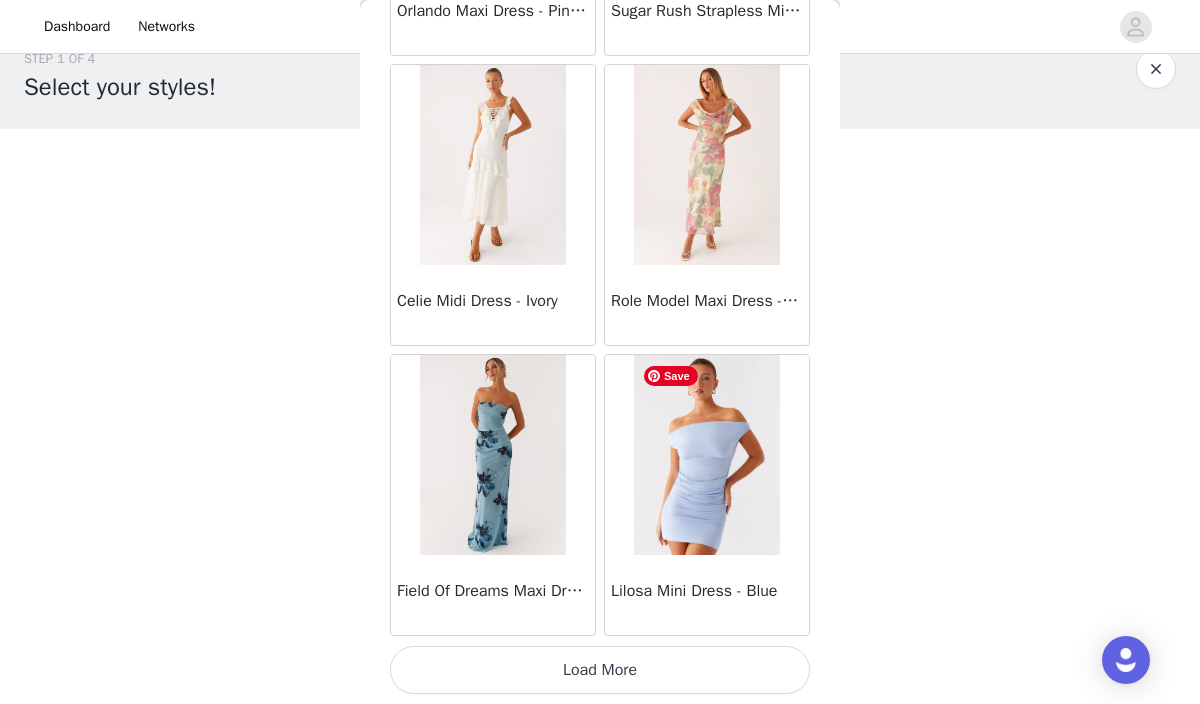 click on "Load More" at bounding box center (600, 670) 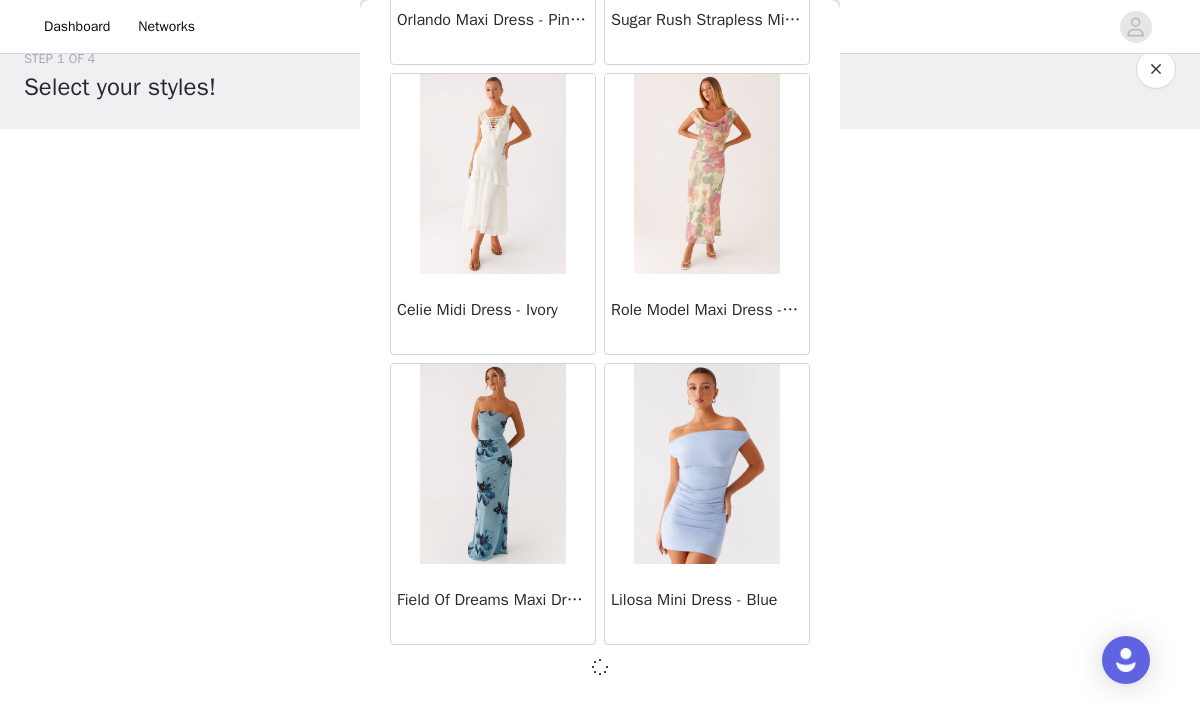 scroll, scrollTop: 42947, scrollLeft: 0, axis: vertical 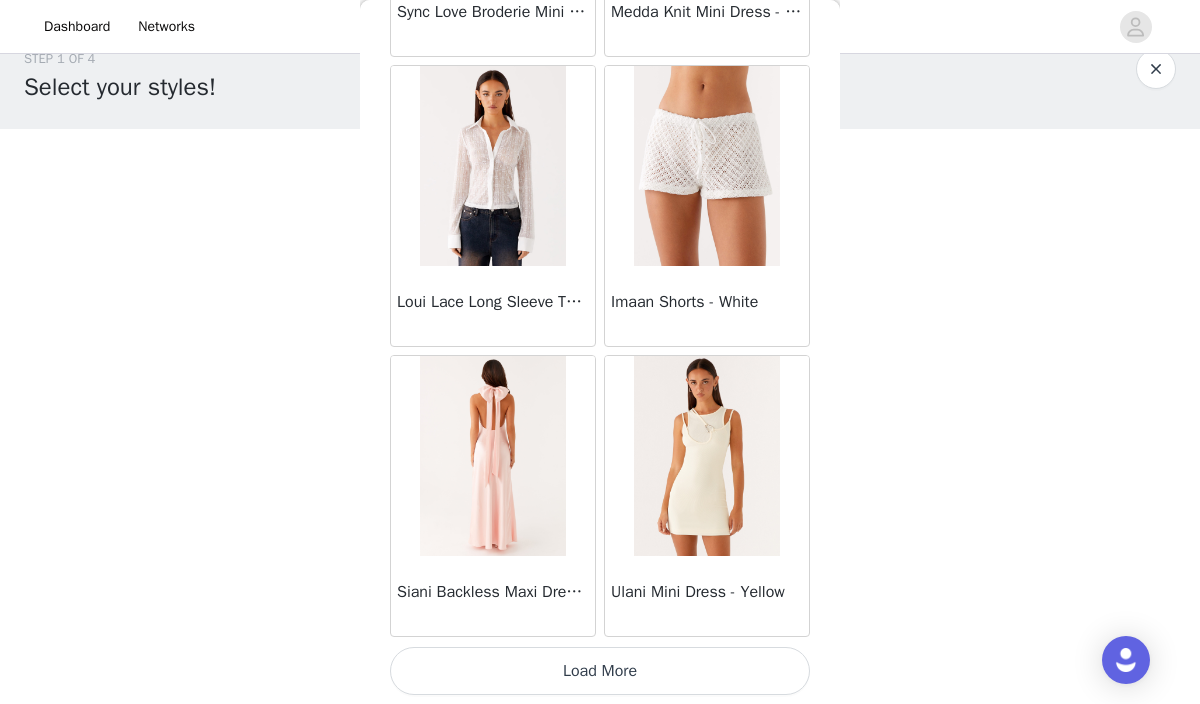 click on "Load More" at bounding box center [600, 671] 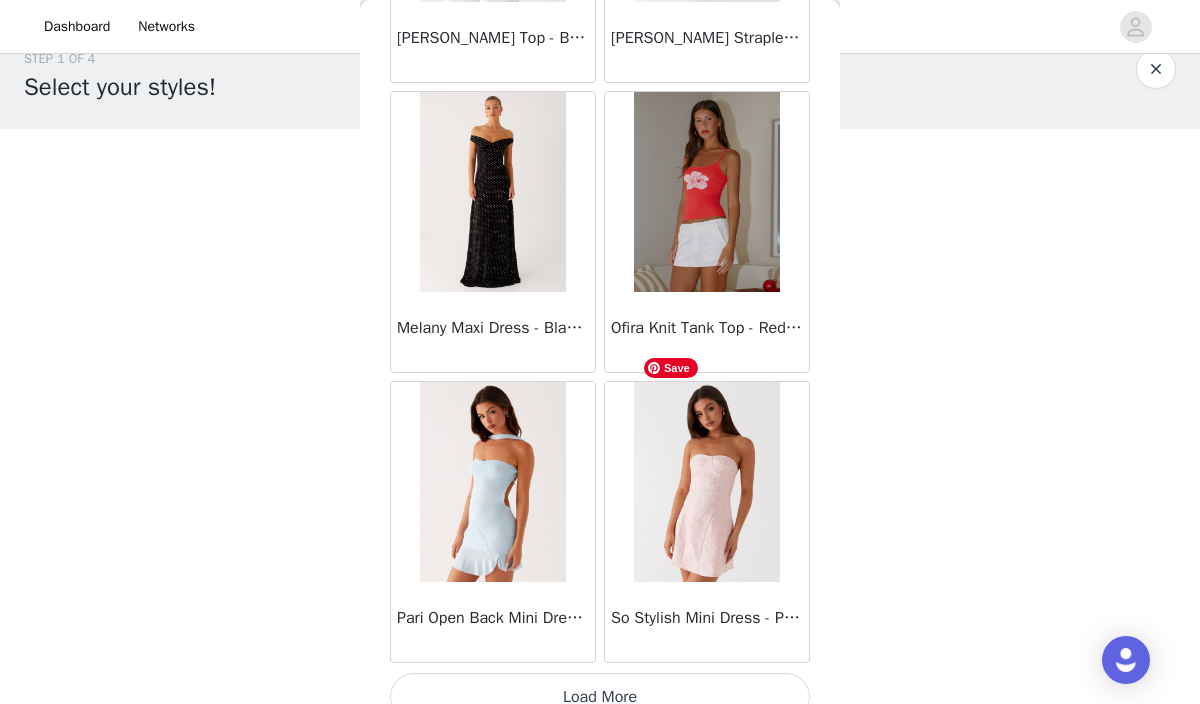 scroll, scrollTop: 48756, scrollLeft: 0, axis: vertical 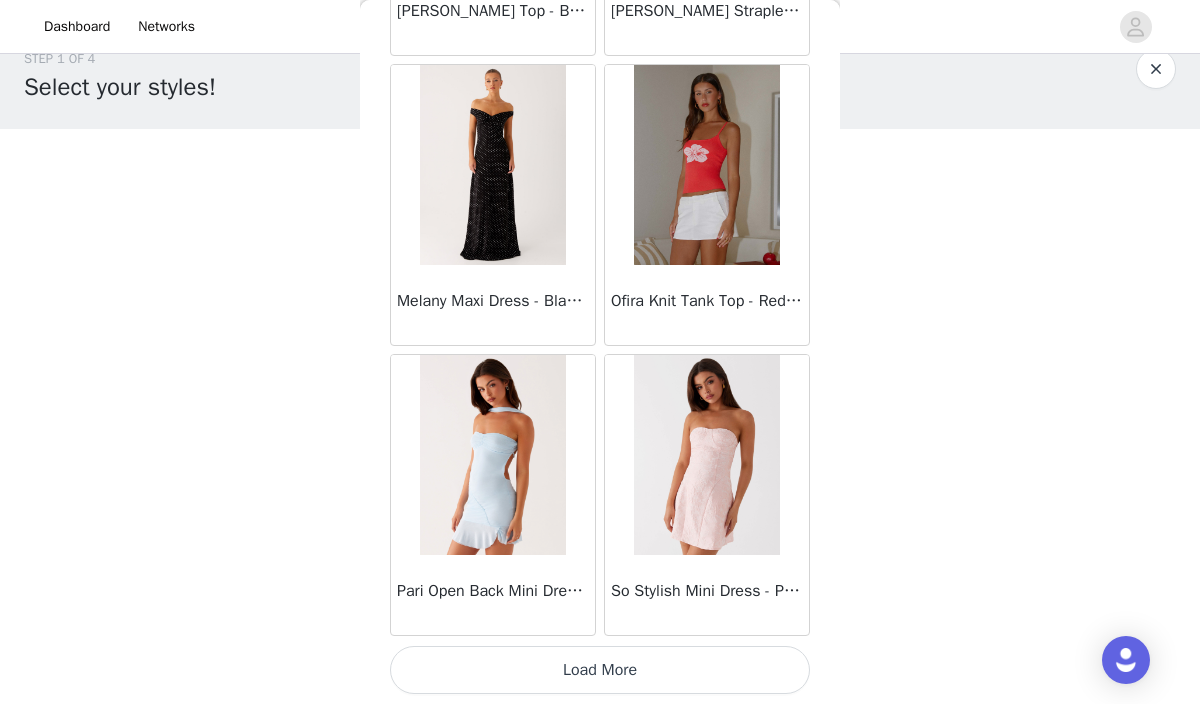 click on "Load More" at bounding box center [600, 670] 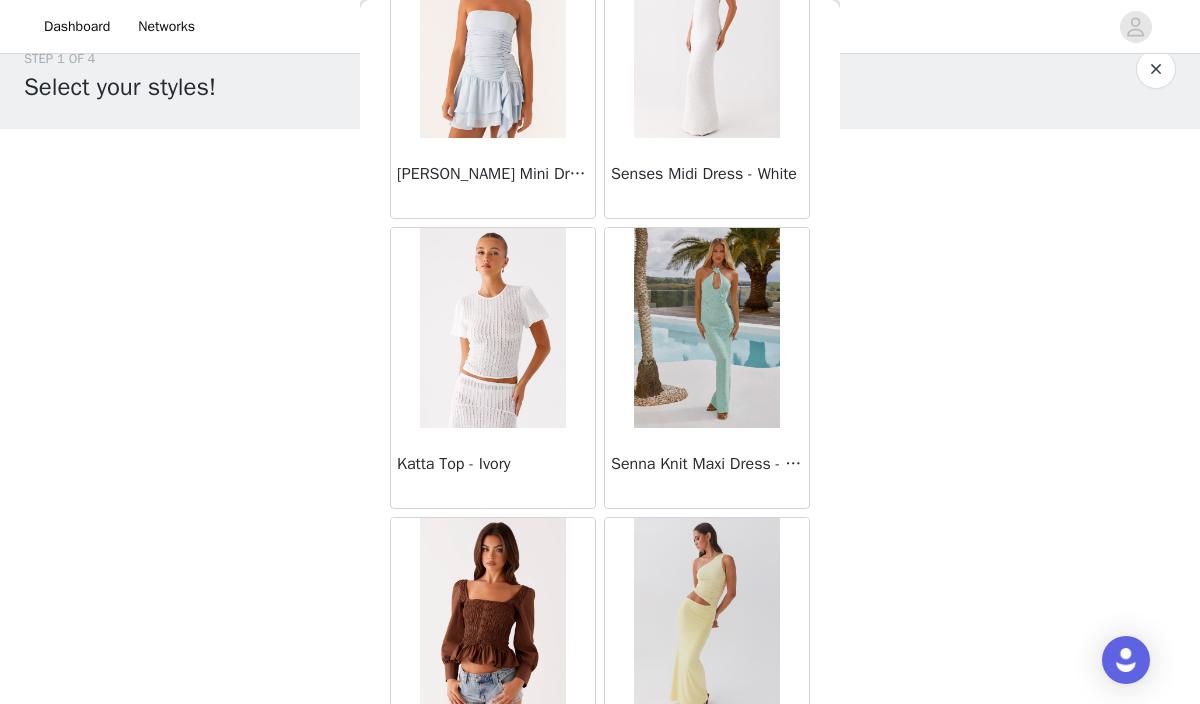 scroll, scrollTop: 51656, scrollLeft: 0, axis: vertical 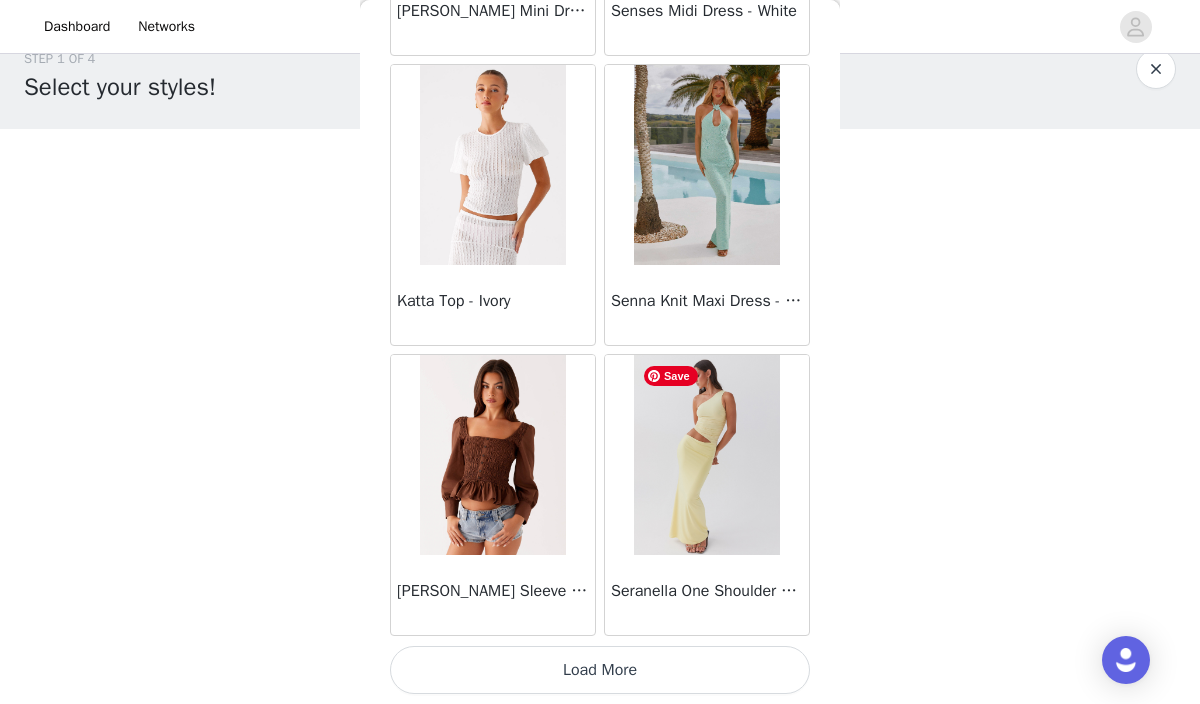 click on "Load More" at bounding box center (600, 670) 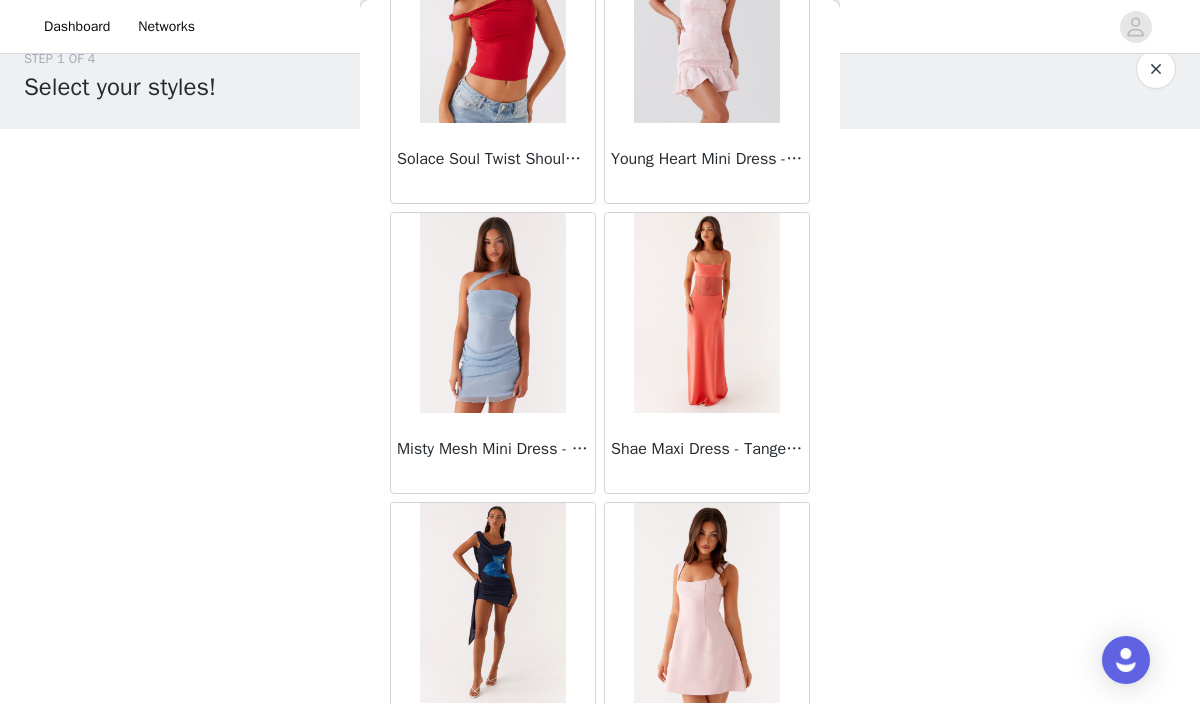 scroll, scrollTop: 52586, scrollLeft: 0, axis: vertical 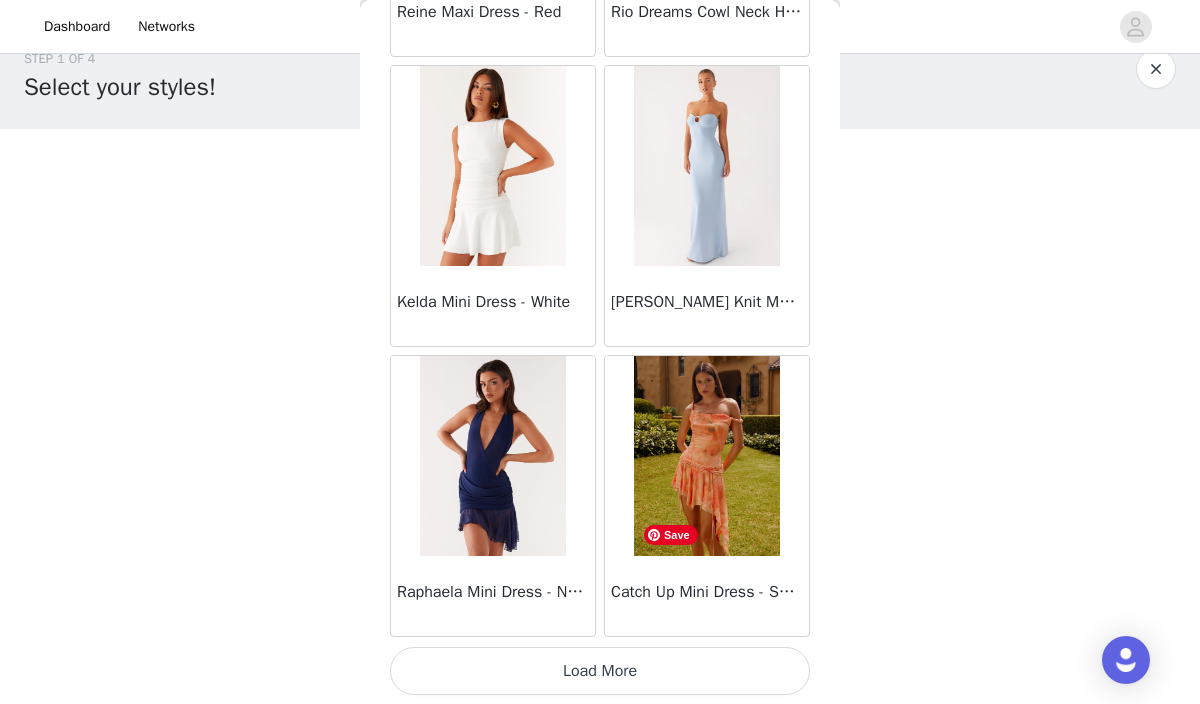 click on "Load More" at bounding box center (600, 671) 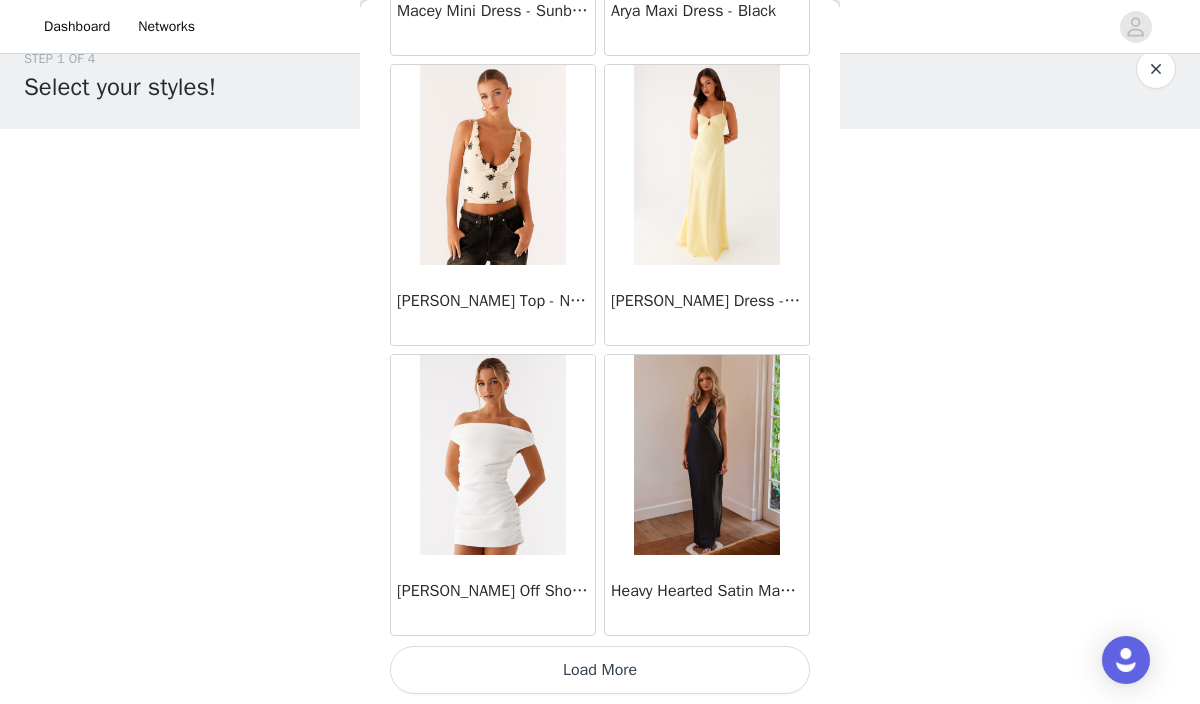 scroll, scrollTop: 57452, scrollLeft: 0, axis: vertical 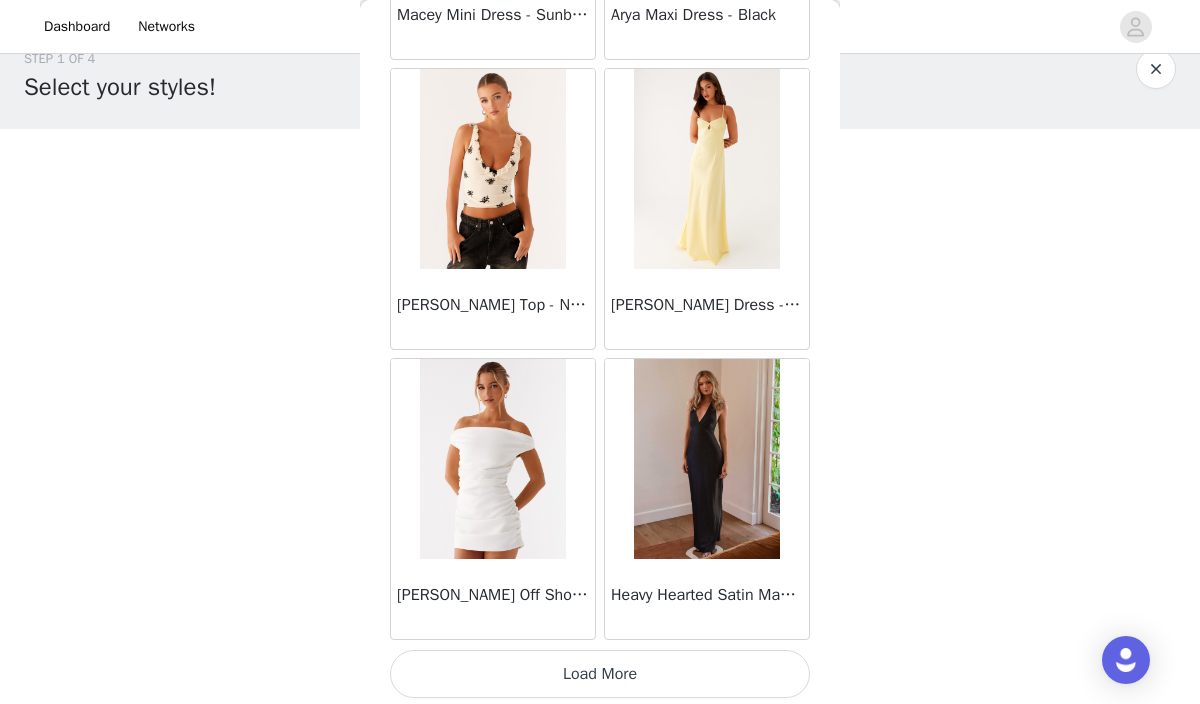 click on "Load More" at bounding box center (600, 674) 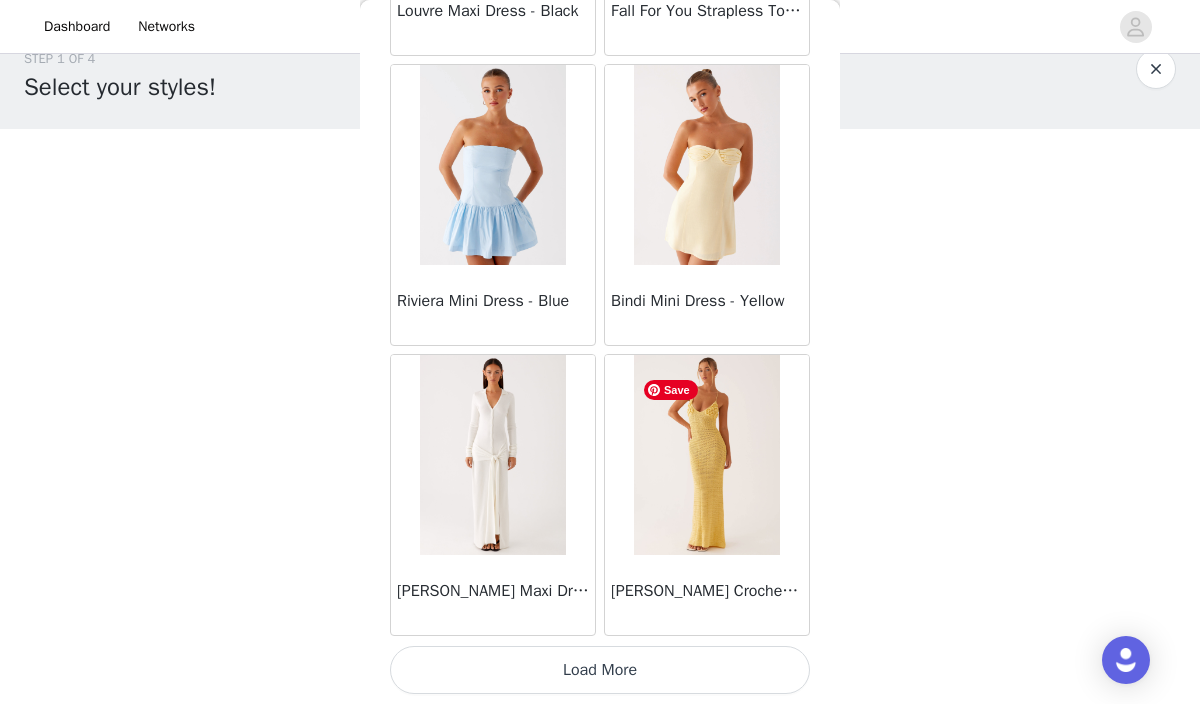 scroll, scrollTop: 60354, scrollLeft: 0, axis: vertical 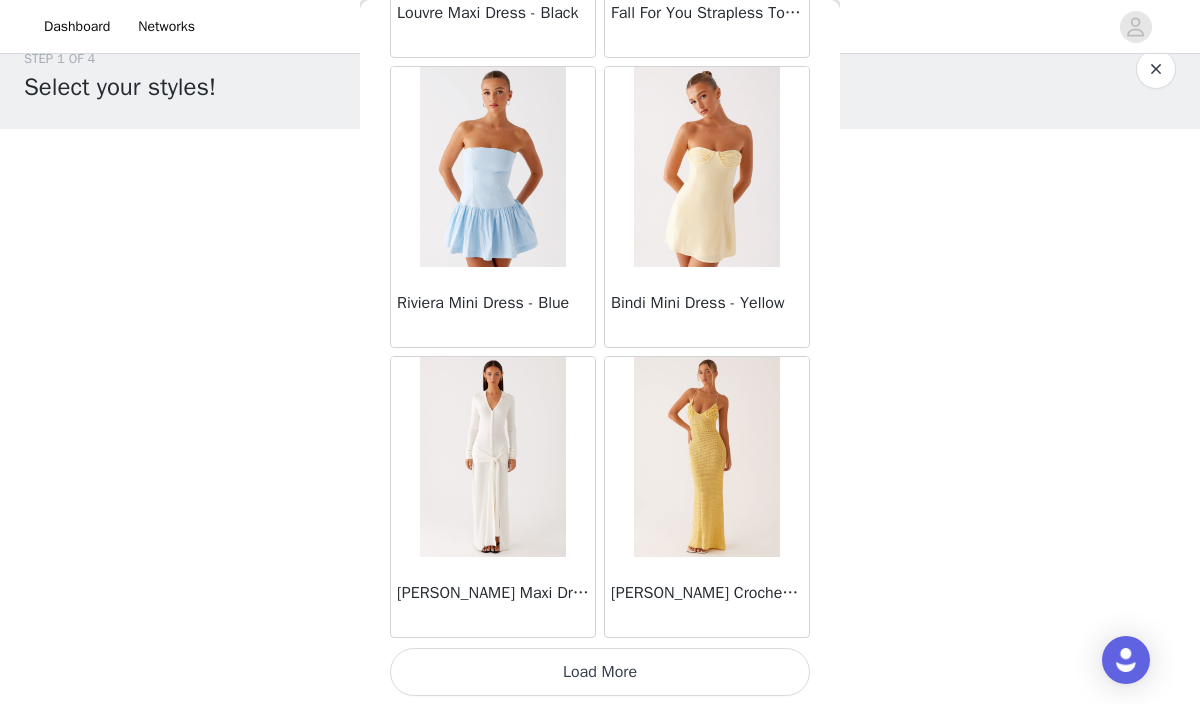 click on "Load More" at bounding box center [600, 672] 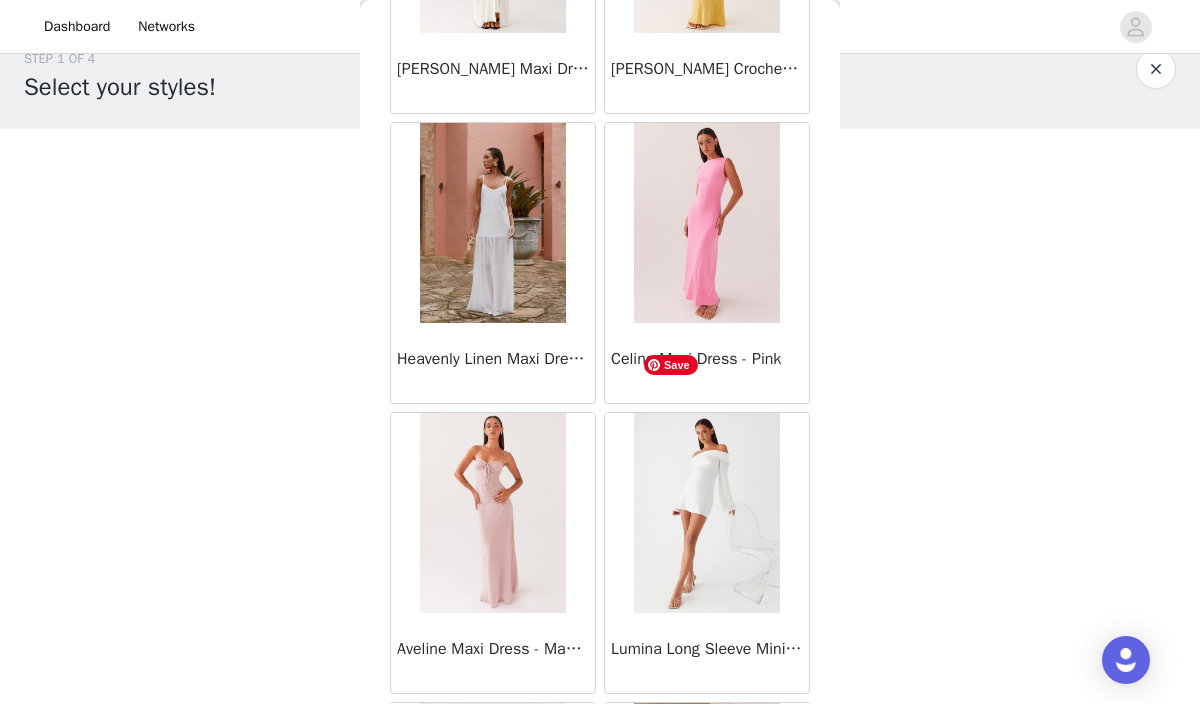 scroll, scrollTop: 60863, scrollLeft: 0, axis: vertical 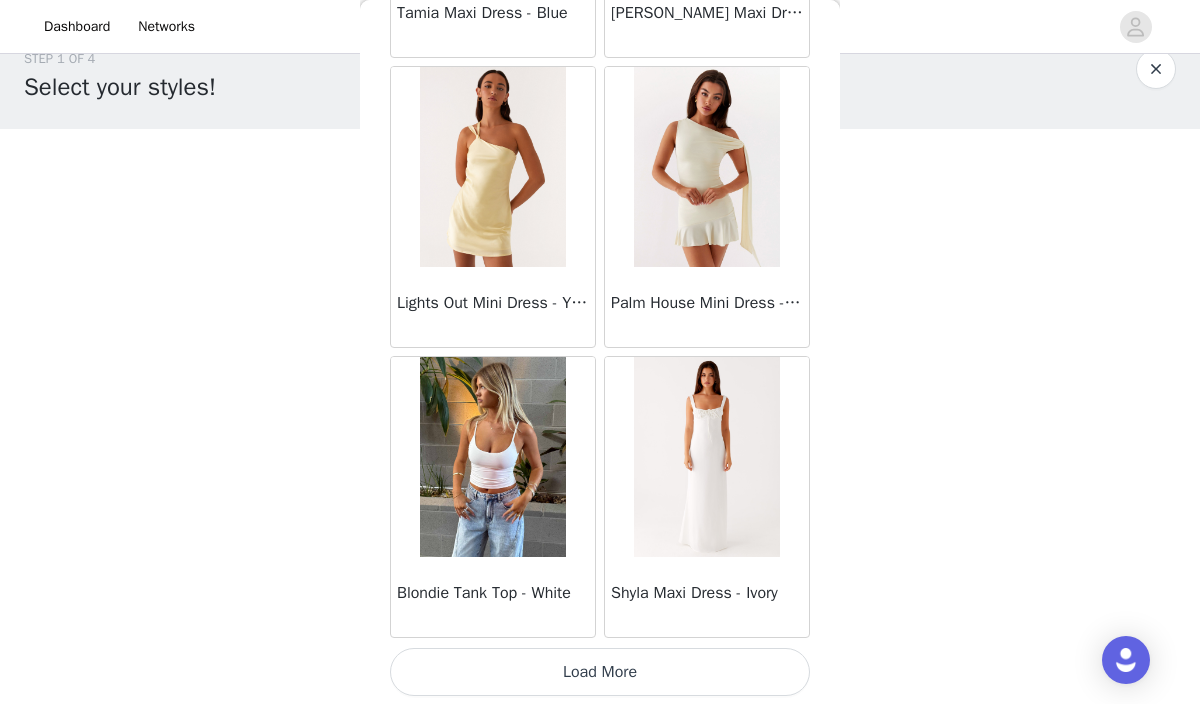 click on "Load More" at bounding box center [600, 672] 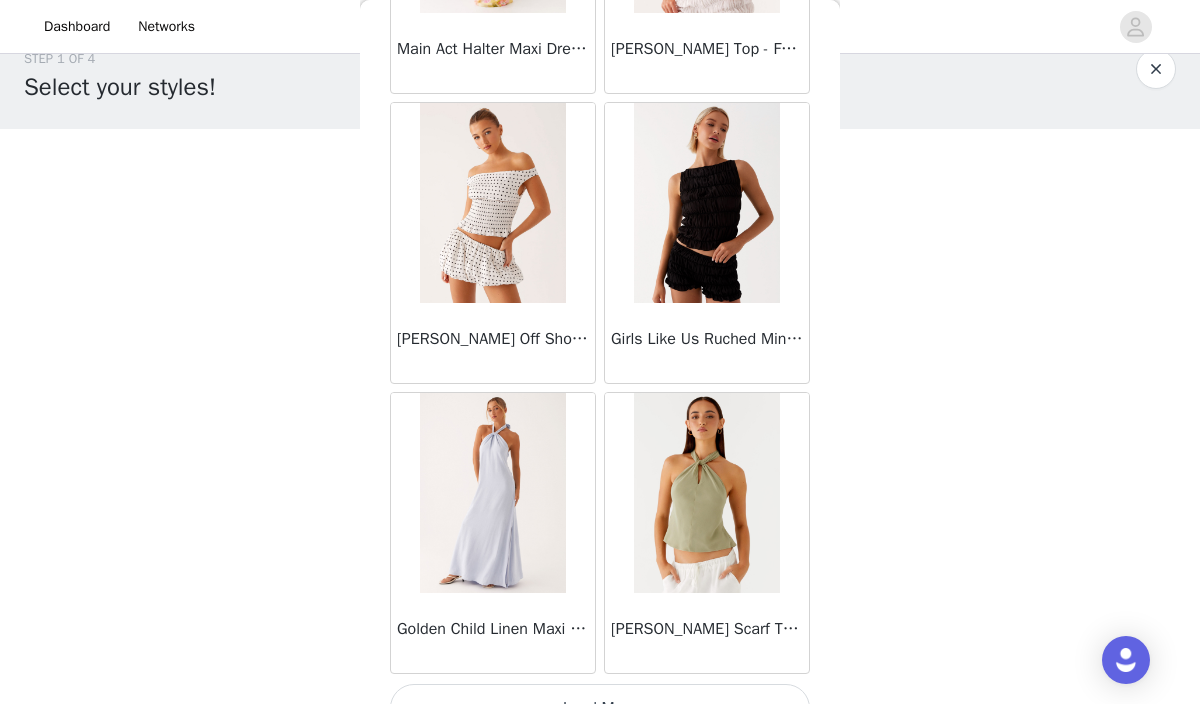 scroll, scrollTop: 66156, scrollLeft: 0, axis: vertical 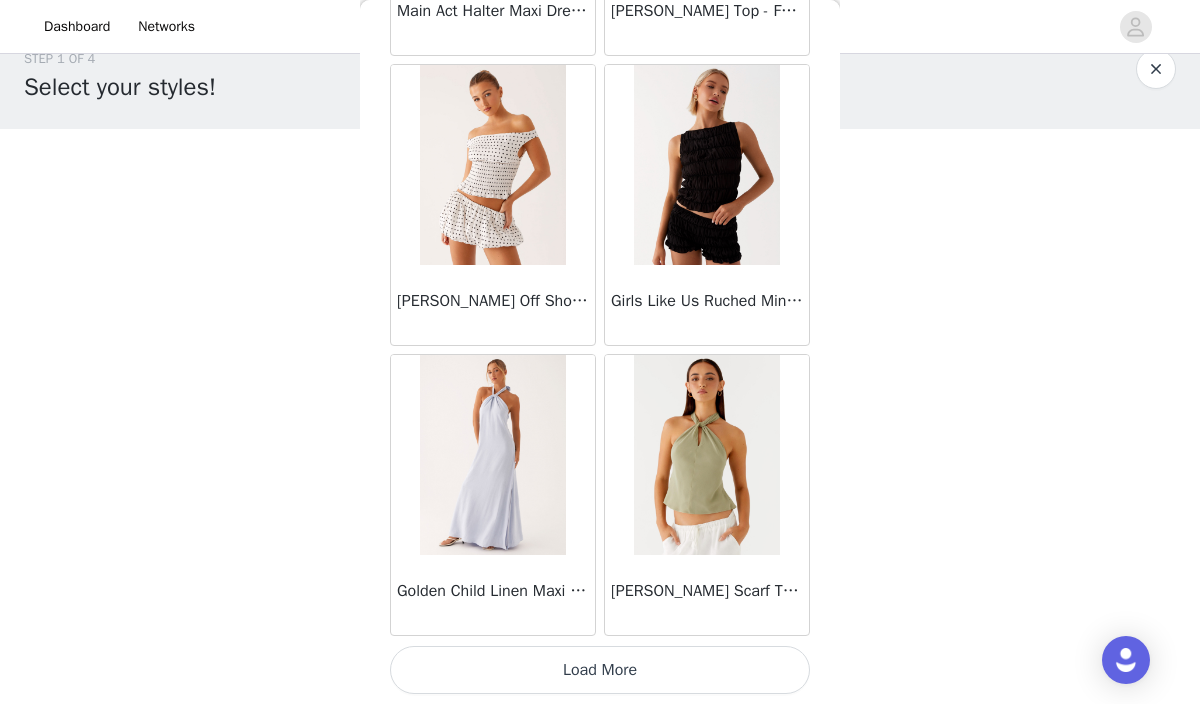 click on "Load More" at bounding box center (600, 670) 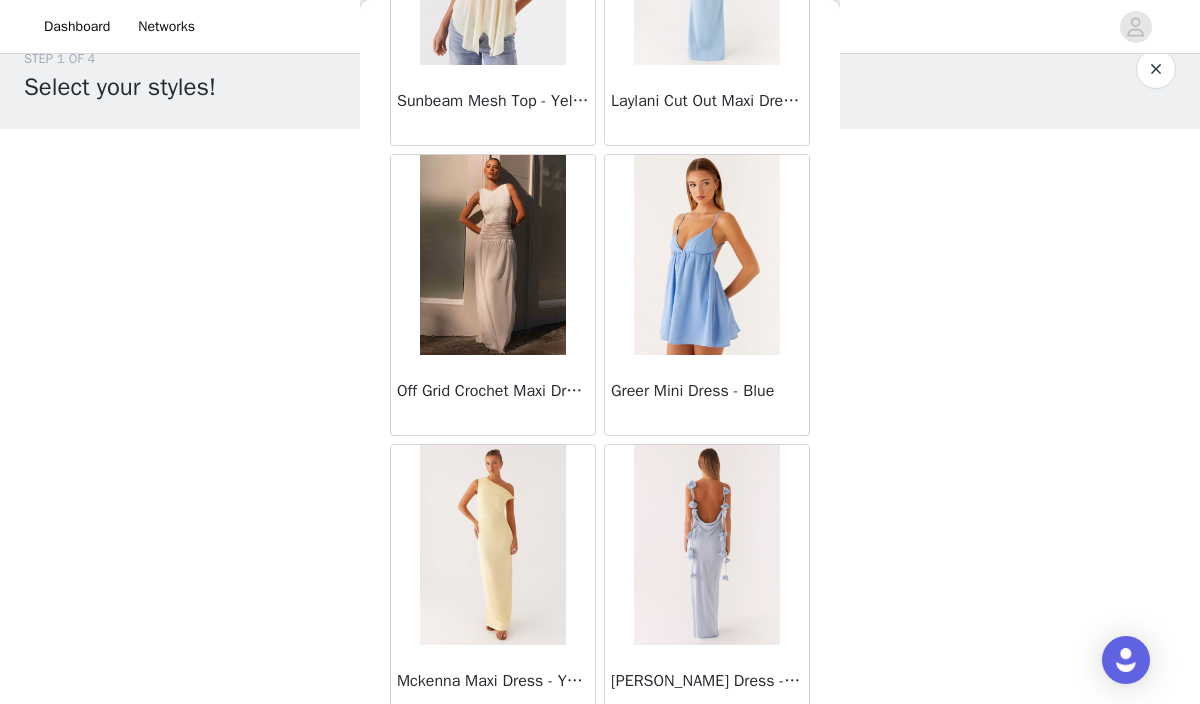 scroll, scrollTop: 69056, scrollLeft: 0, axis: vertical 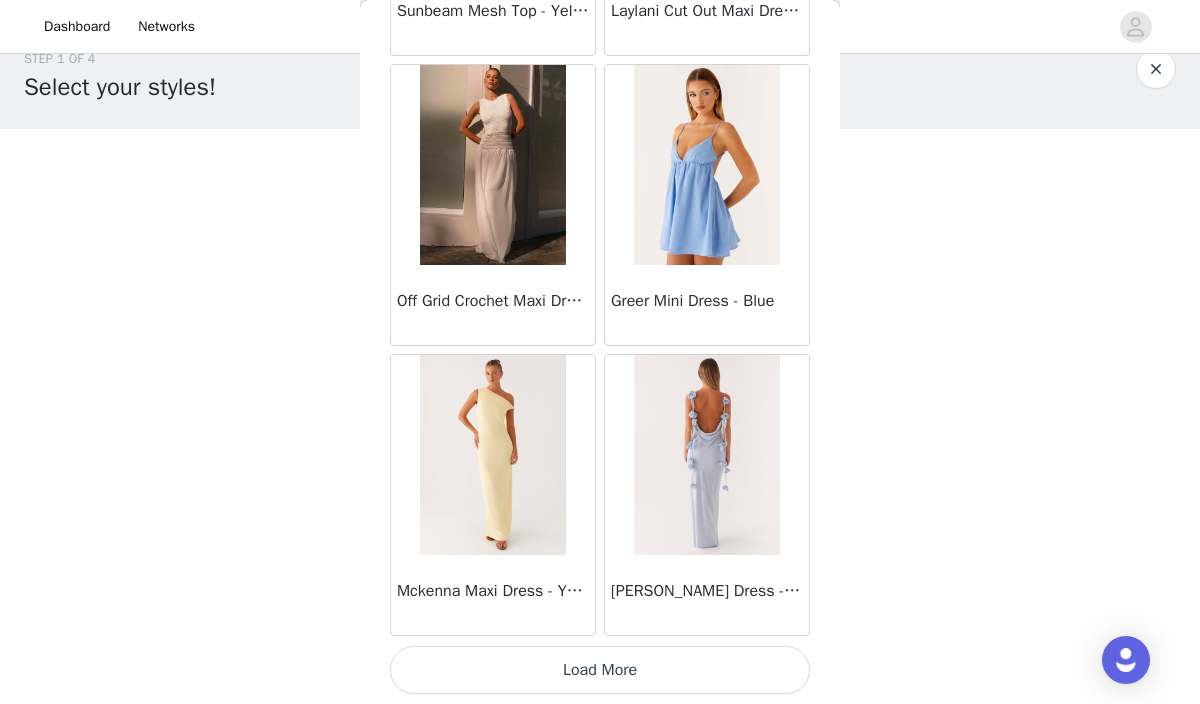 click on "Load More" at bounding box center (600, 670) 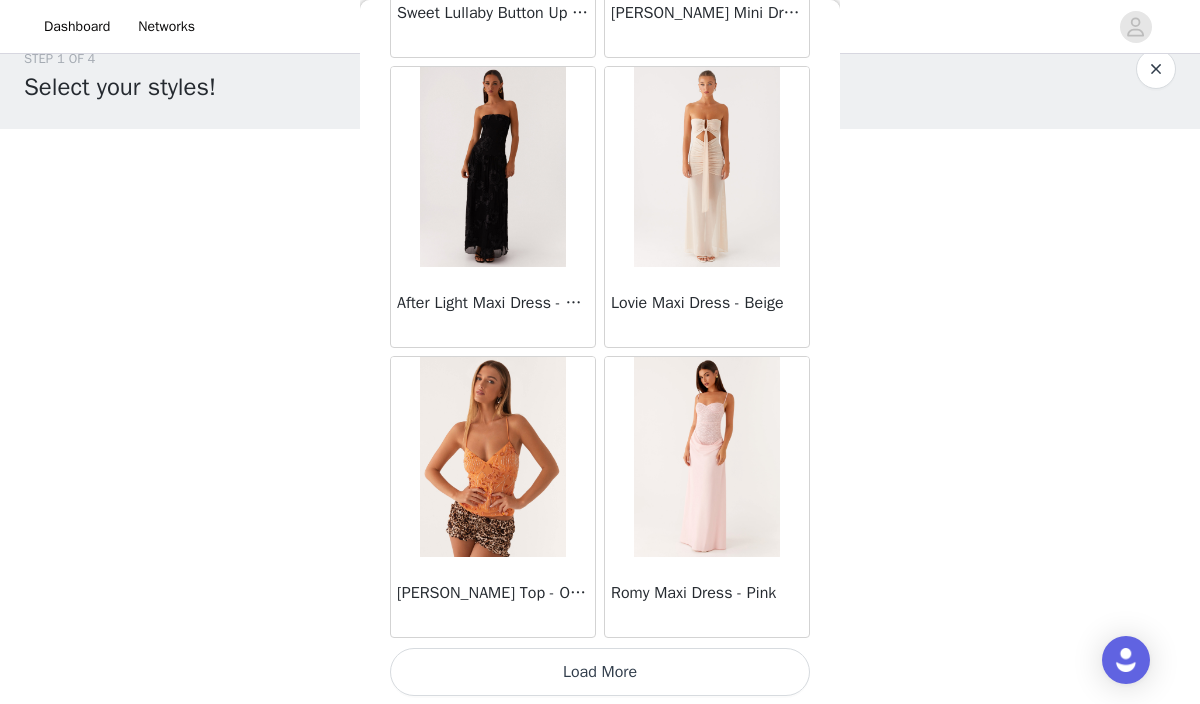 click on "Load More" at bounding box center (600, 672) 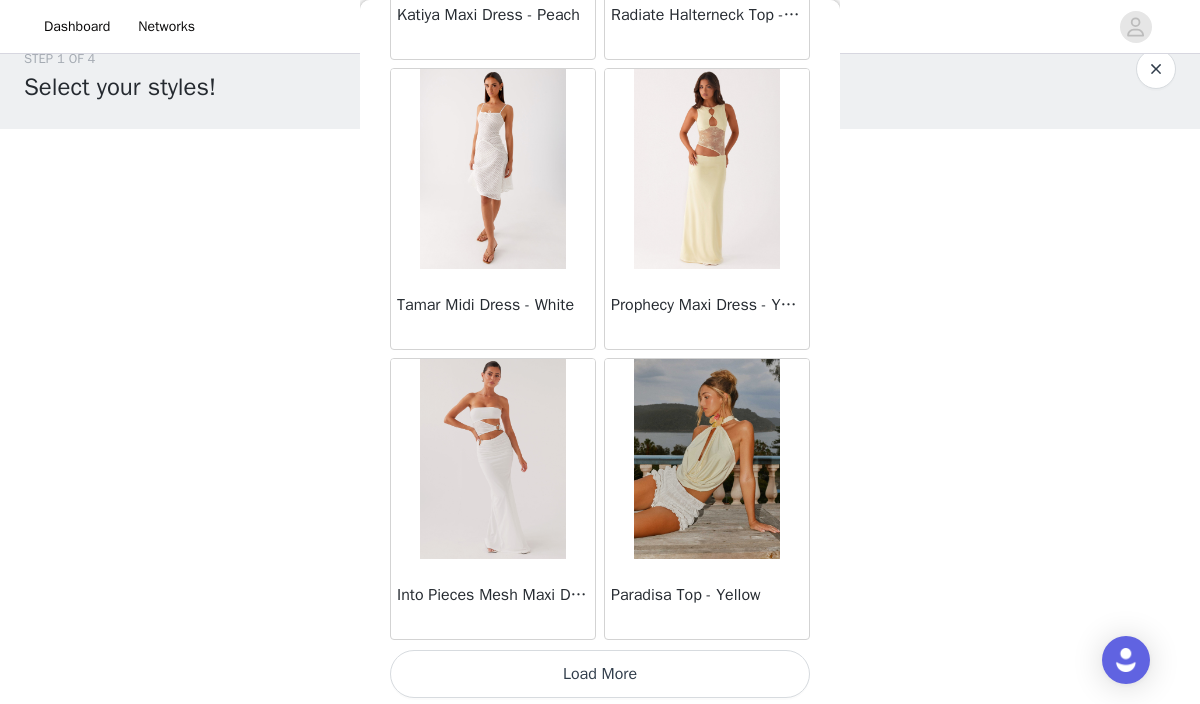 scroll, scrollTop: 74856, scrollLeft: 0, axis: vertical 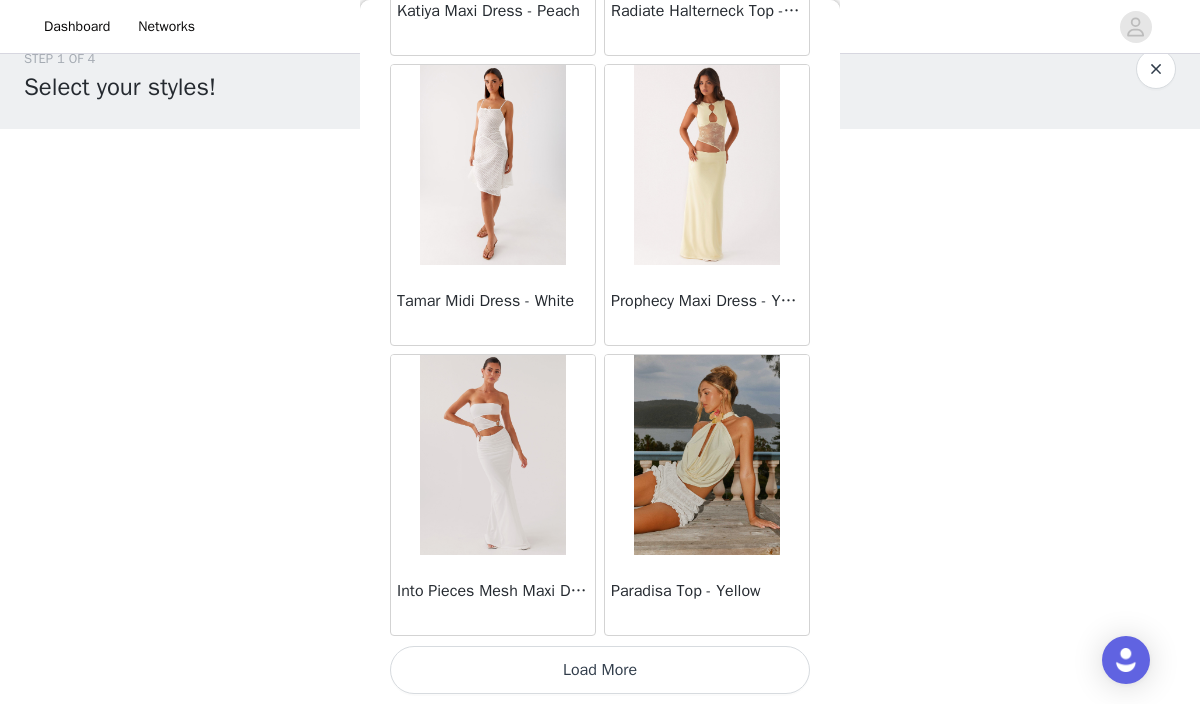 click on "Load More" at bounding box center (600, 670) 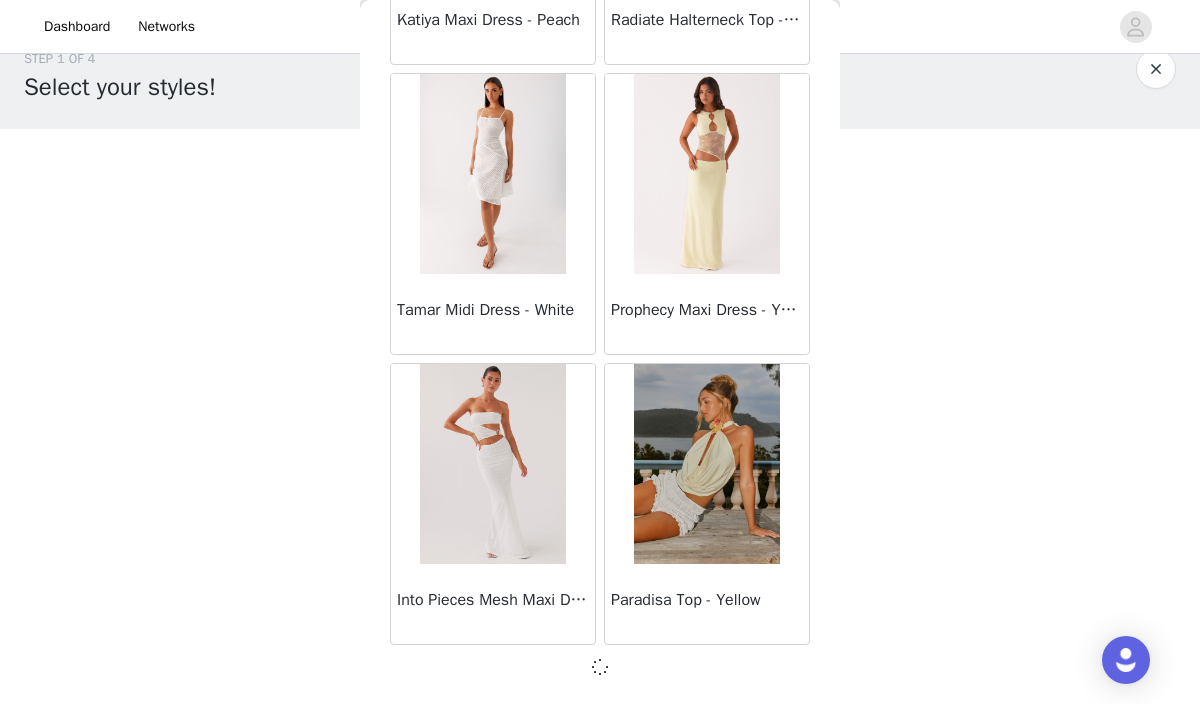 scroll, scrollTop: 74847, scrollLeft: 0, axis: vertical 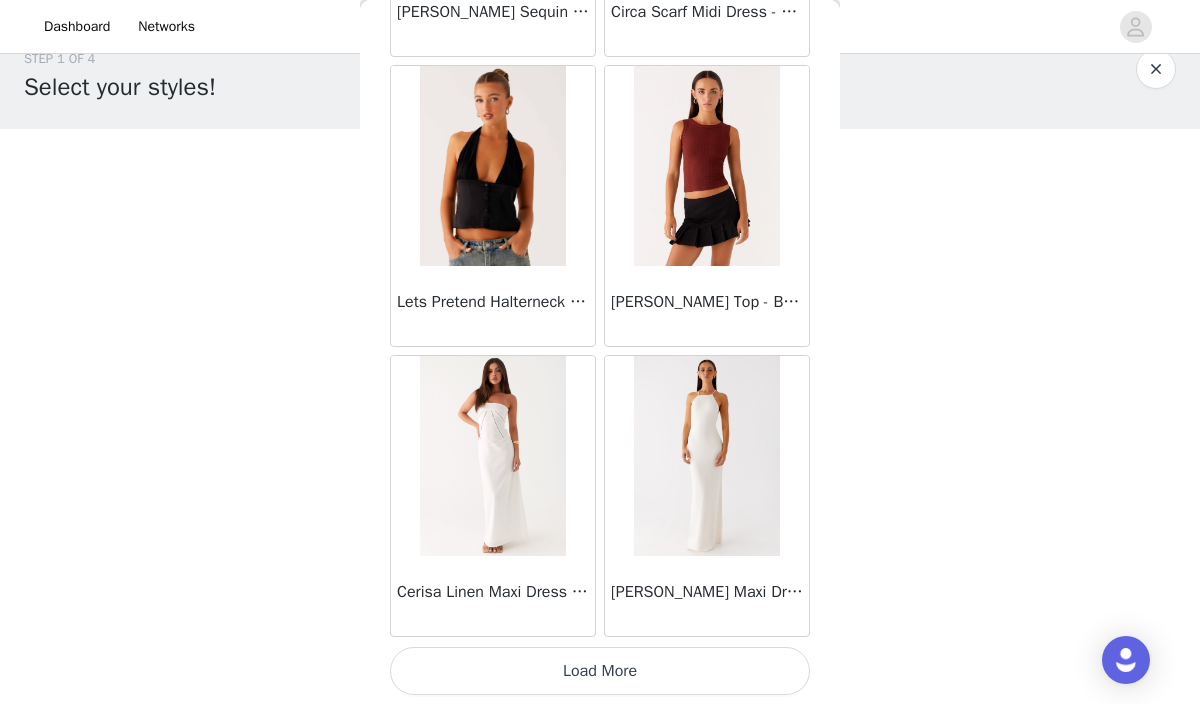 click on "Load More" at bounding box center [600, 671] 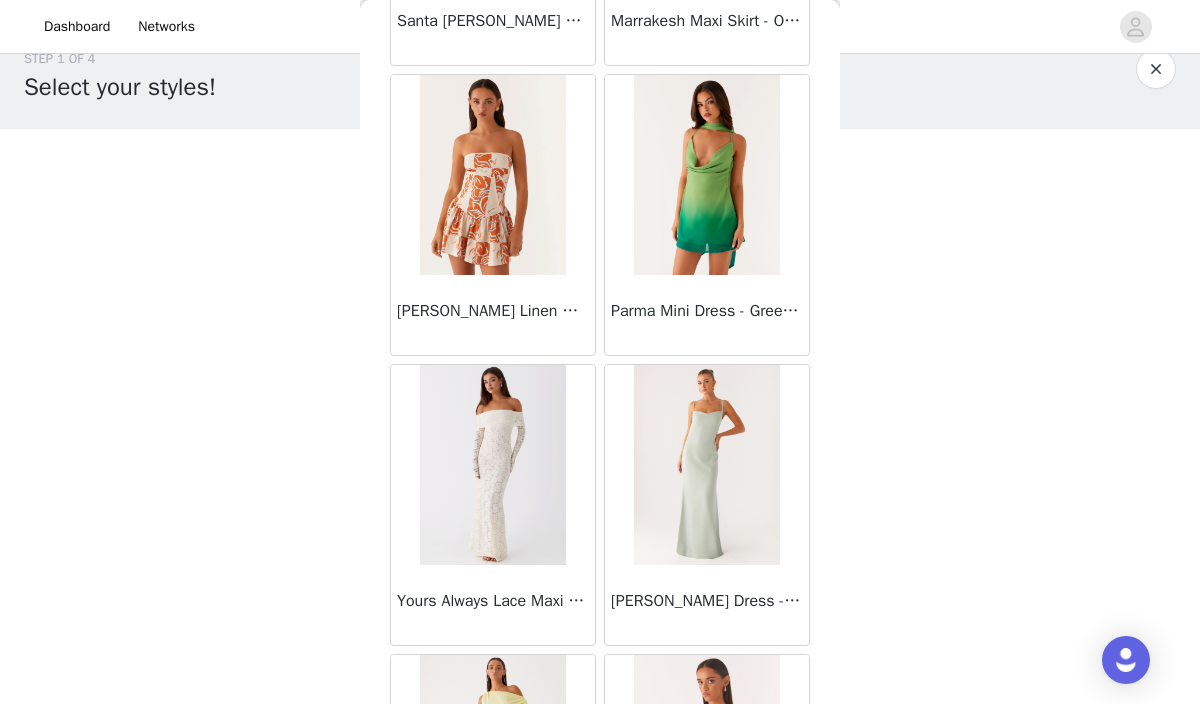 scroll, scrollTop: 80656, scrollLeft: 0, axis: vertical 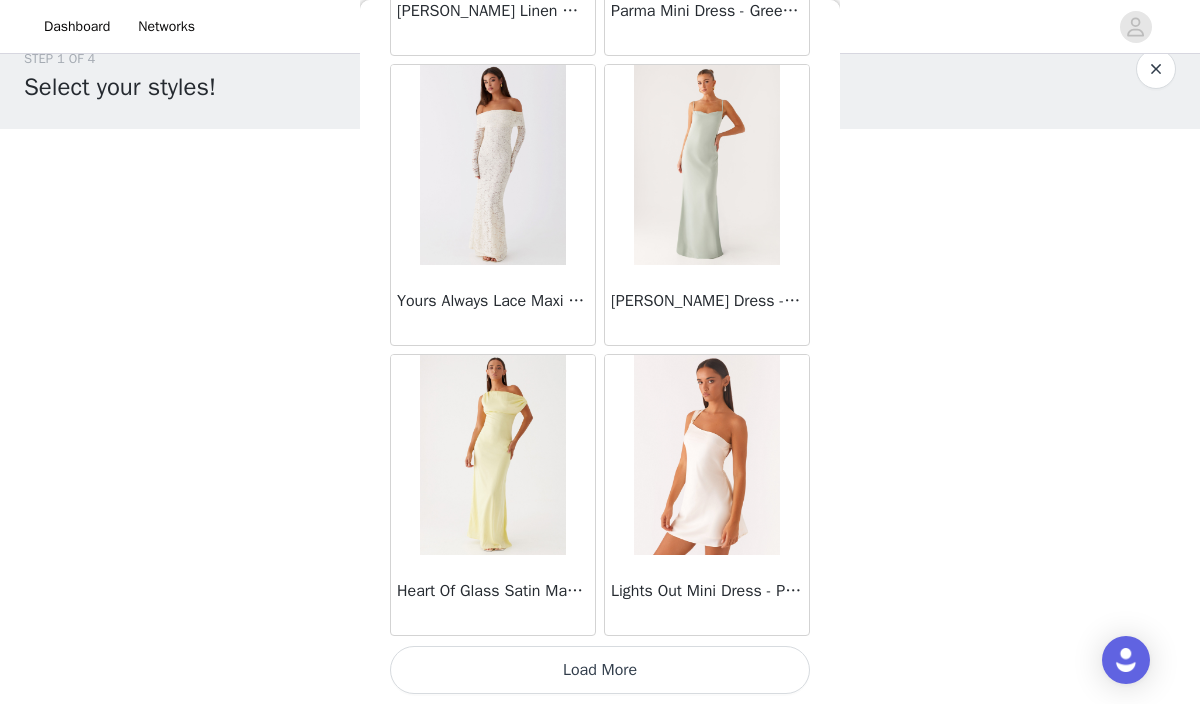 click on "Load More" at bounding box center [600, 670] 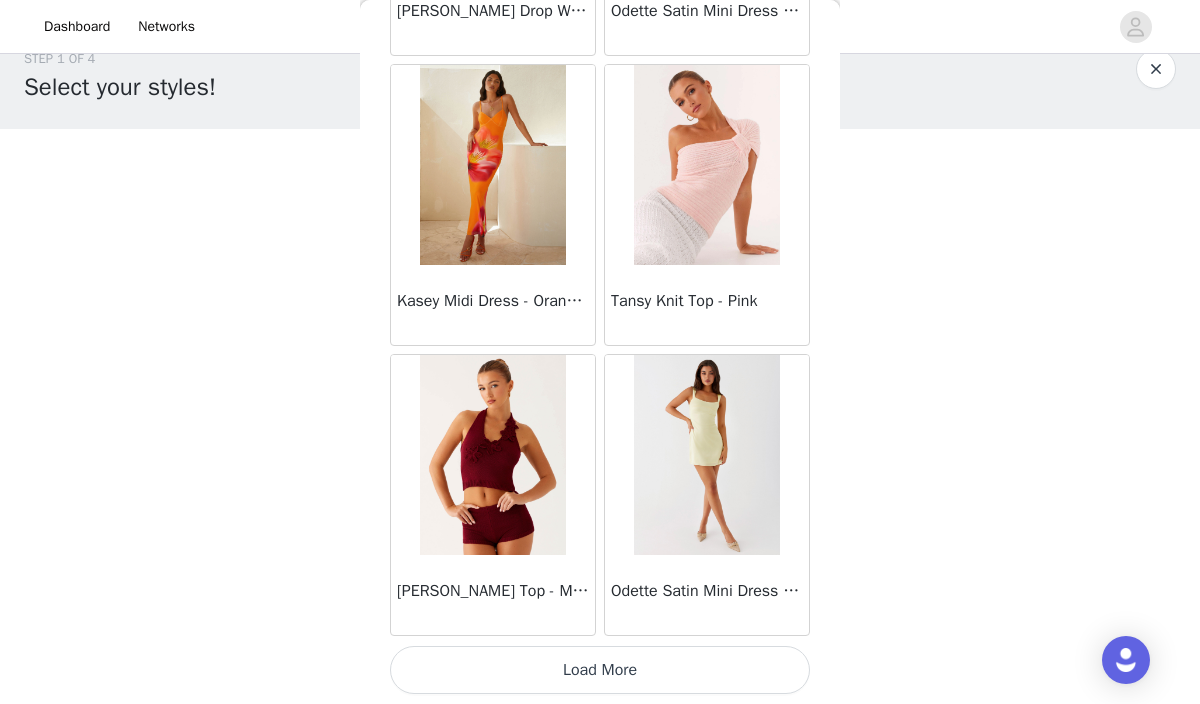 click on "Load More" at bounding box center [600, 670] 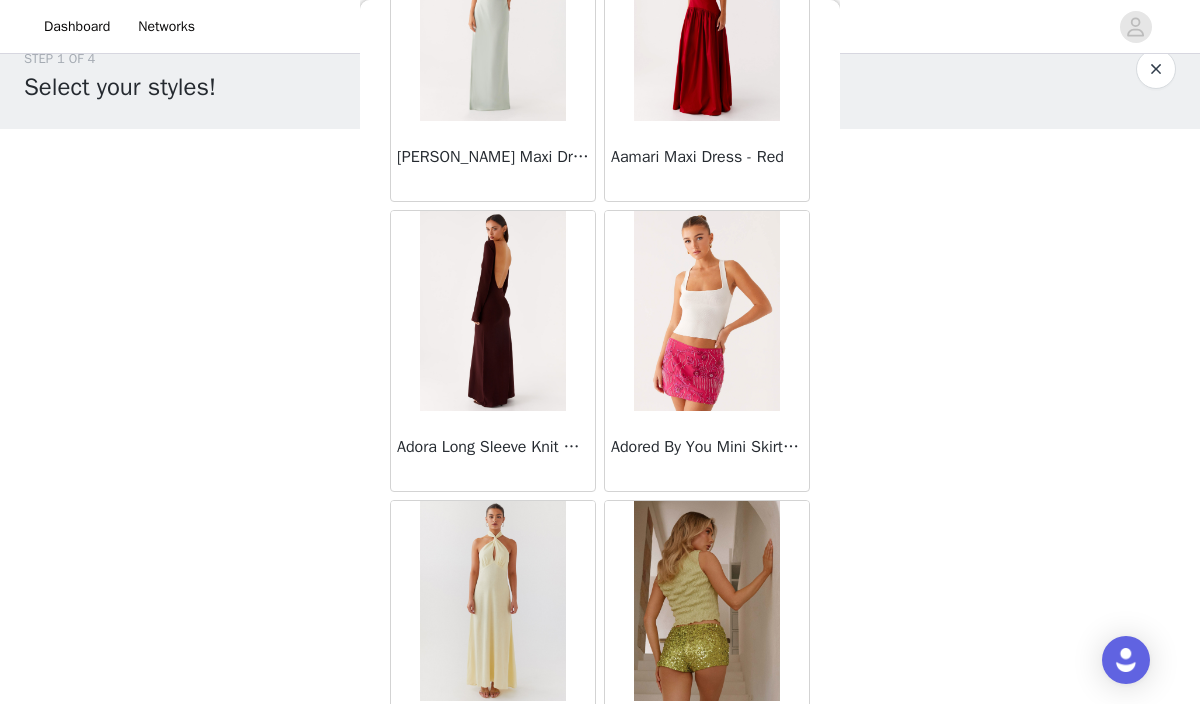 scroll, scrollTop: 86456, scrollLeft: 0, axis: vertical 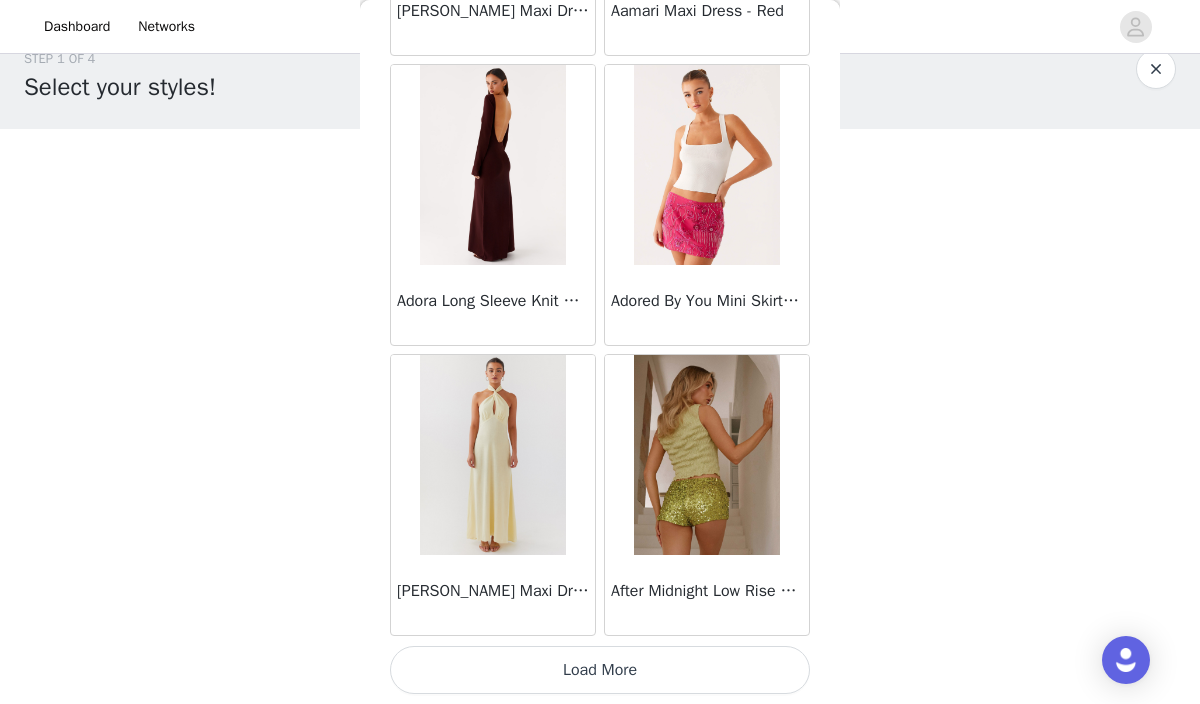 click on "Load More" at bounding box center [600, 670] 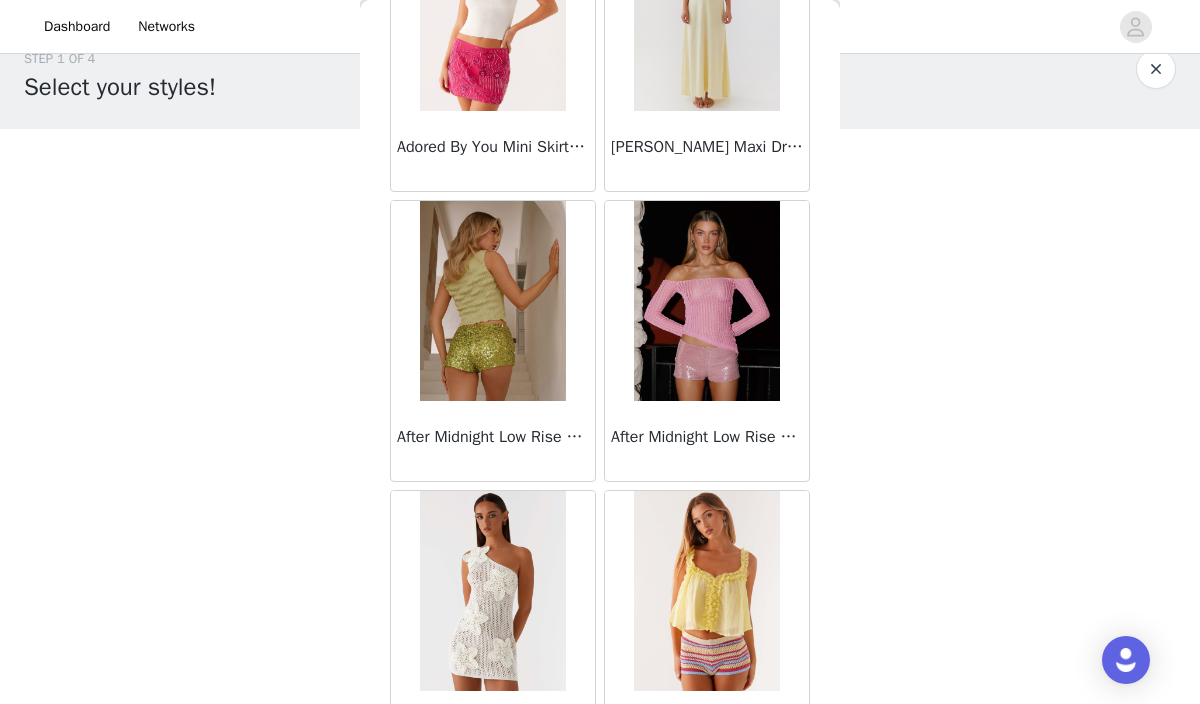 scroll, scrollTop: 89356, scrollLeft: 0, axis: vertical 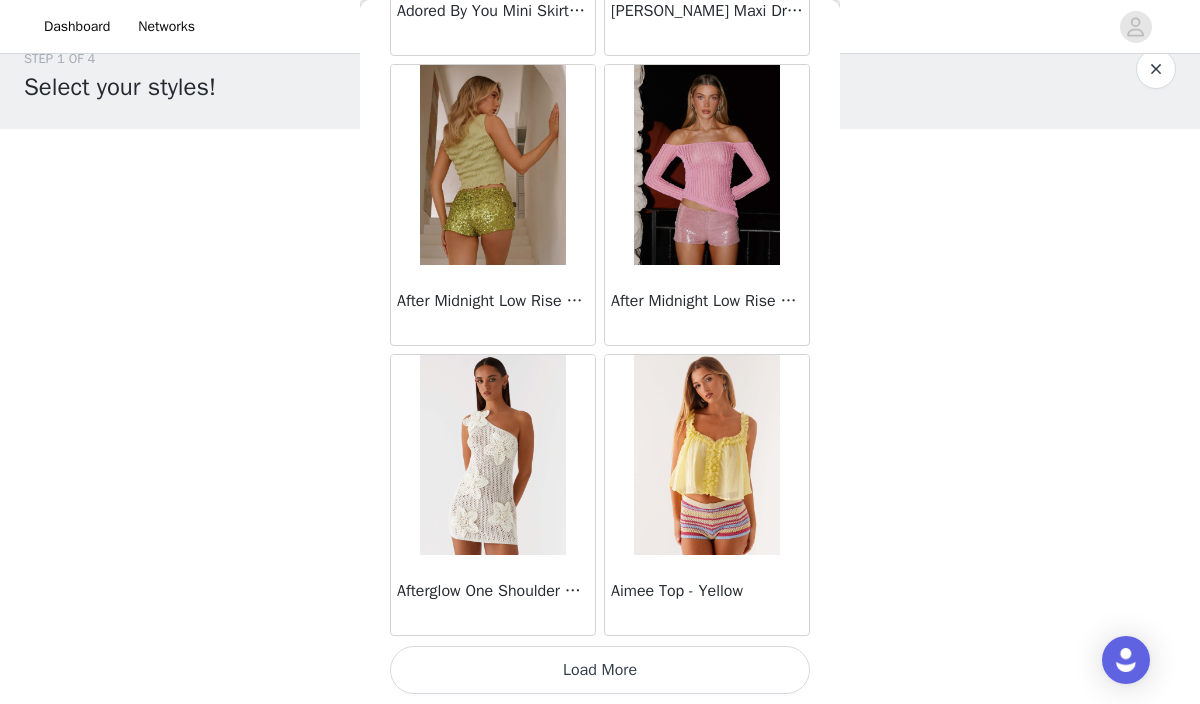 click on "Load More" at bounding box center (600, 670) 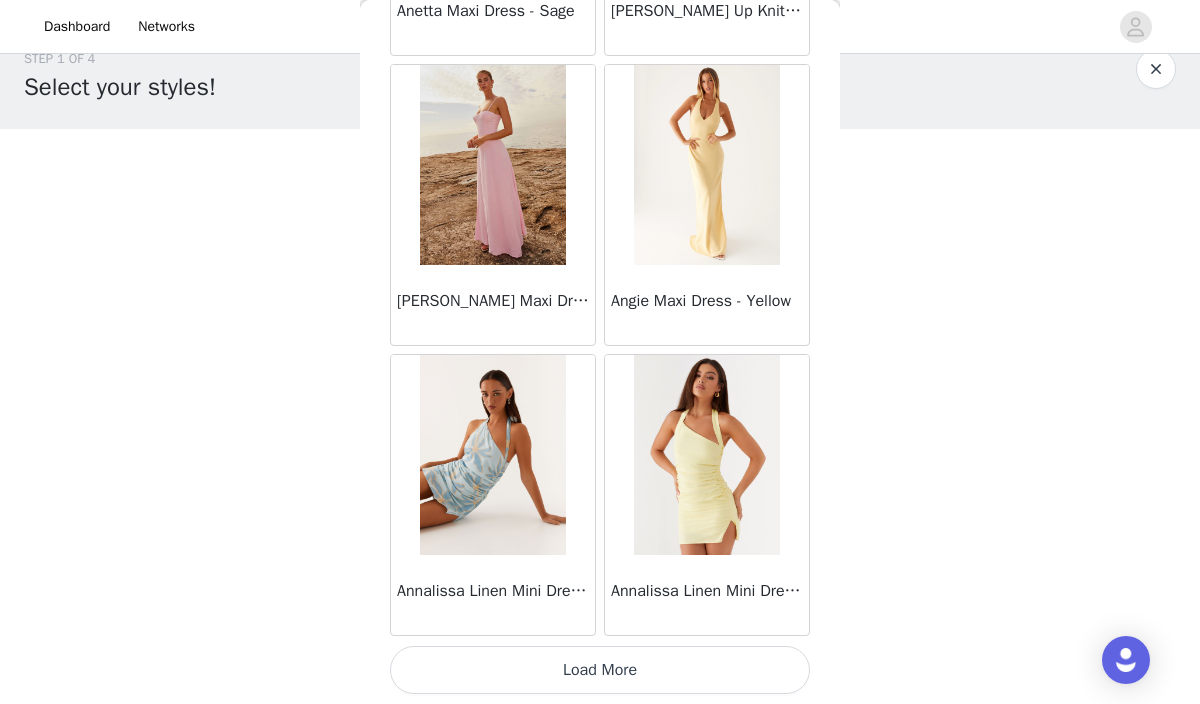 click on "Load More" at bounding box center [600, 670] 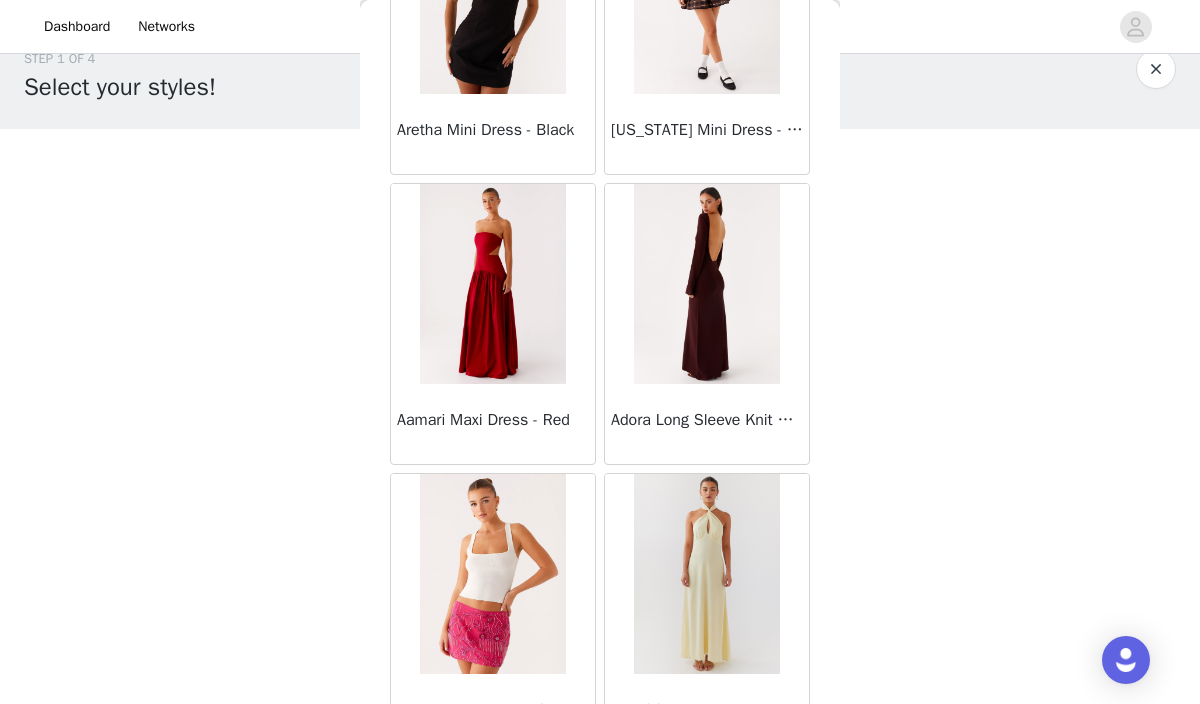scroll, scrollTop: 87523, scrollLeft: 0, axis: vertical 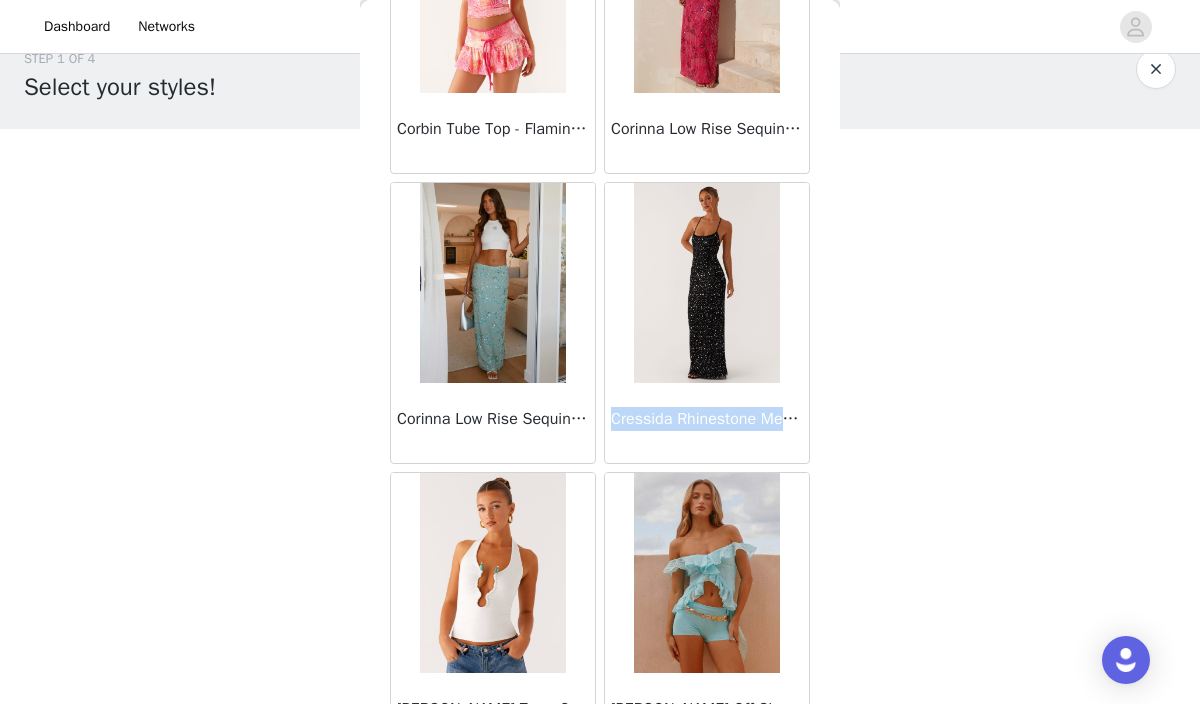 drag, startPoint x: 616, startPoint y: 418, endPoint x: 832, endPoint y: 422, distance: 216.03703 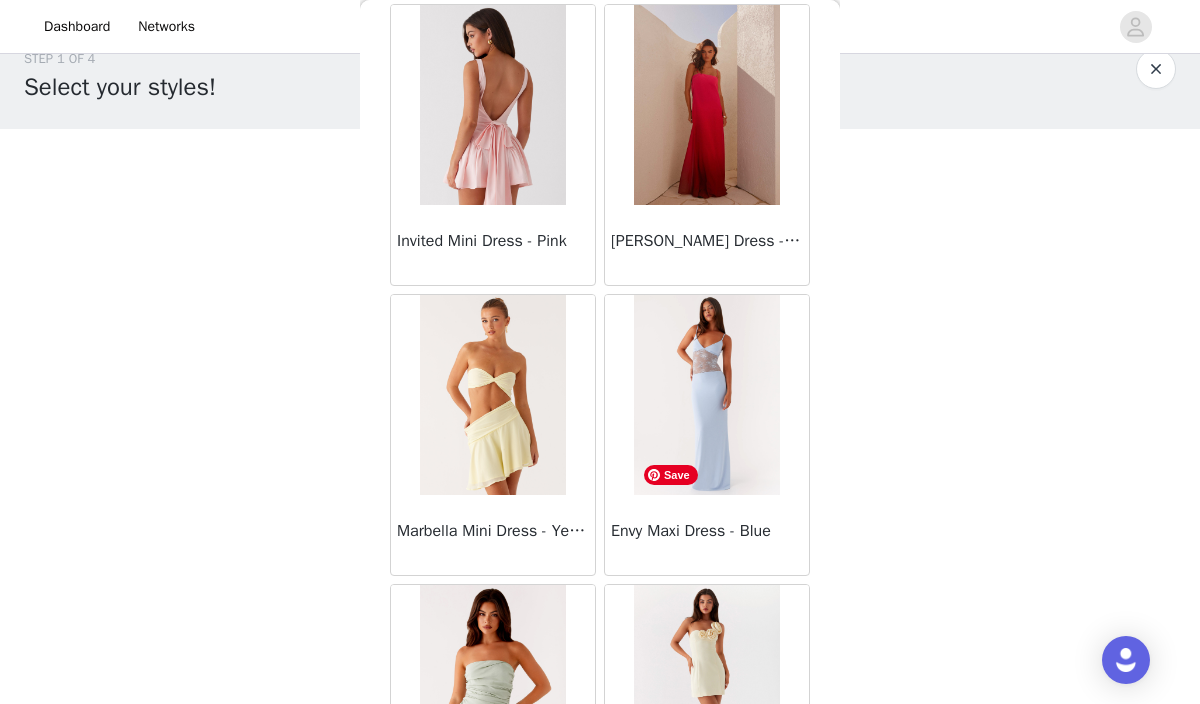 scroll, scrollTop: 21255, scrollLeft: 0, axis: vertical 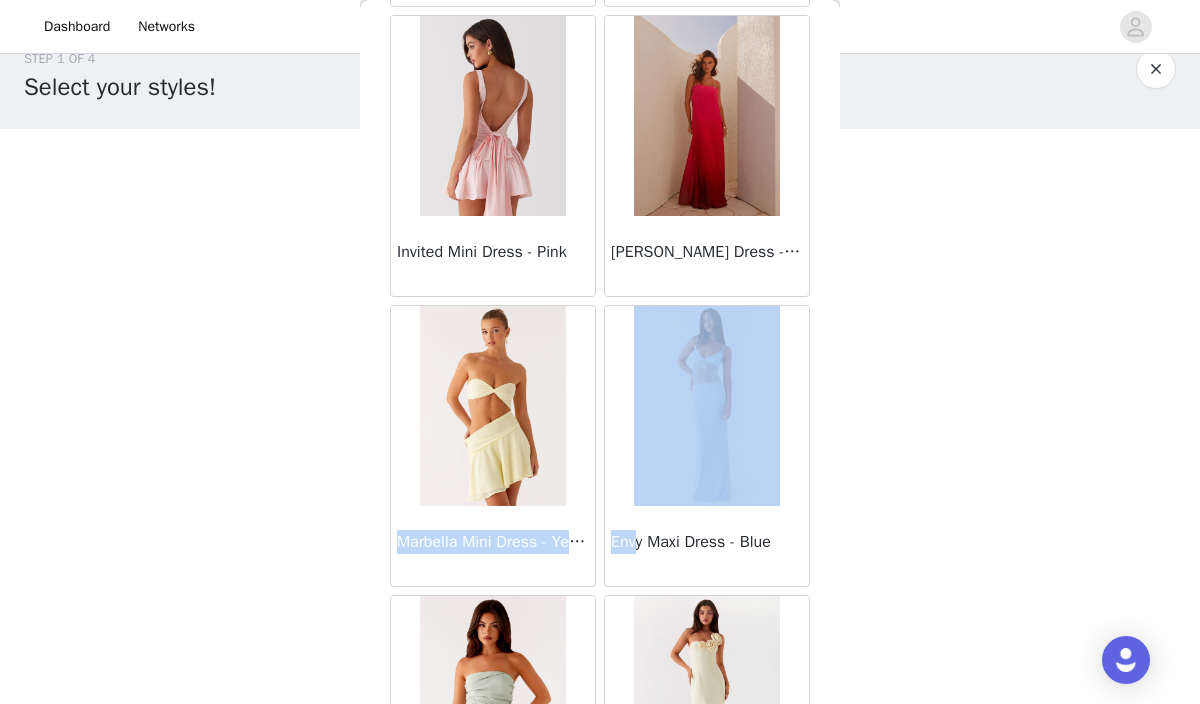 drag, startPoint x: 397, startPoint y: 542, endPoint x: 640, endPoint y: 544, distance: 243.00822 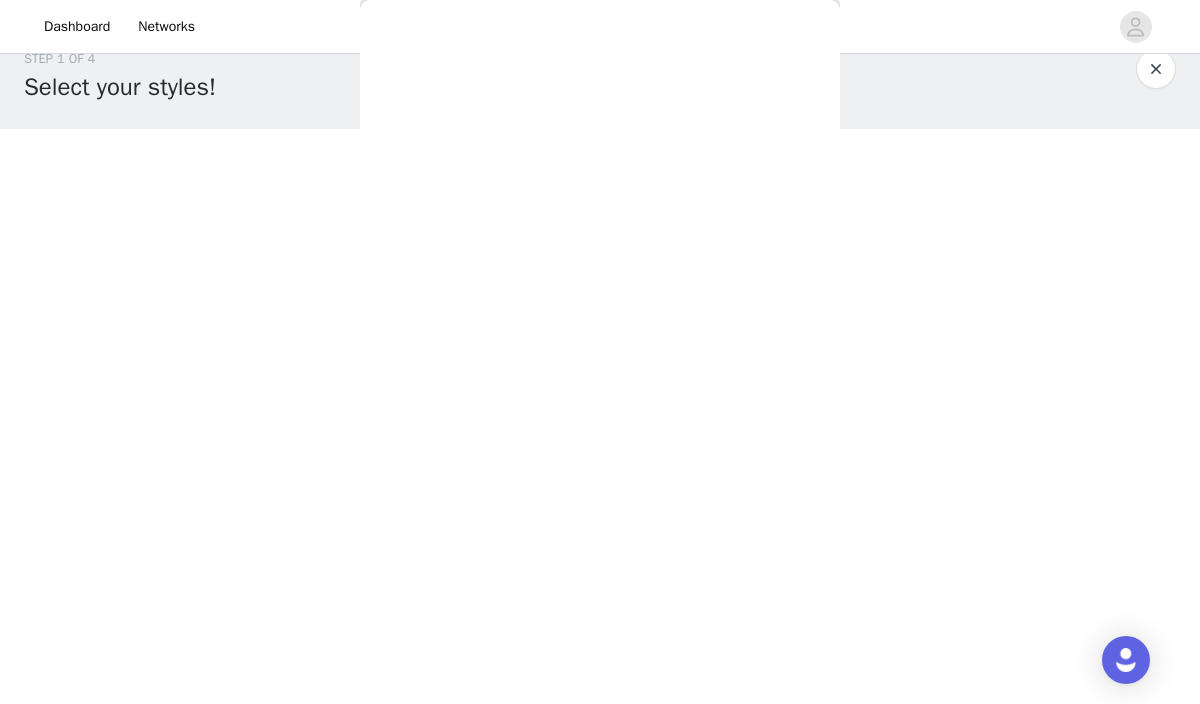 scroll, scrollTop: 0, scrollLeft: 0, axis: both 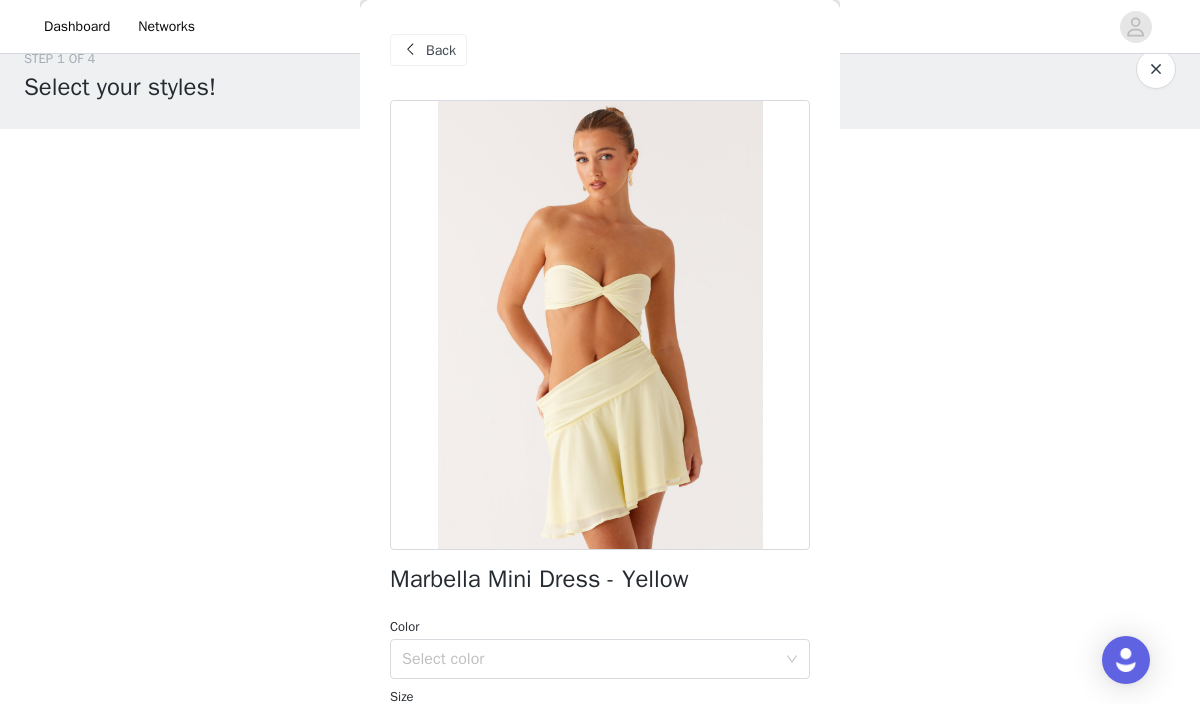 click on "Back" at bounding box center [441, 50] 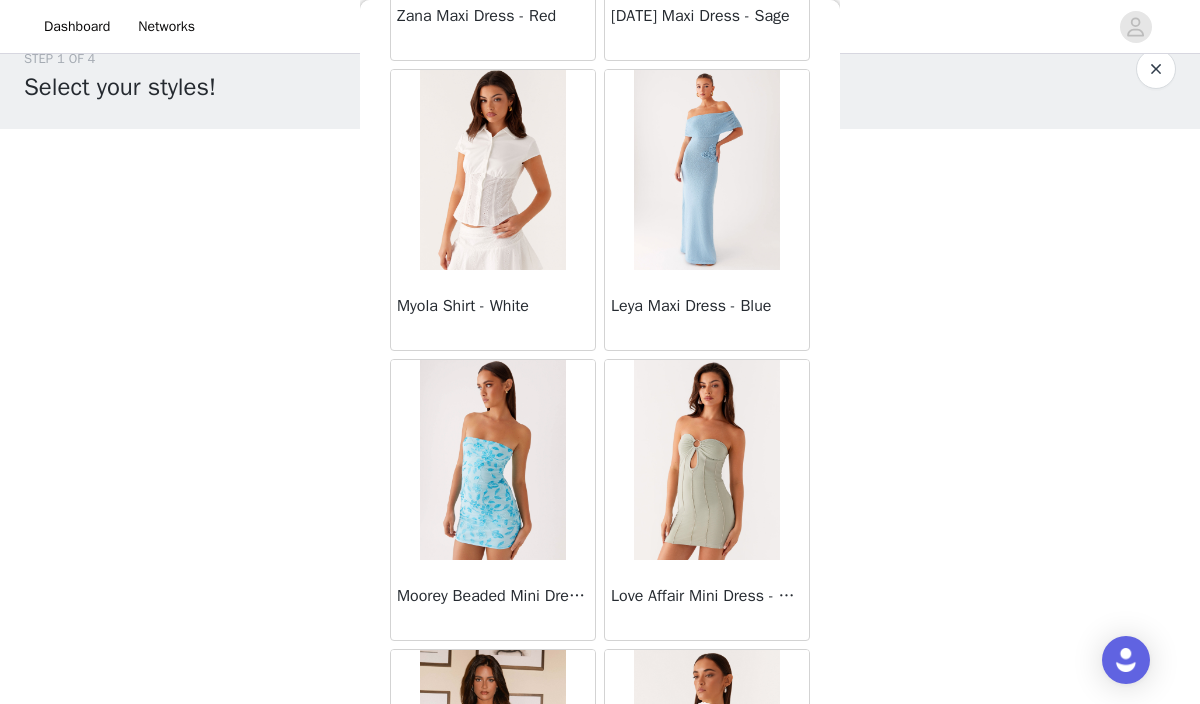 scroll, scrollTop: 24958, scrollLeft: 0, axis: vertical 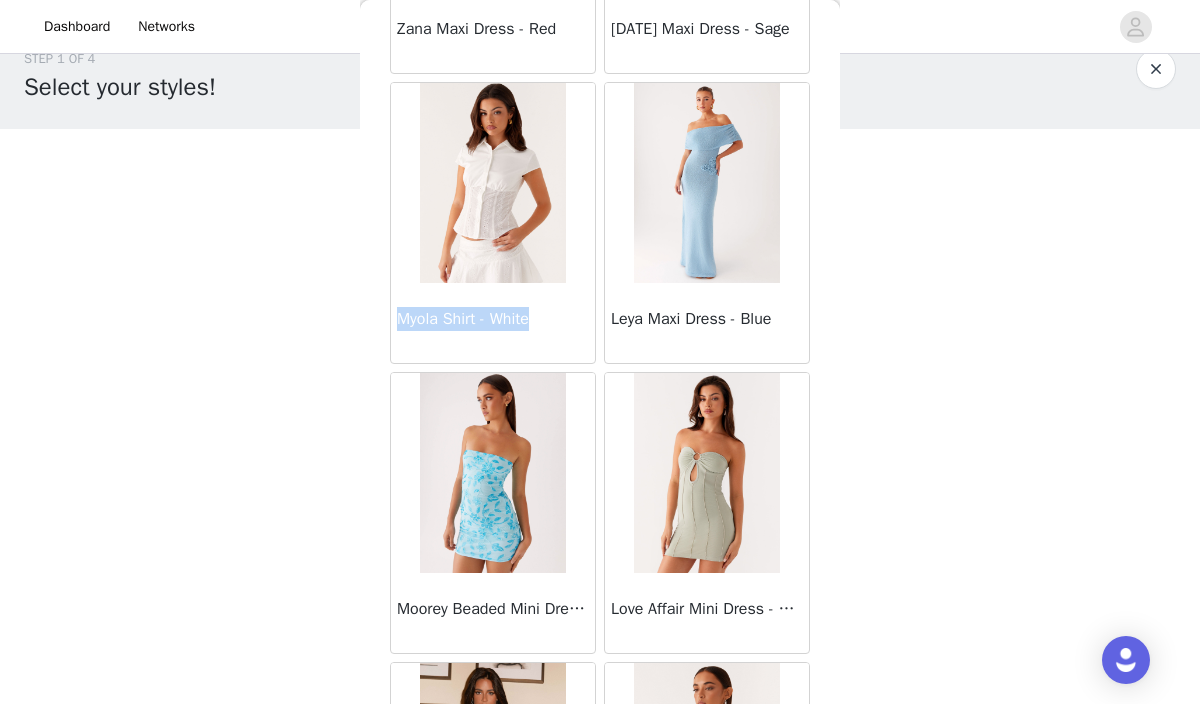 drag, startPoint x: 398, startPoint y: 319, endPoint x: 552, endPoint y: 318, distance: 154.00325 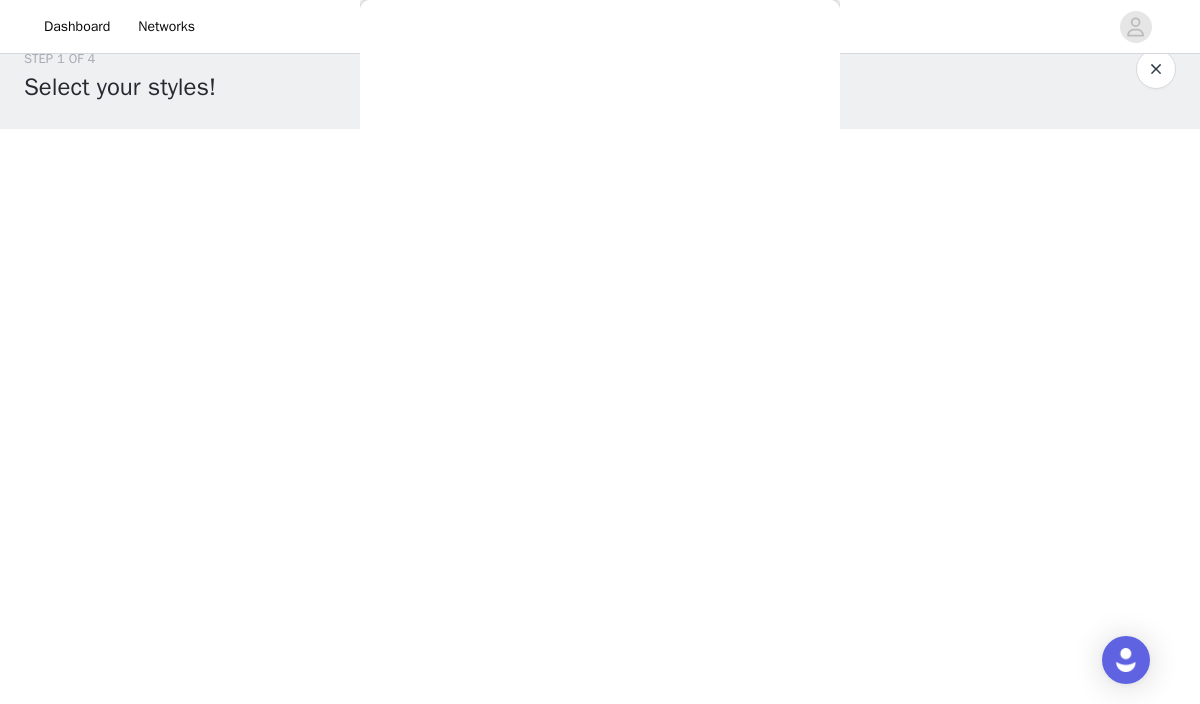 scroll, scrollTop: 0, scrollLeft: 0, axis: both 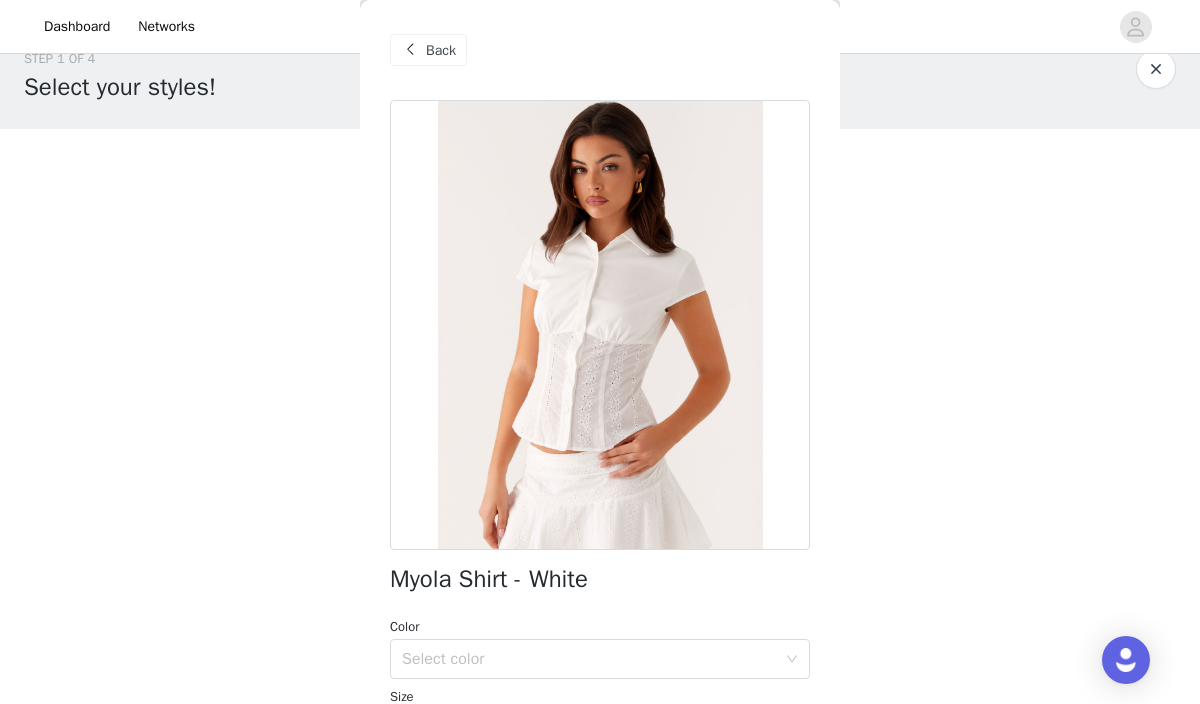 copy on "Myola Shirt - White" 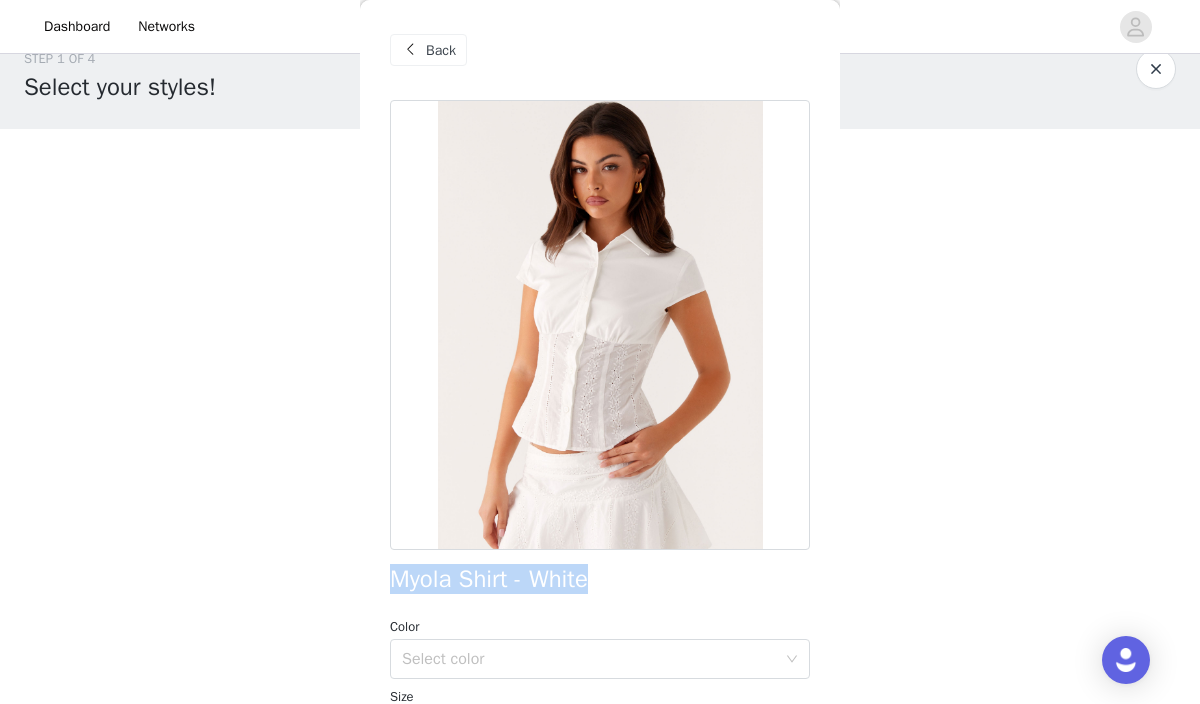 drag, startPoint x: 396, startPoint y: 577, endPoint x: 660, endPoint y: 581, distance: 264.0303 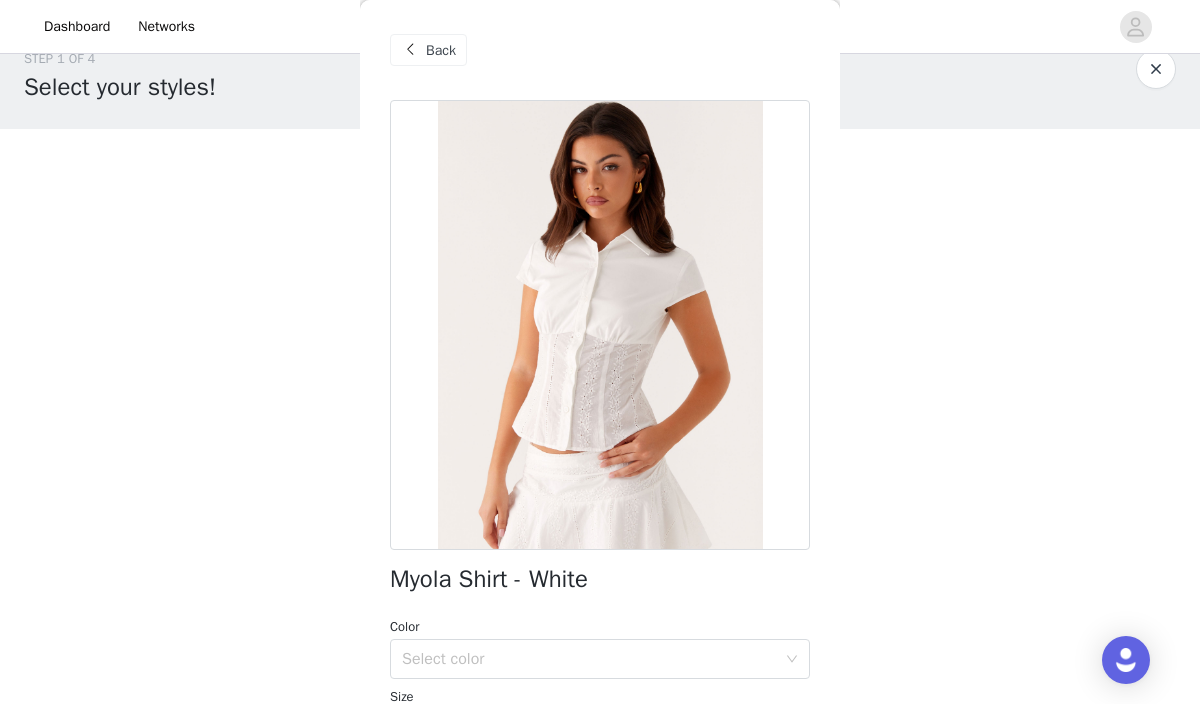 click on "Back" at bounding box center [441, 50] 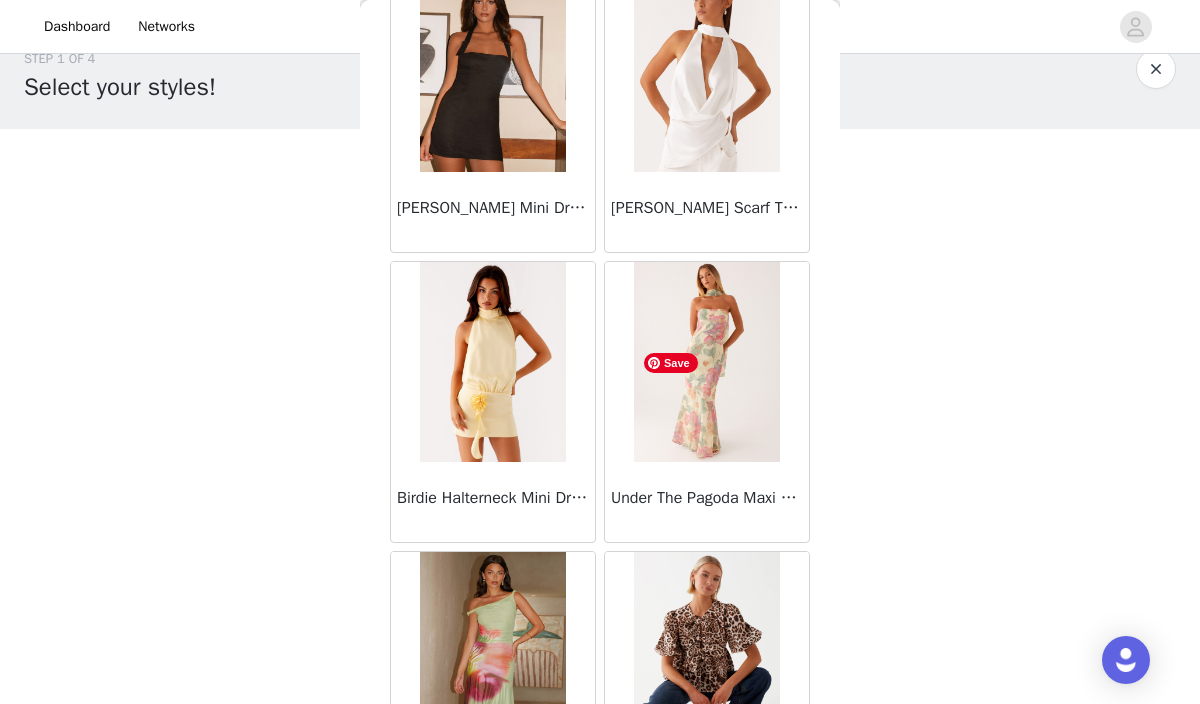 scroll, scrollTop: 25523, scrollLeft: 0, axis: vertical 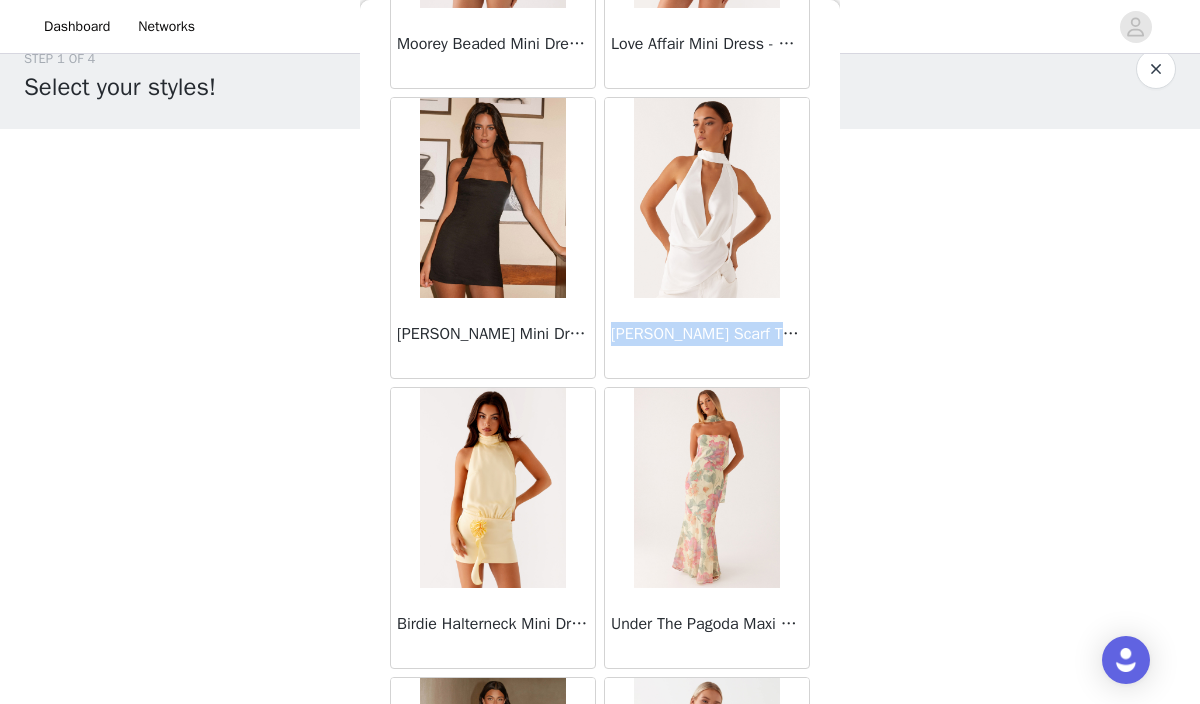 drag, startPoint x: 611, startPoint y: 330, endPoint x: 828, endPoint y: 333, distance: 217.02074 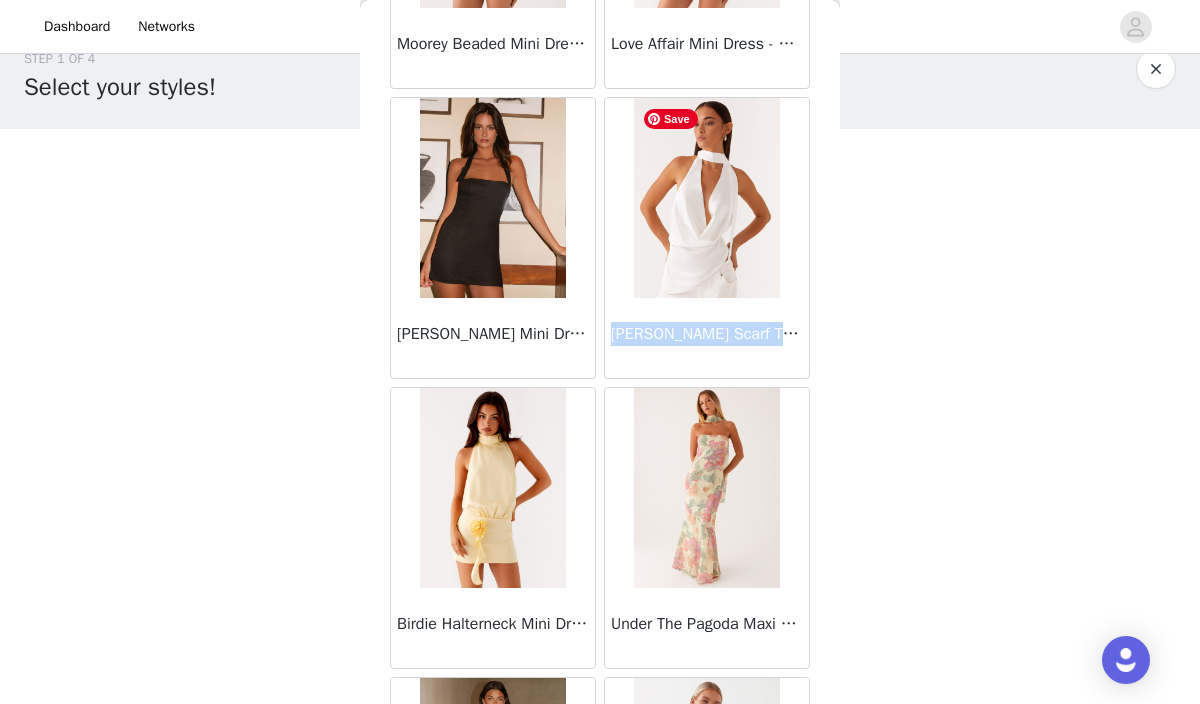 click at bounding box center (706, 198) 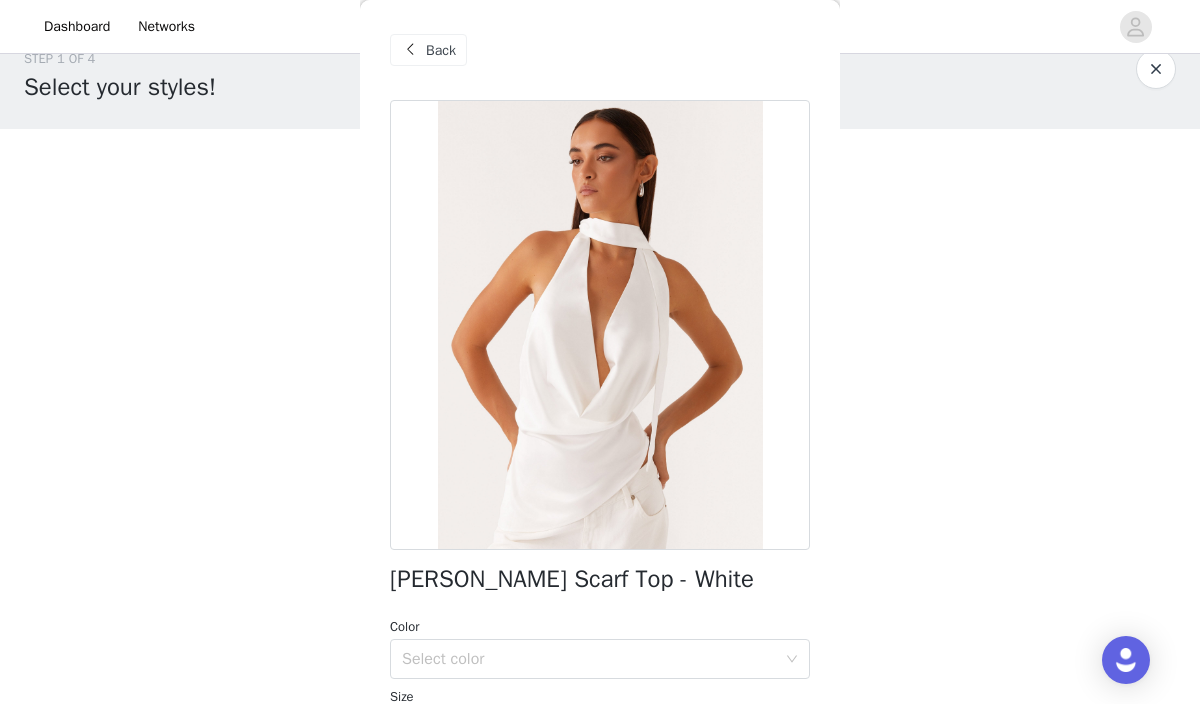 scroll, scrollTop: 104, scrollLeft: 0, axis: vertical 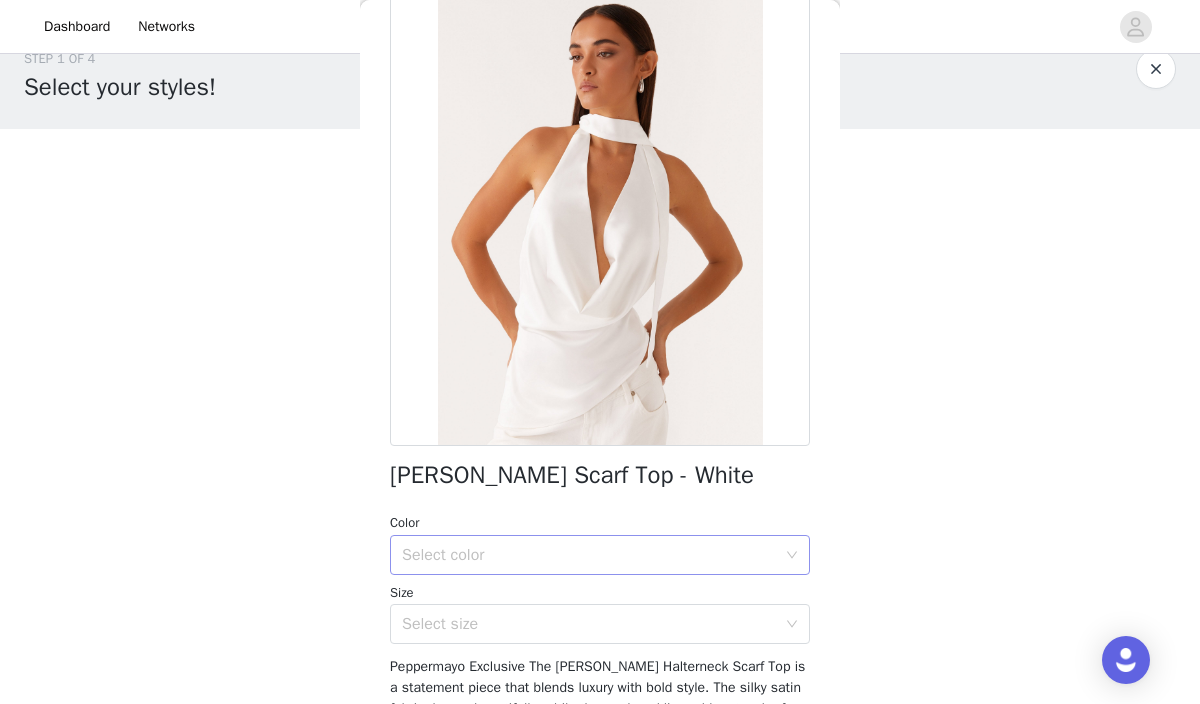 click on "Select color" at bounding box center (589, 555) 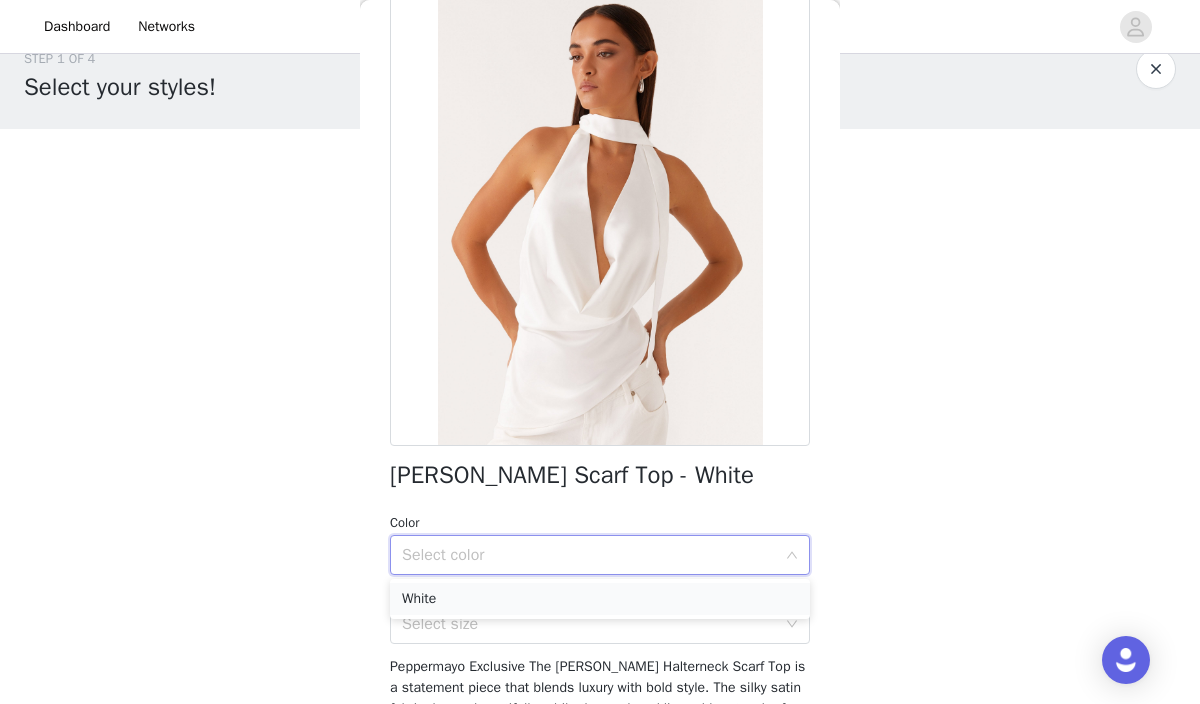 click on "White" at bounding box center [600, 599] 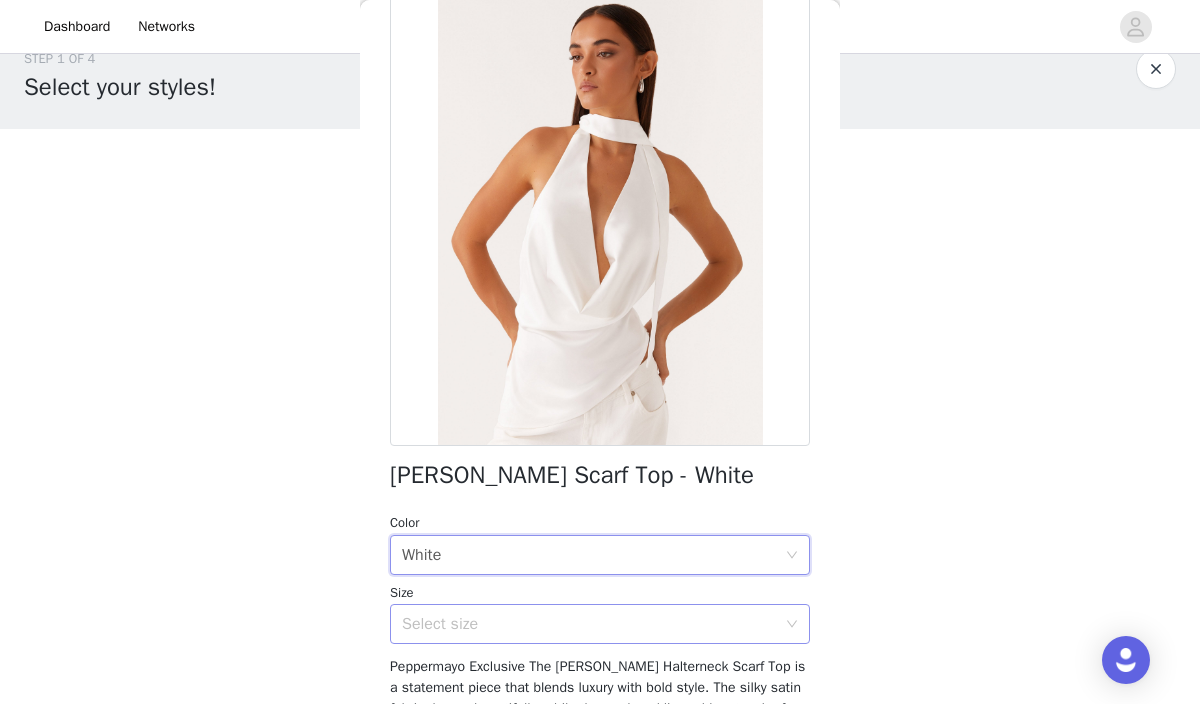 click on "Select size" at bounding box center [589, 624] 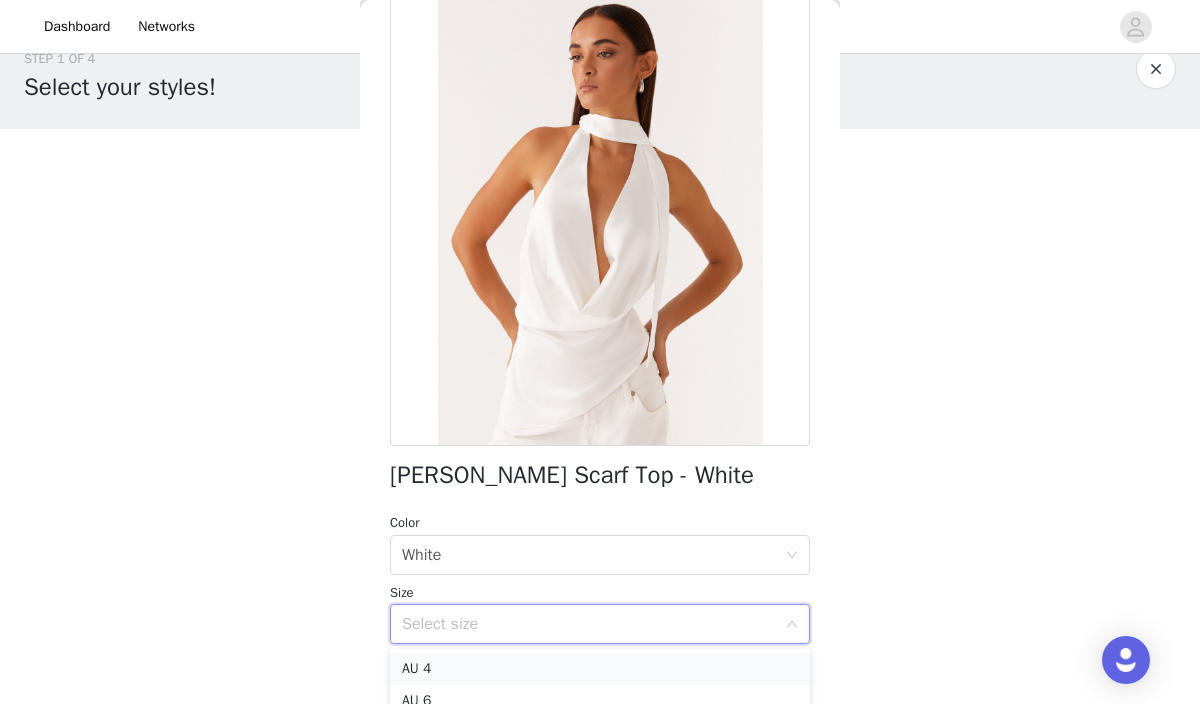 click on "AU 4" at bounding box center [600, 669] 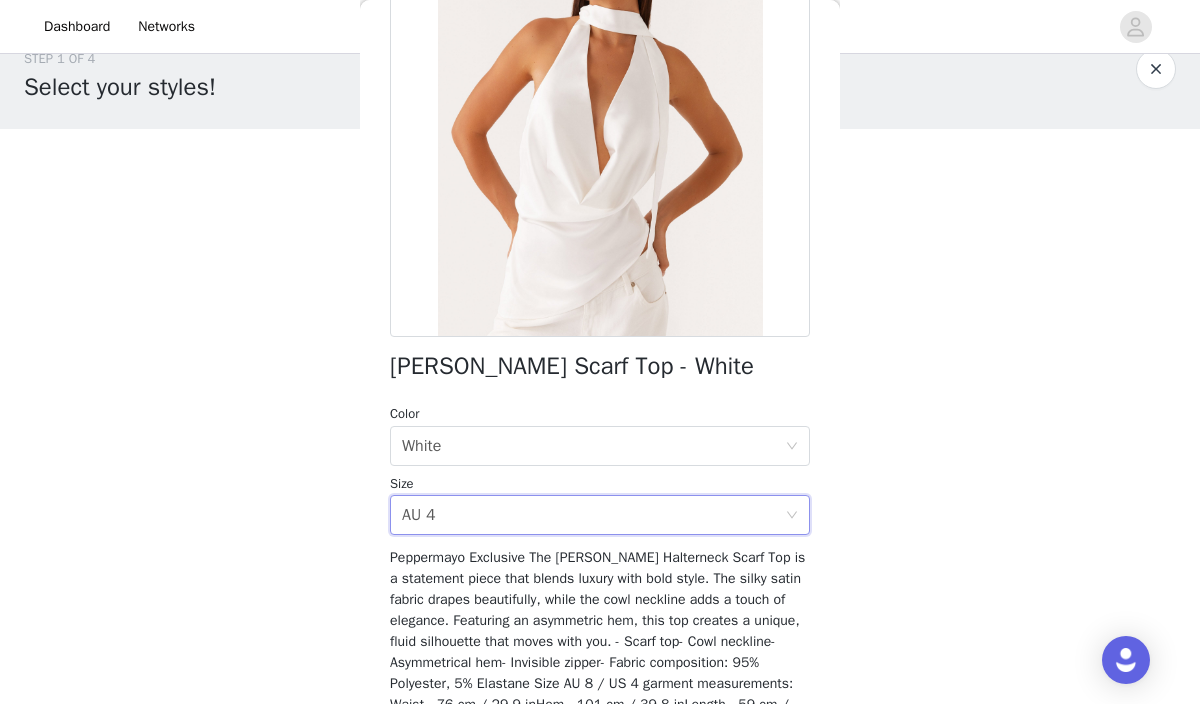 scroll, scrollTop: 350, scrollLeft: 0, axis: vertical 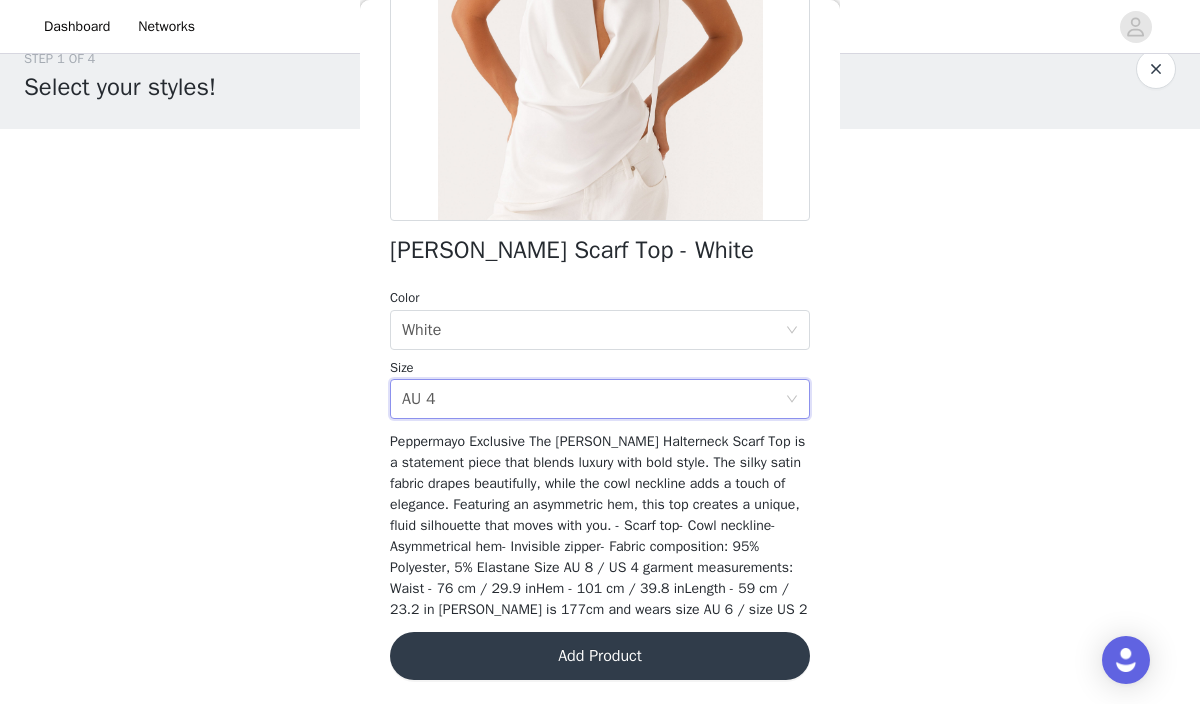 click on "Add Product" at bounding box center (600, 656) 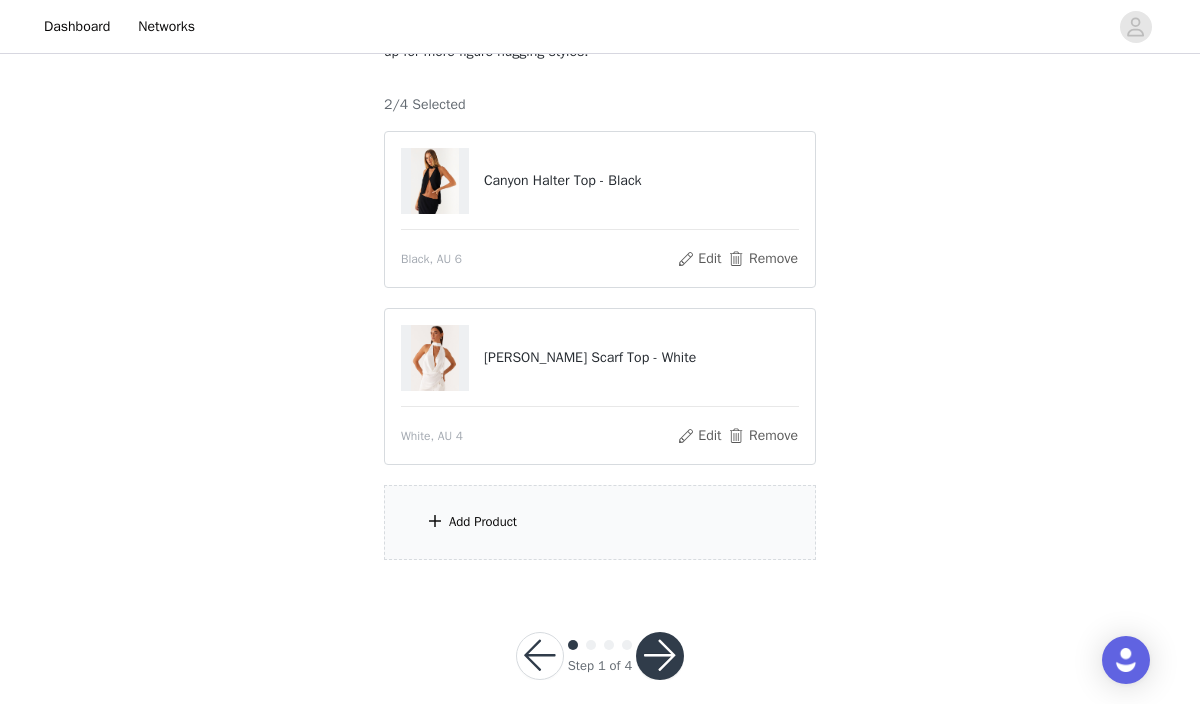scroll, scrollTop: 210, scrollLeft: 0, axis: vertical 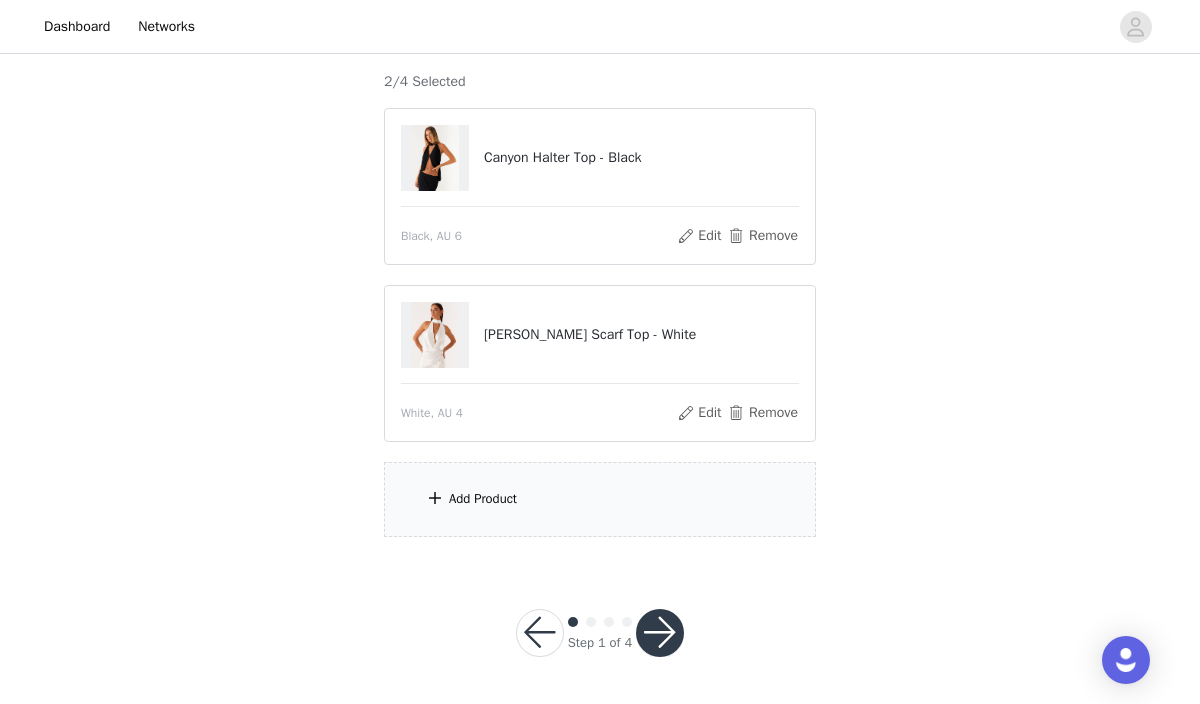click on "Add Product" at bounding box center (600, 499) 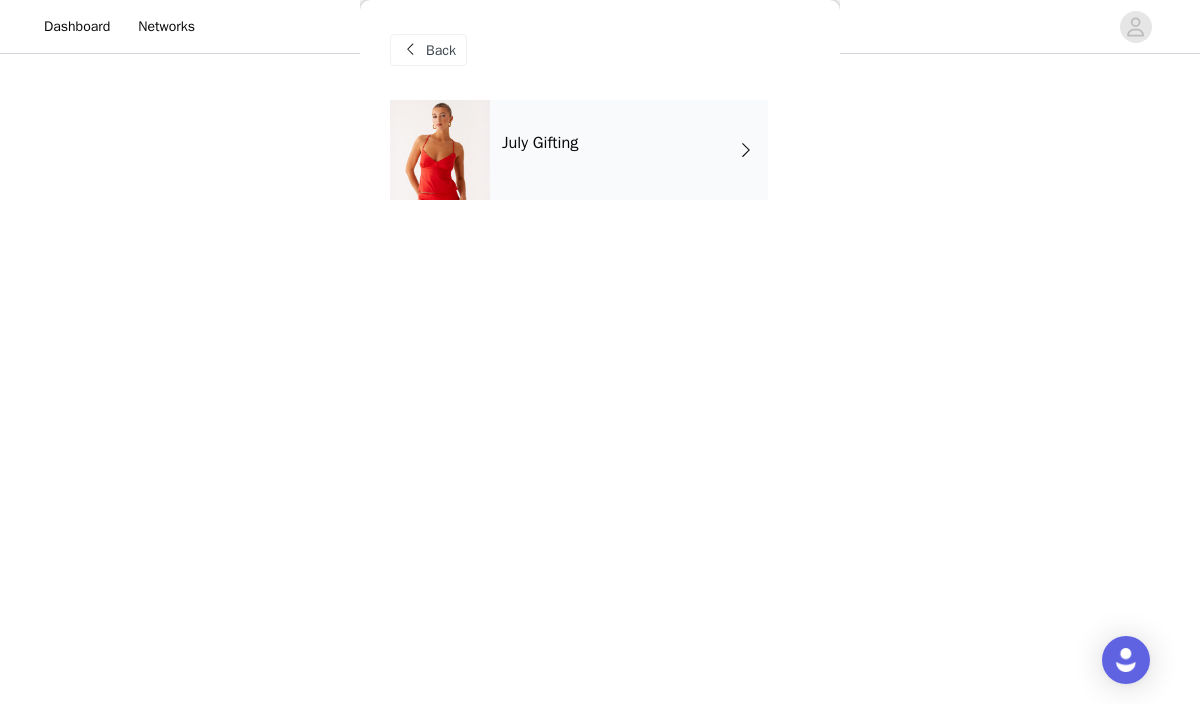 click on "July Gifting" at bounding box center [629, 150] 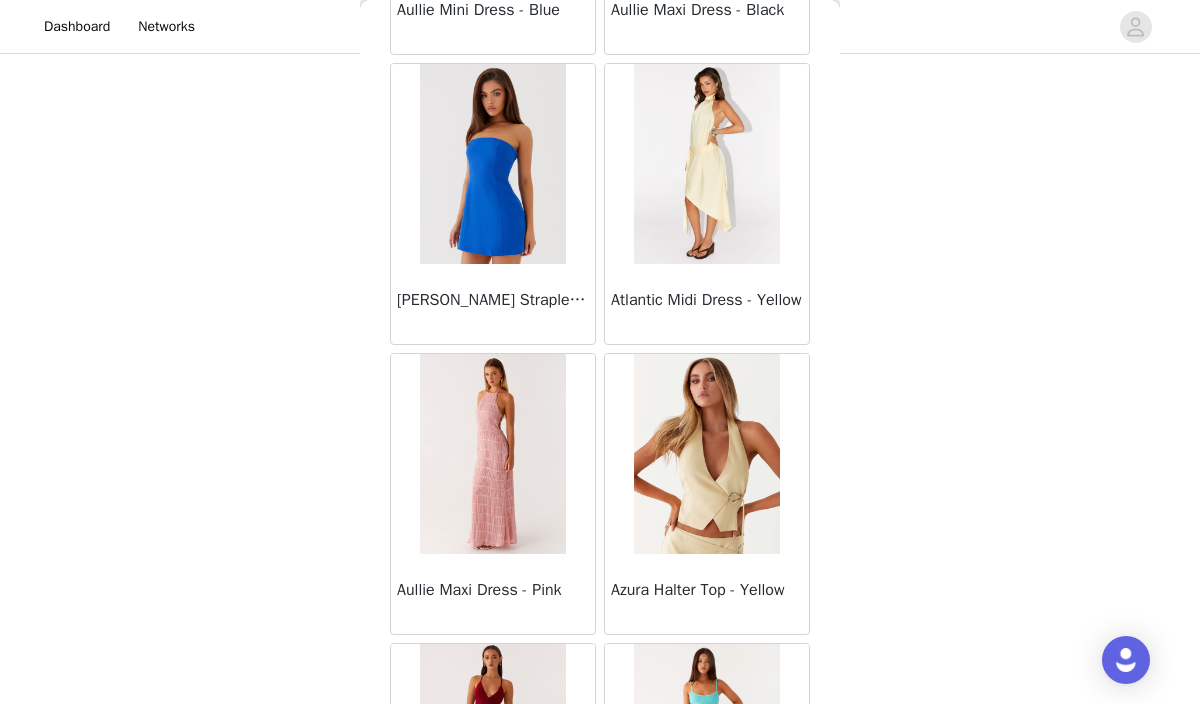 scroll, scrollTop: 2356, scrollLeft: 0, axis: vertical 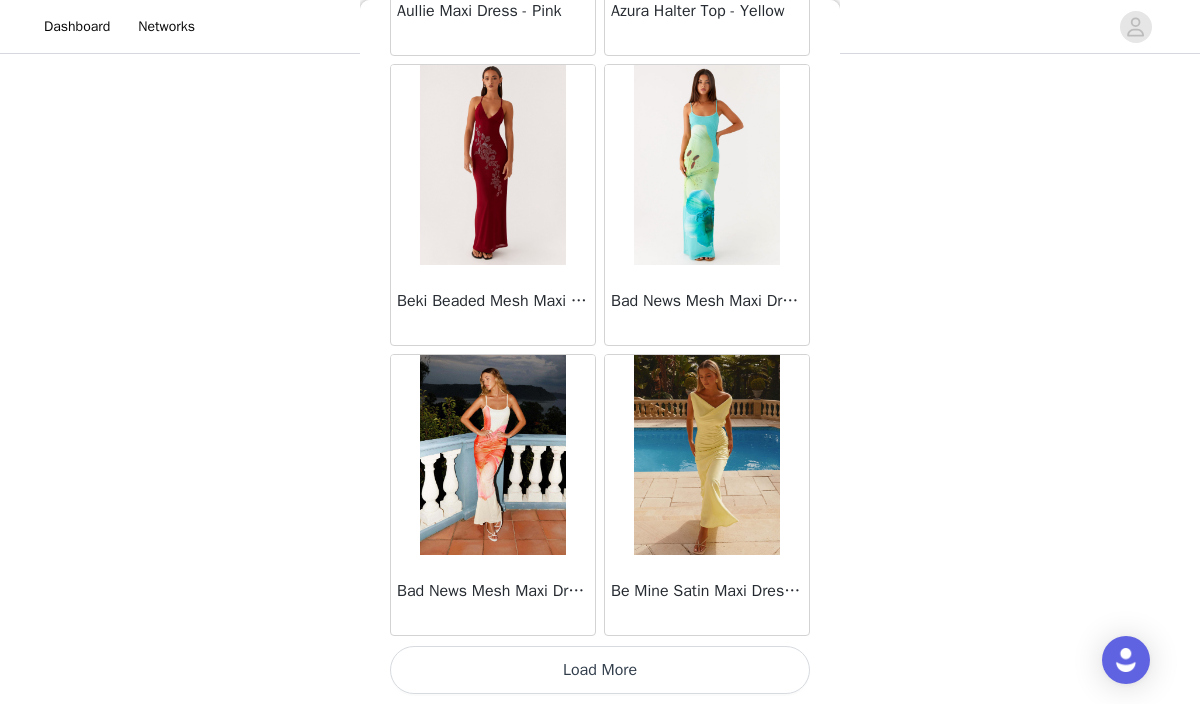 click on "Load More" at bounding box center [600, 670] 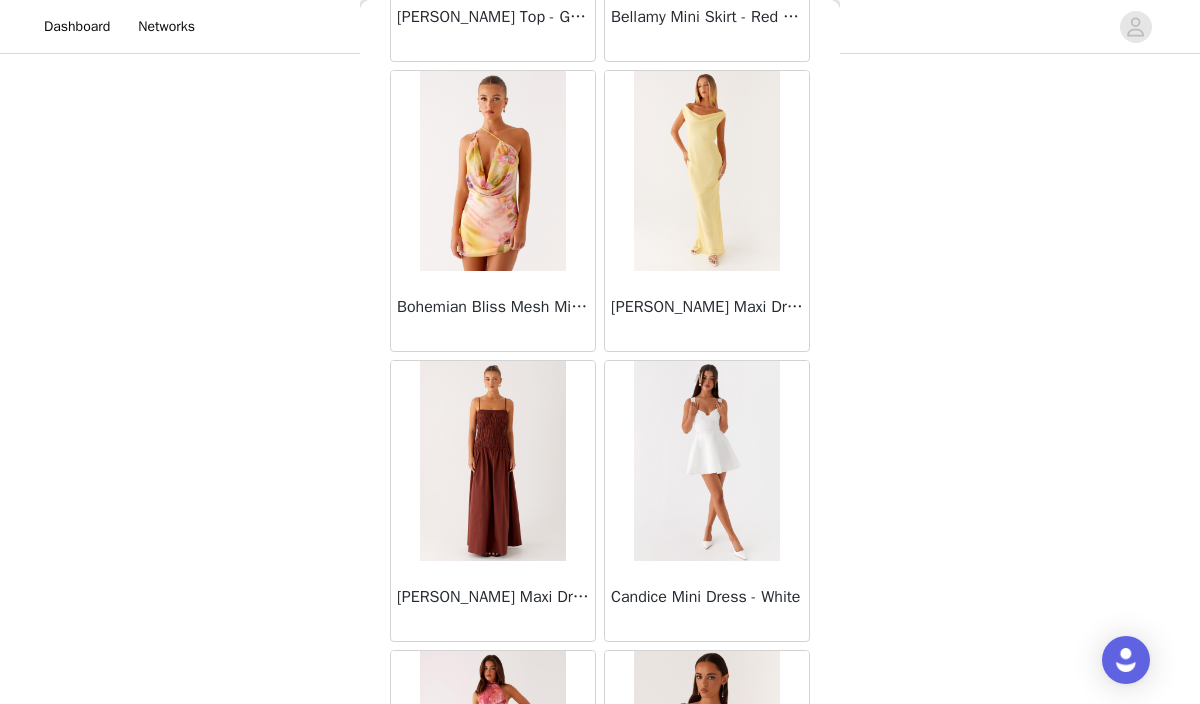 scroll, scrollTop: 5256, scrollLeft: 0, axis: vertical 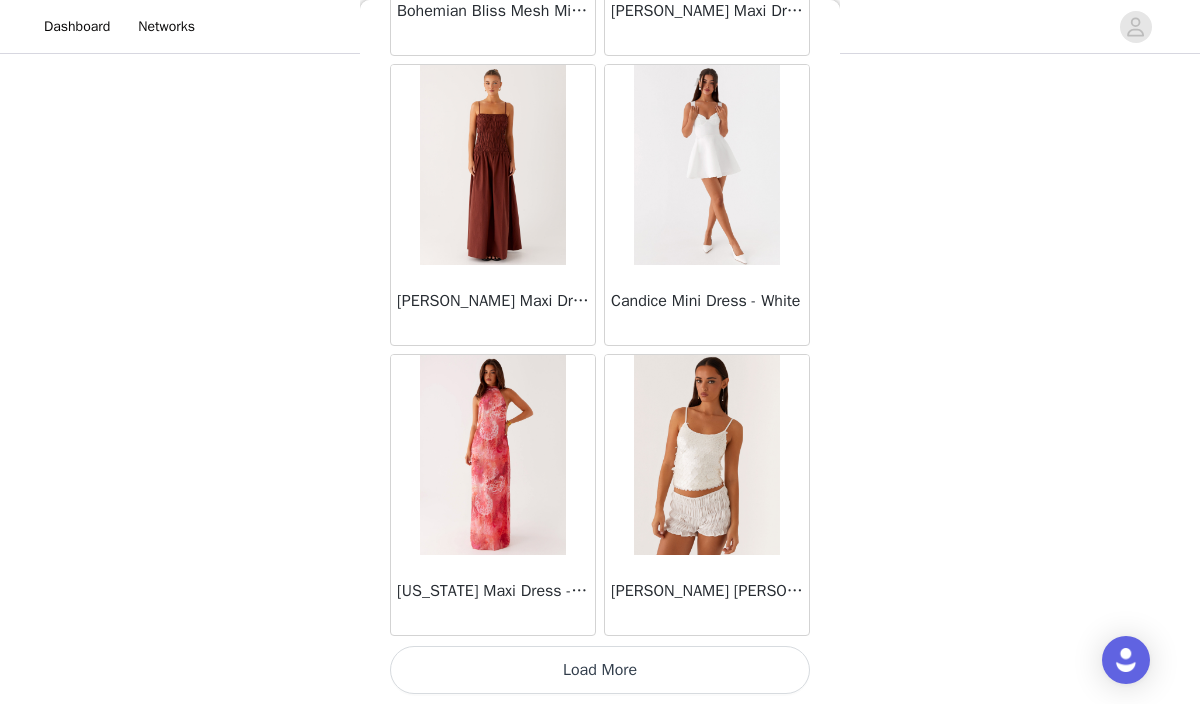 click on "Load More" at bounding box center [600, 670] 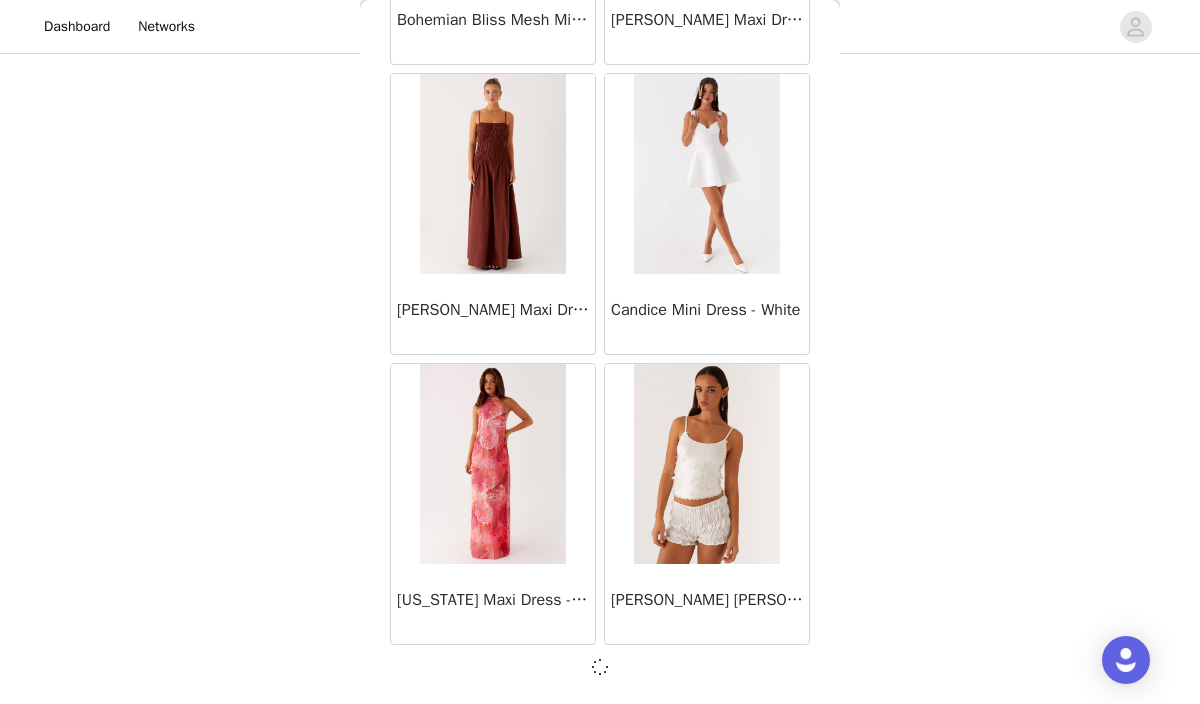 scroll, scrollTop: 5247, scrollLeft: 0, axis: vertical 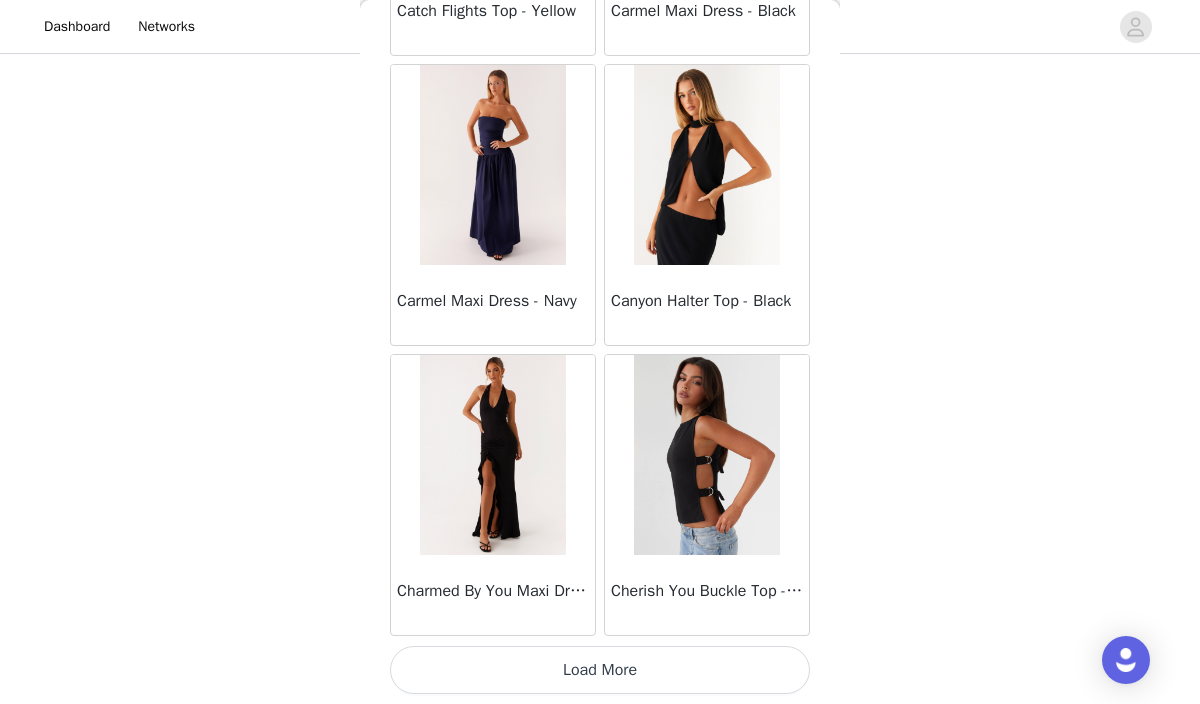 click on "Load More" at bounding box center [600, 670] 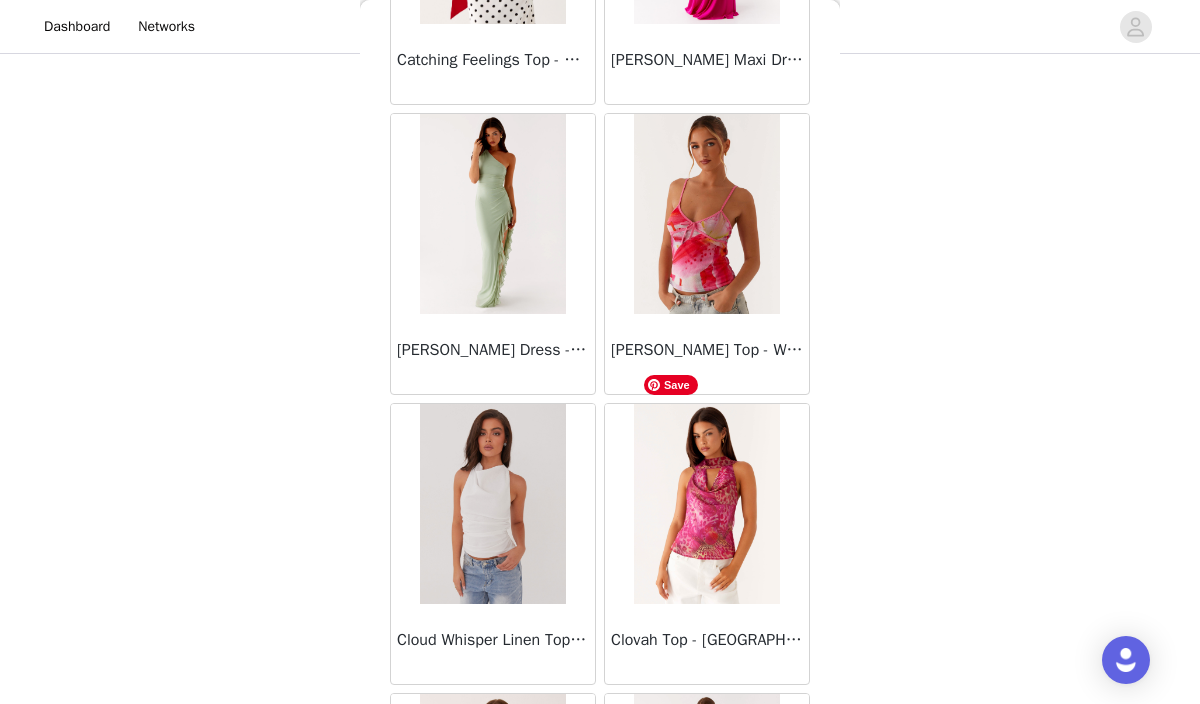 scroll, scrollTop: 11056, scrollLeft: 0, axis: vertical 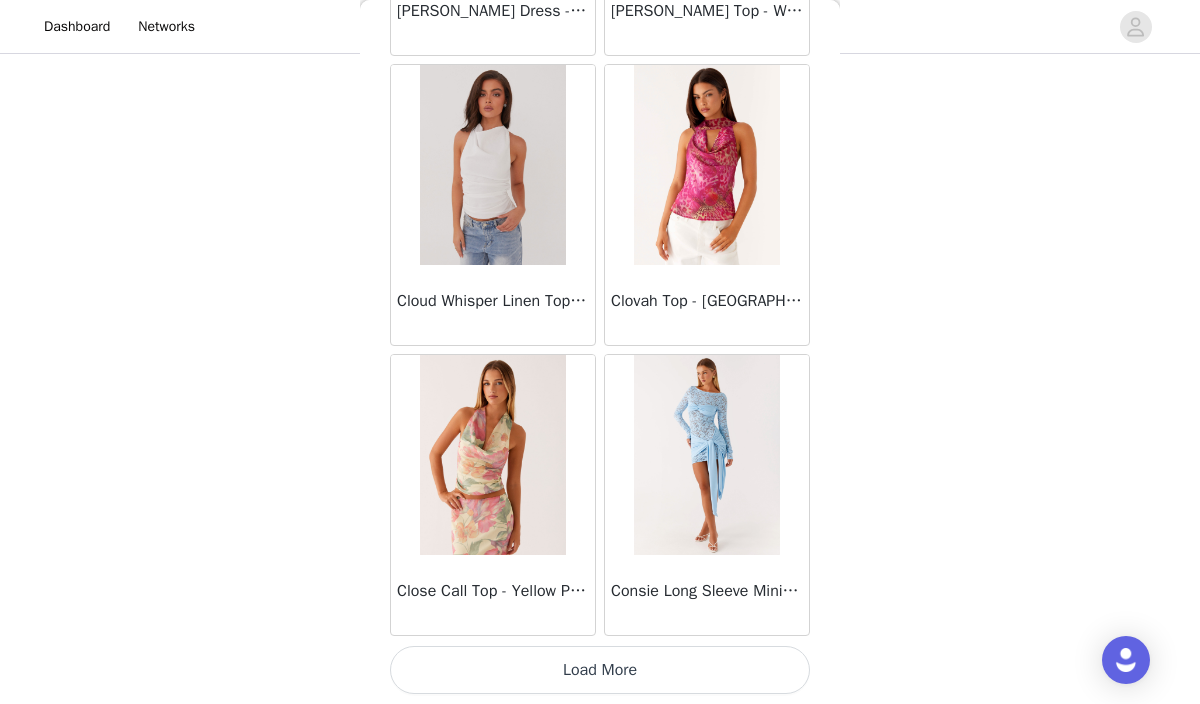 click on "Load More" at bounding box center (600, 670) 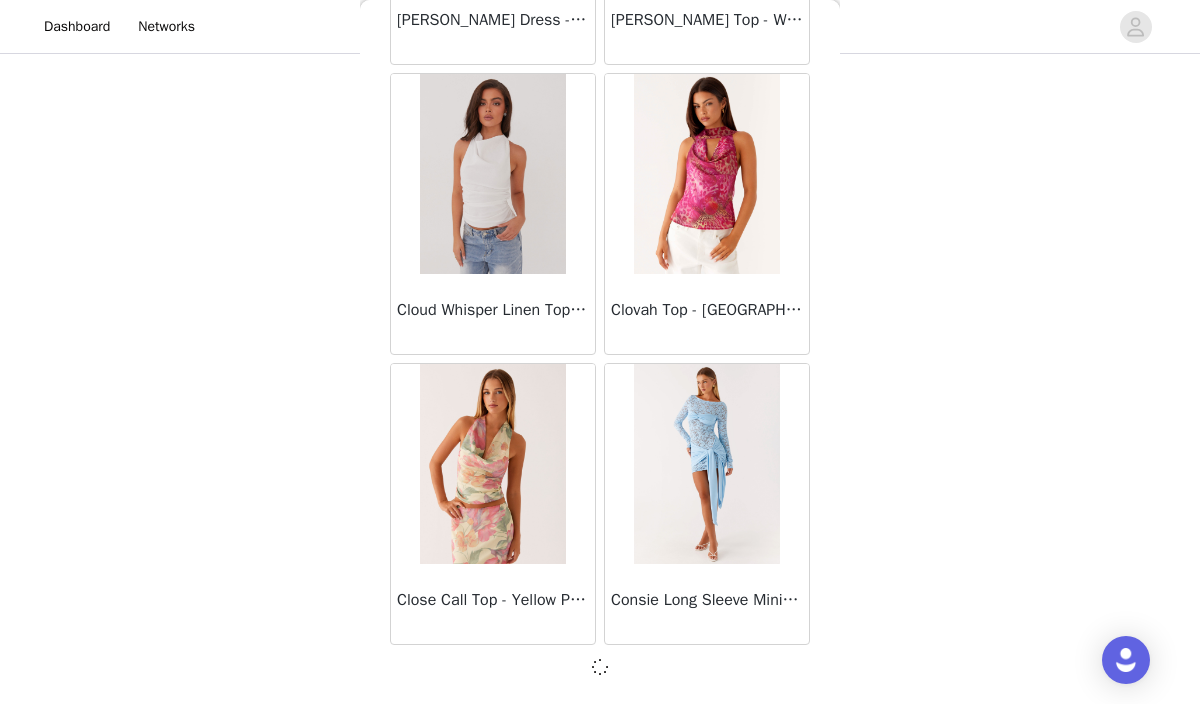 scroll, scrollTop: 11047, scrollLeft: 0, axis: vertical 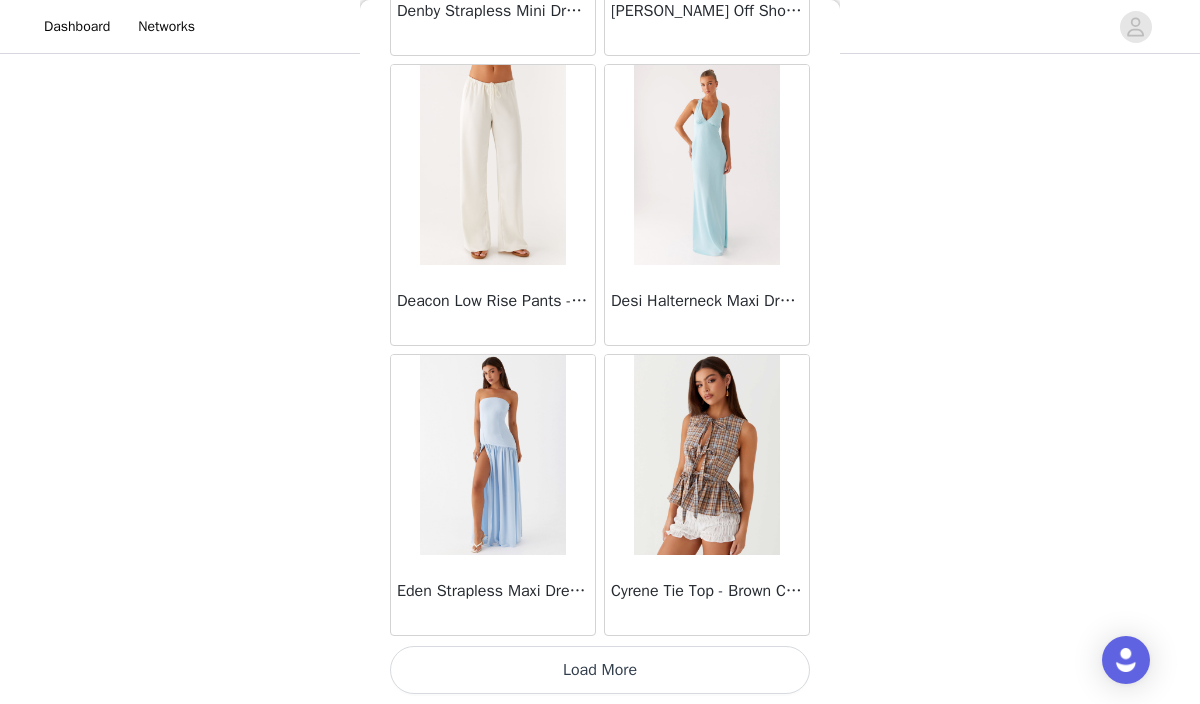 click on "Load More" at bounding box center (600, 670) 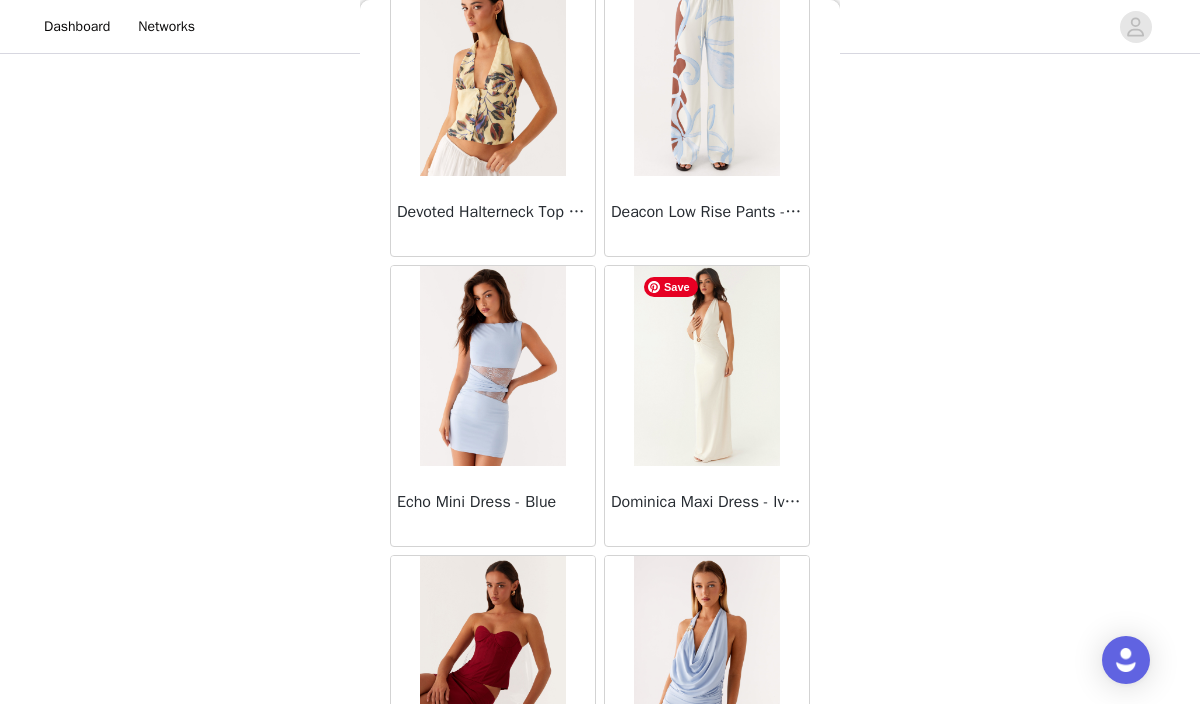 scroll, scrollTop: 16856, scrollLeft: 0, axis: vertical 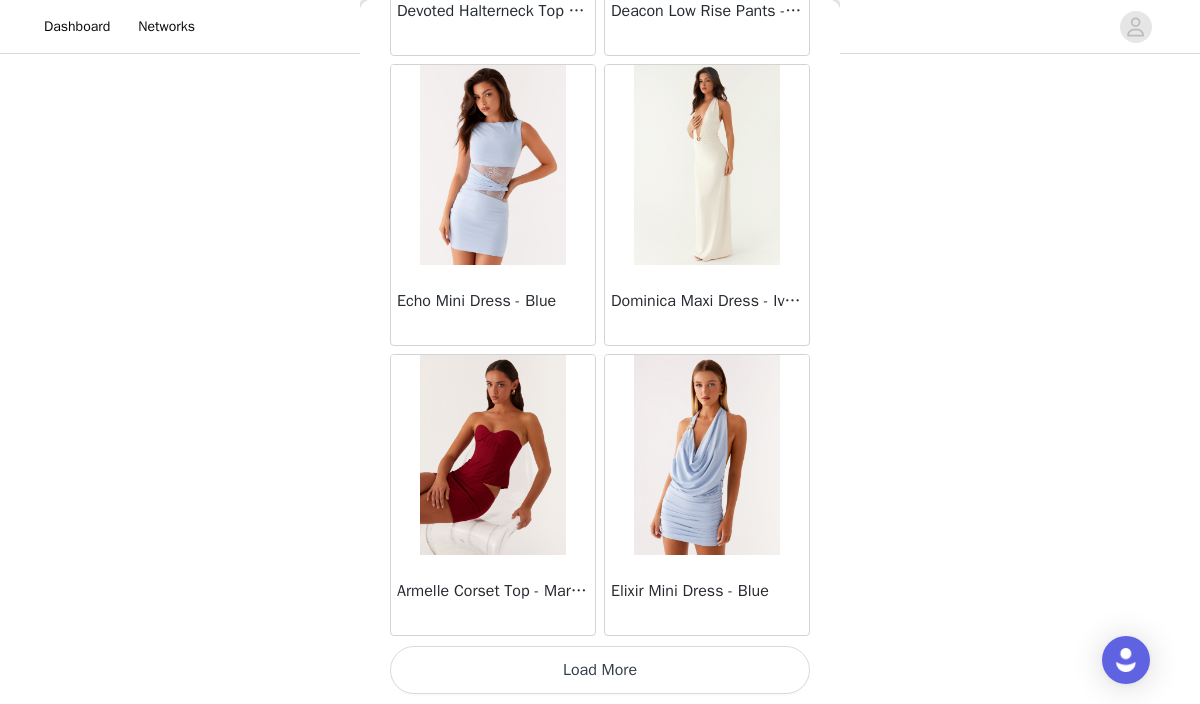 click on "Load More" at bounding box center (600, 670) 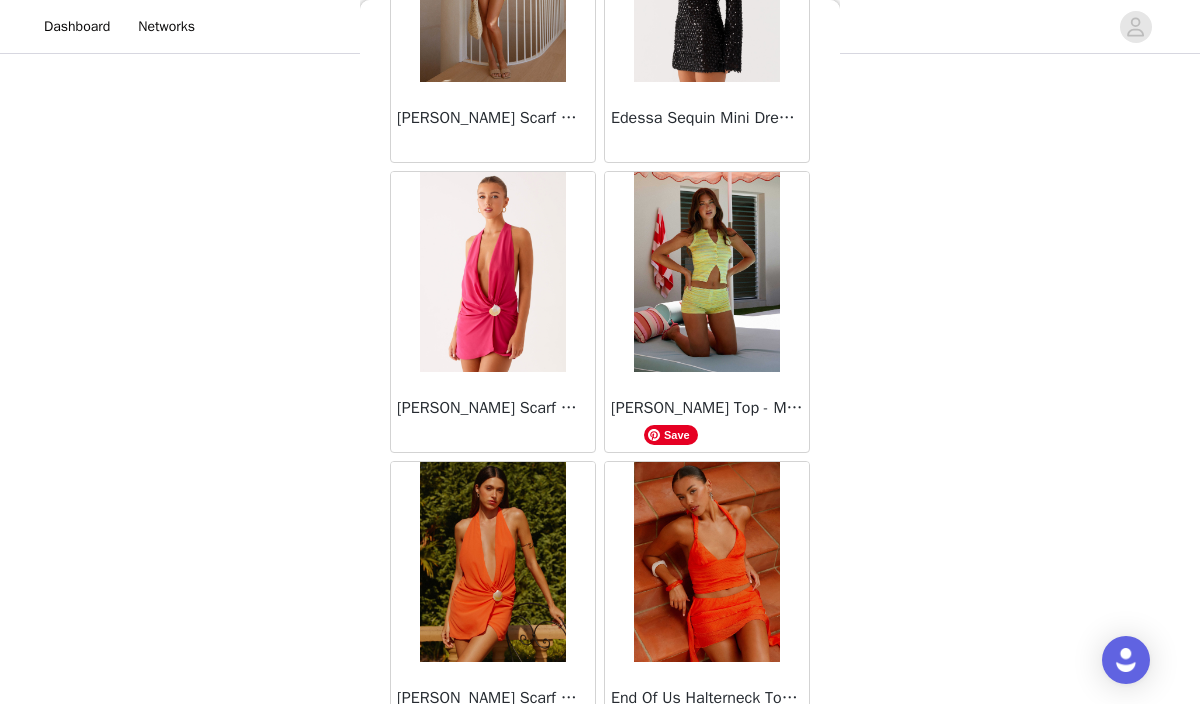 scroll, scrollTop: 19756, scrollLeft: 0, axis: vertical 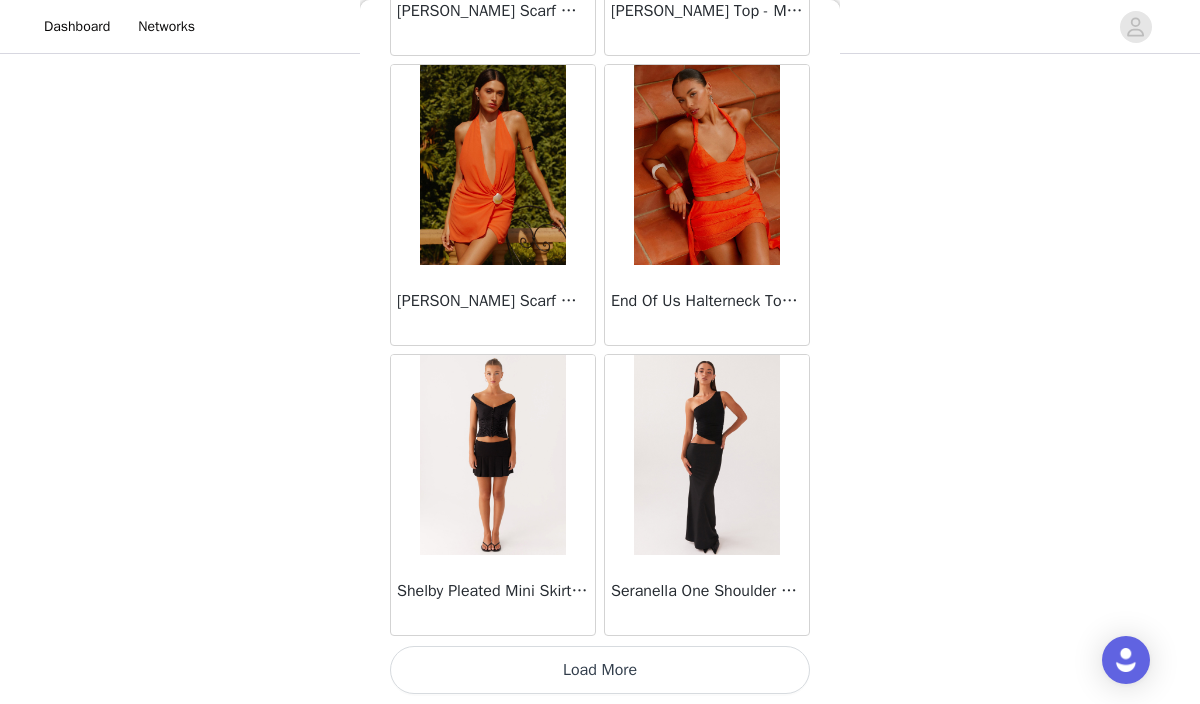 click on "Load More" at bounding box center [600, 670] 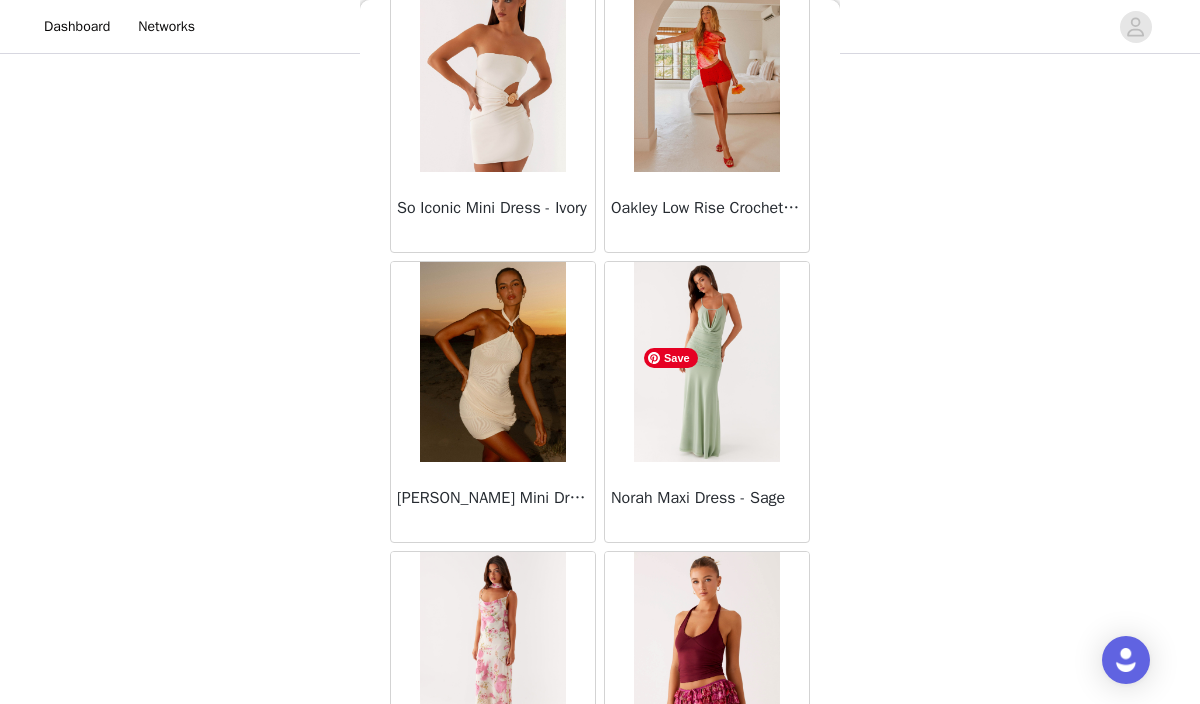 scroll, scrollTop: 22656, scrollLeft: 0, axis: vertical 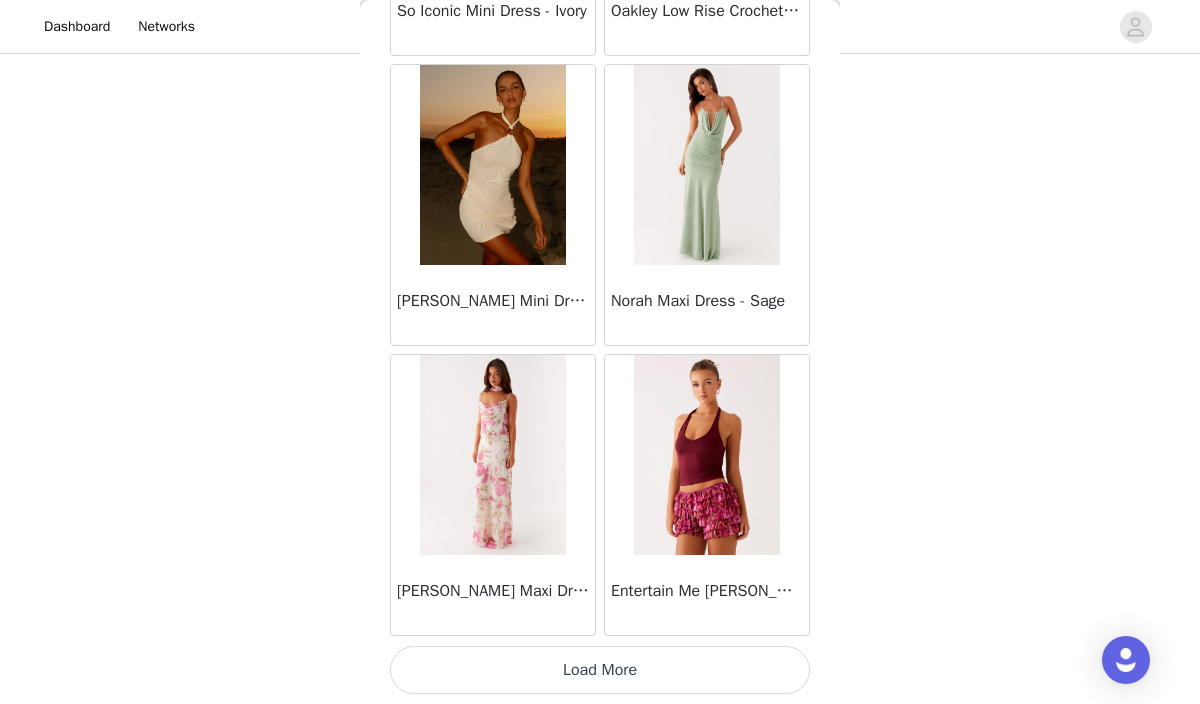 click on "Load More" at bounding box center (600, 670) 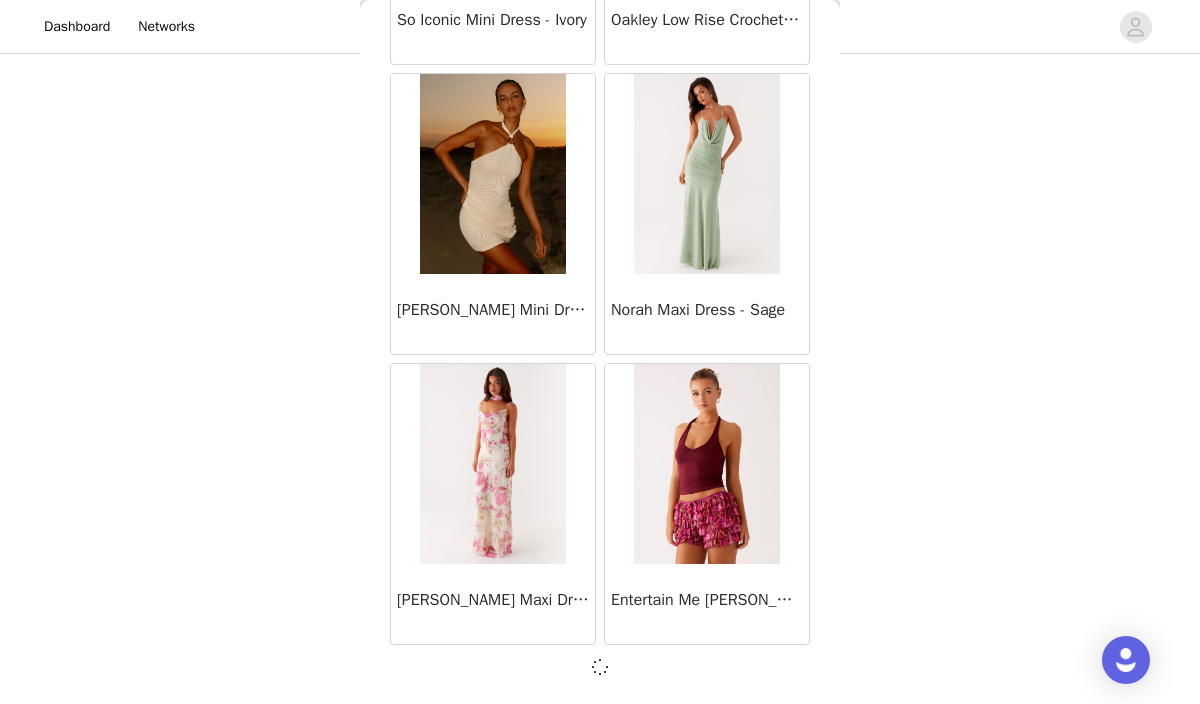 scroll, scrollTop: 22656, scrollLeft: 0, axis: vertical 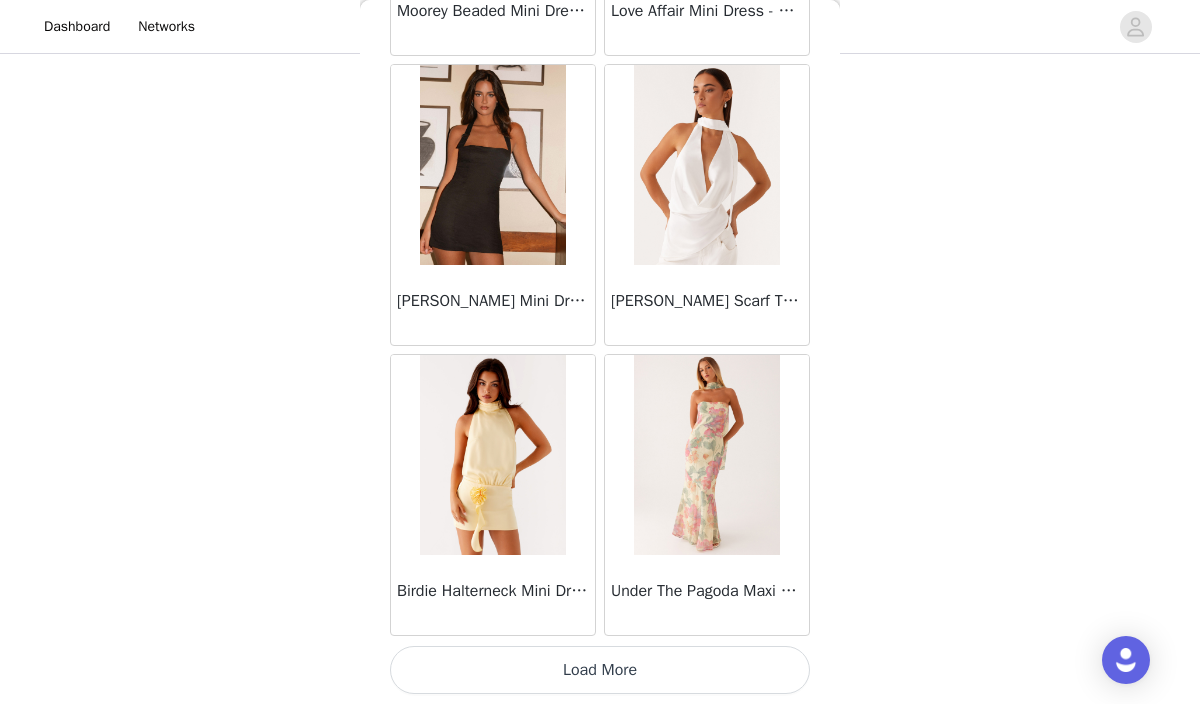 click on "Load More" at bounding box center (600, 670) 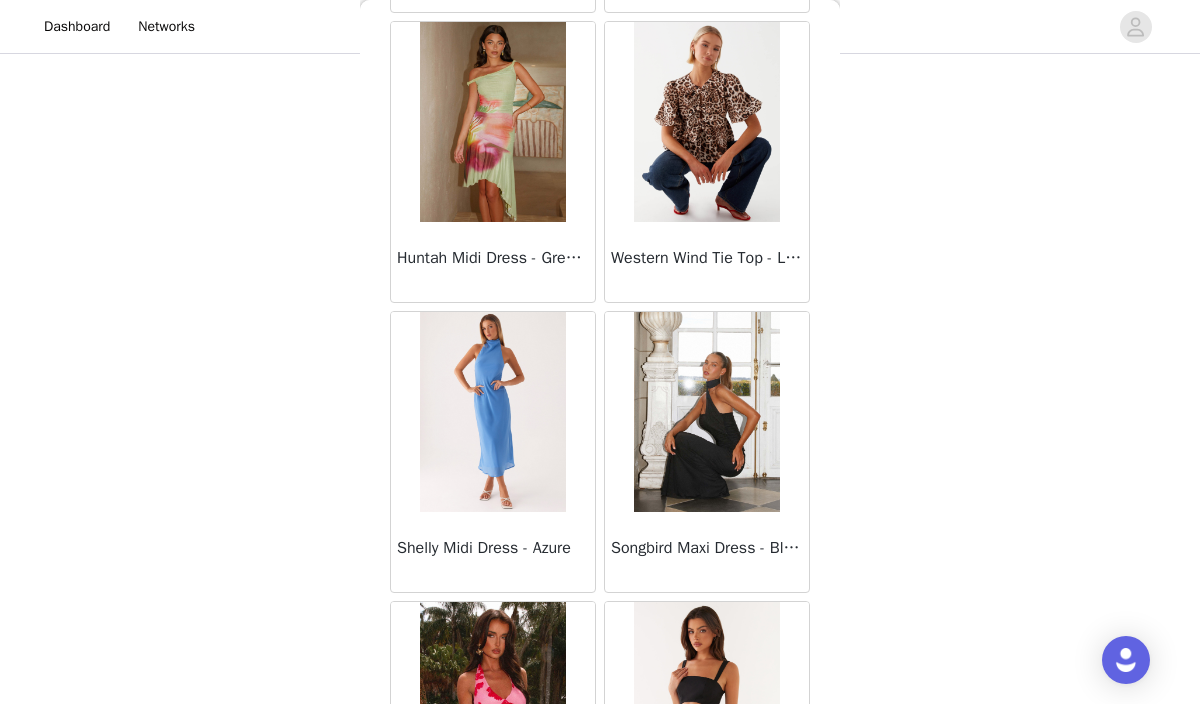 scroll, scrollTop: 26365, scrollLeft: 0, axis: vertical 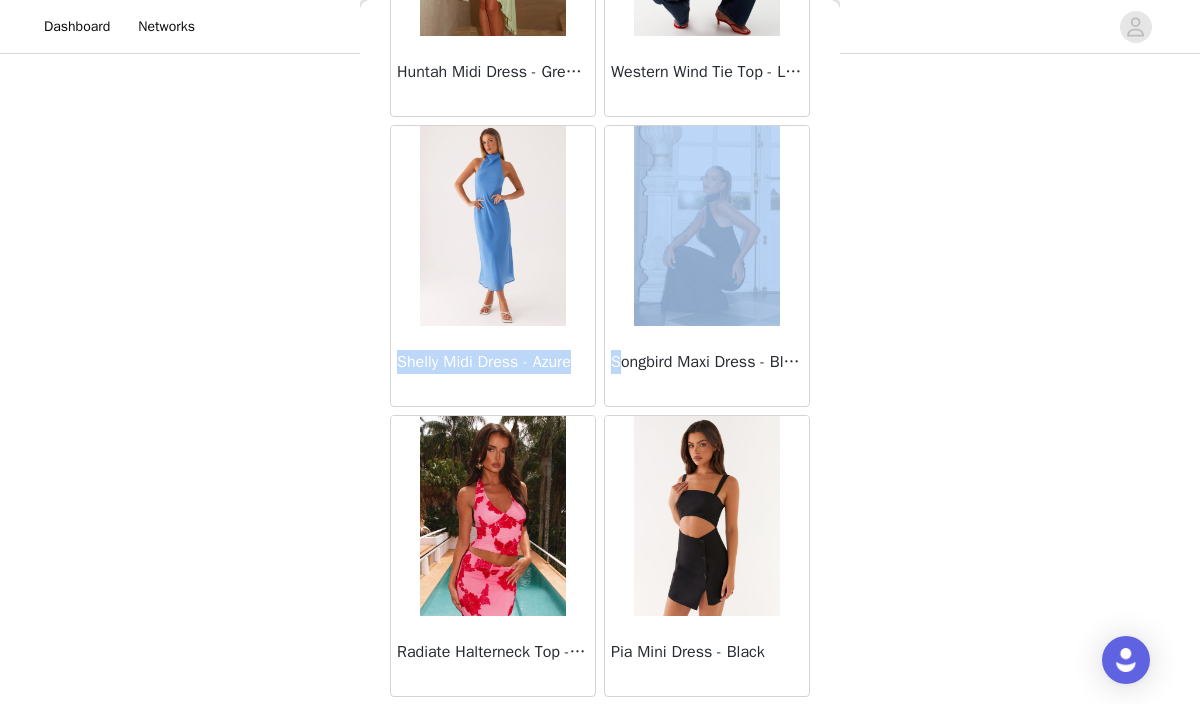 drag, startPoint x: 398, startPoint y: 365, endPoint x: 622, endPoint y: 354, distance: 224.26993 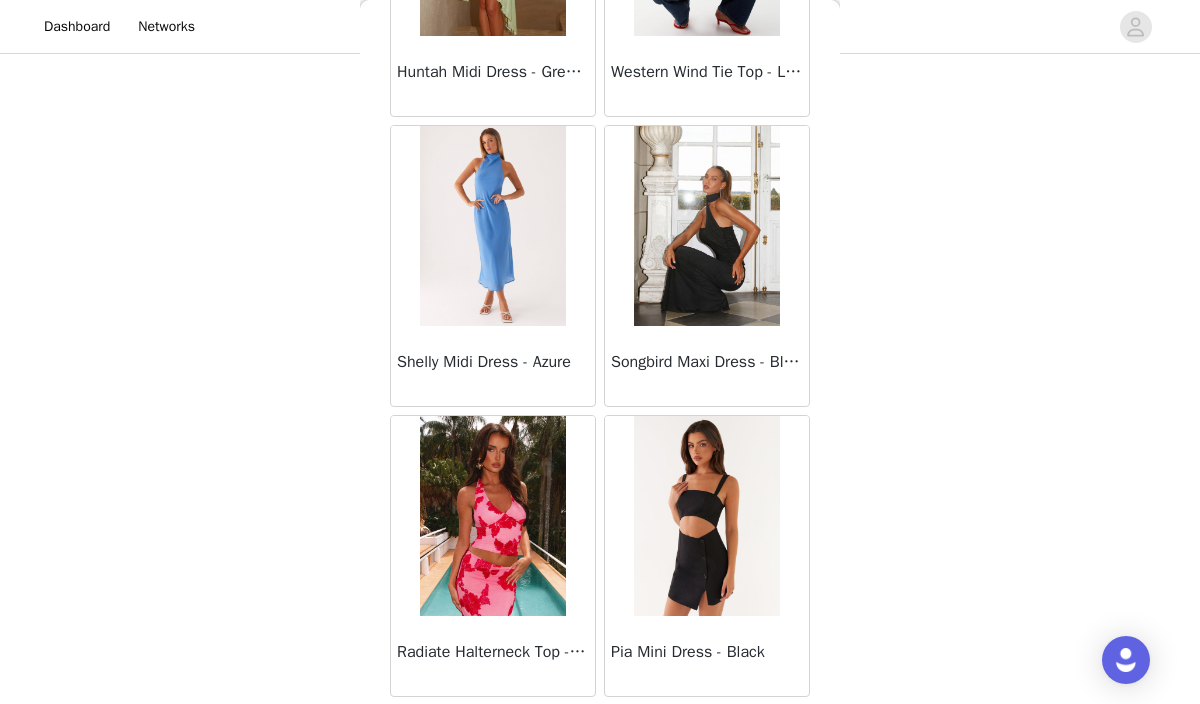 click on "Shelly Midi Dress - Azure" at bounding box center [493, 366] 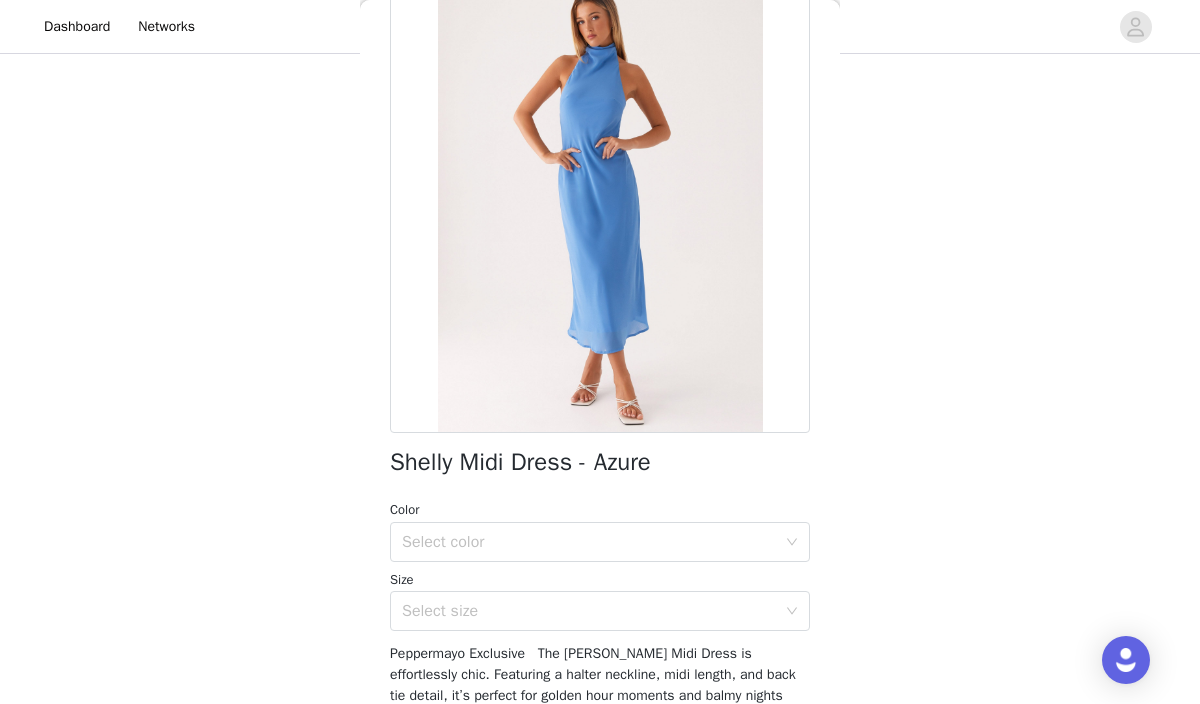scroll, scrollTop: 118, scrollLeft: 0, axis: vertical 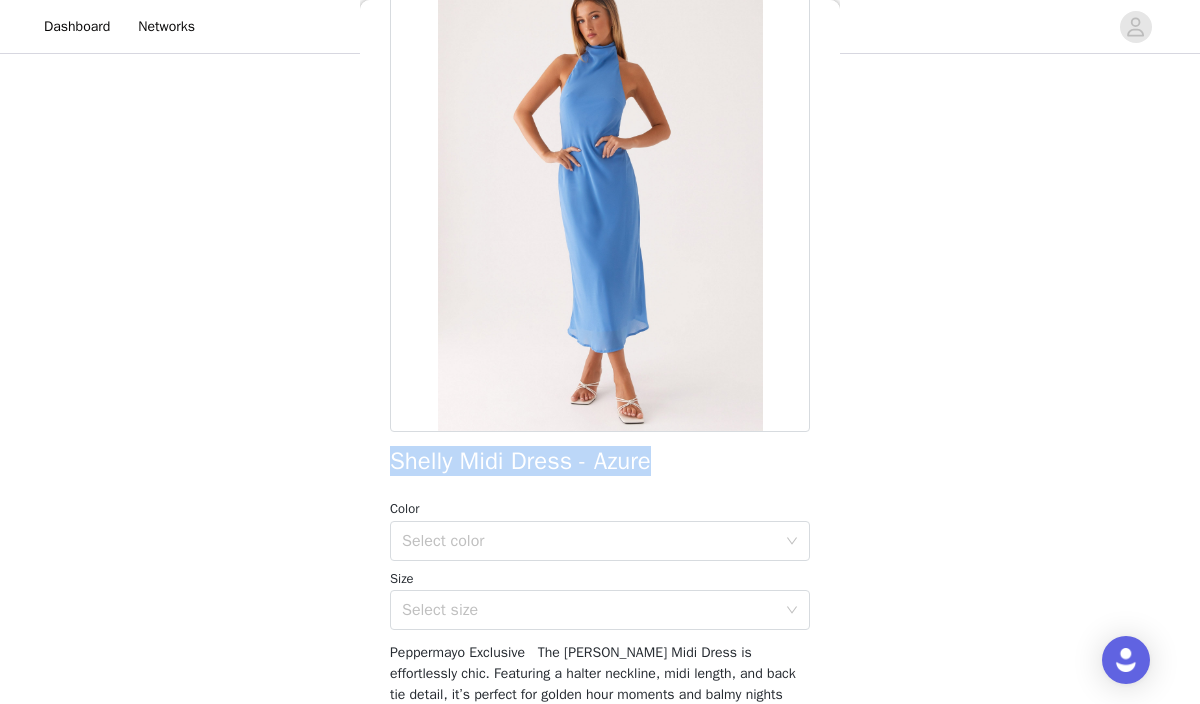 drag, startPoint x: 379, startPoint y: 463, endPoint x: 700, endPoint y: 462, distance: 321.00156 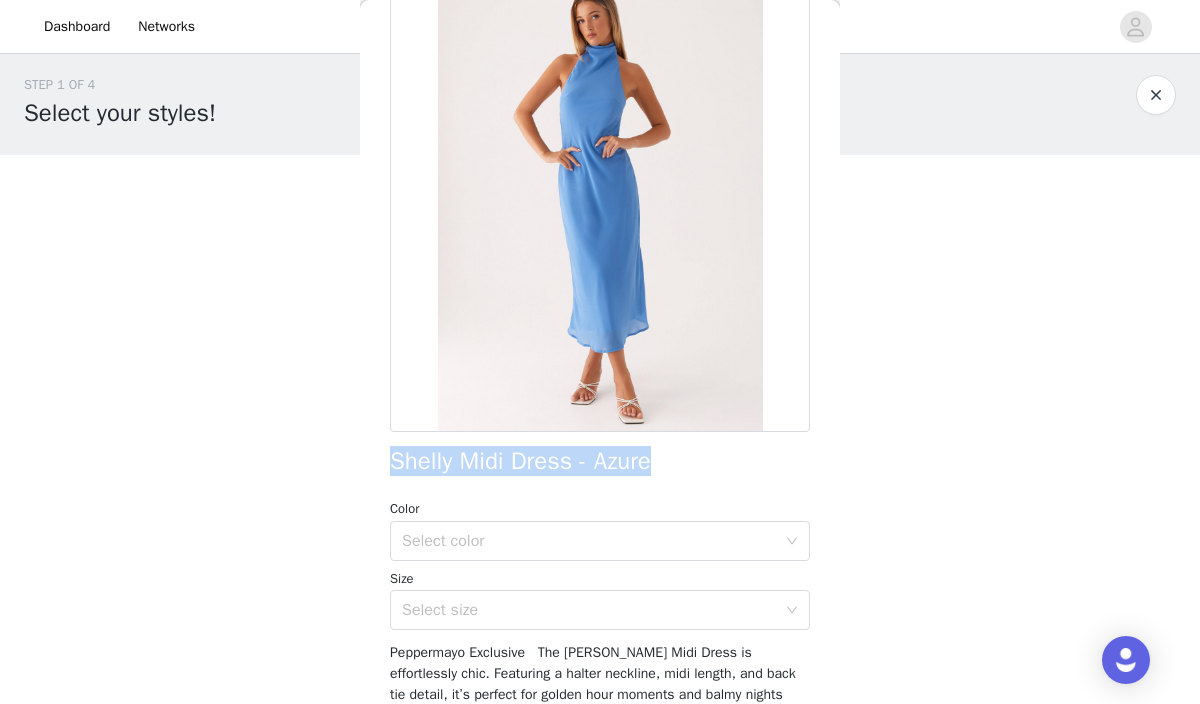 scroll, scrollTop: 0, scrollLeft: 0, axis: both 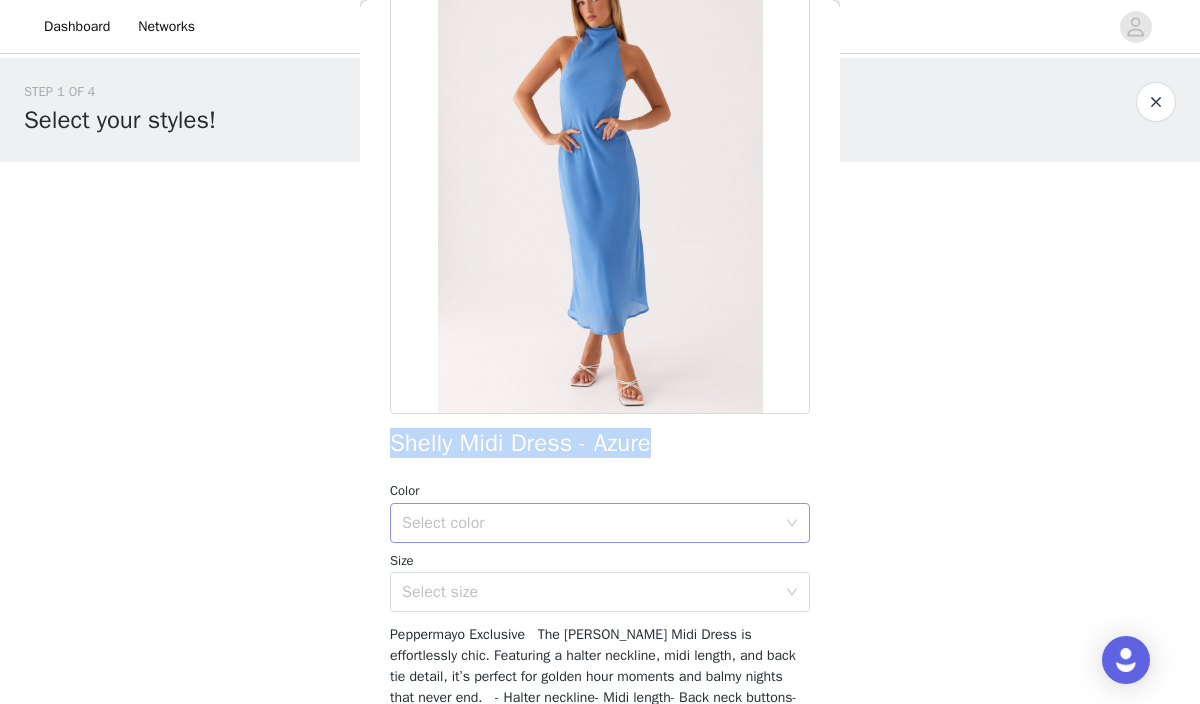 click on "Select color" at bounding box center (589, 523) 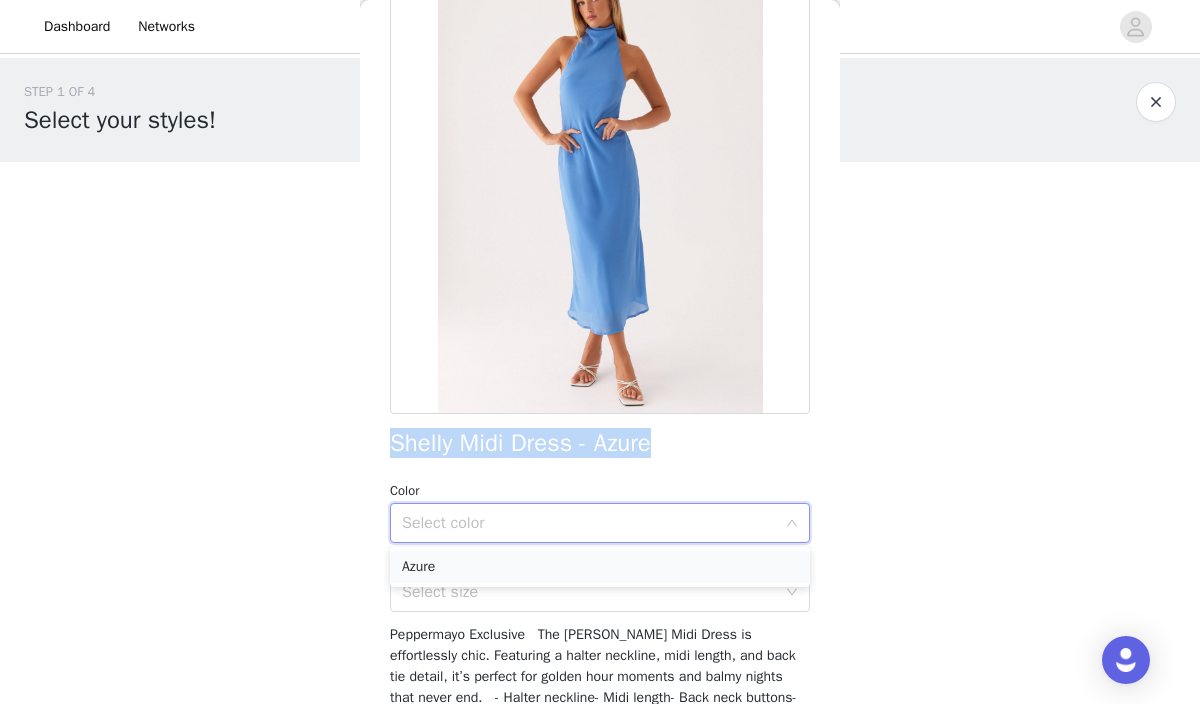 click on "Azure" at bounding box center (600, 567) 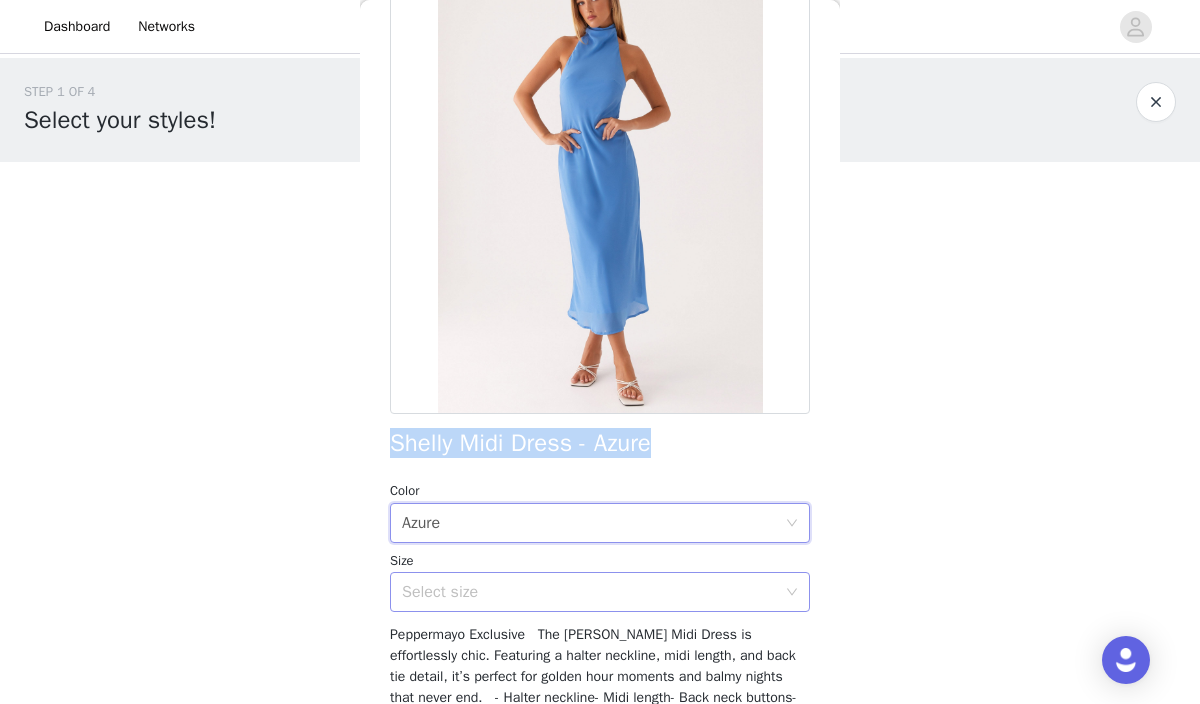 click on "Select size" at bounding box center (589, 592) 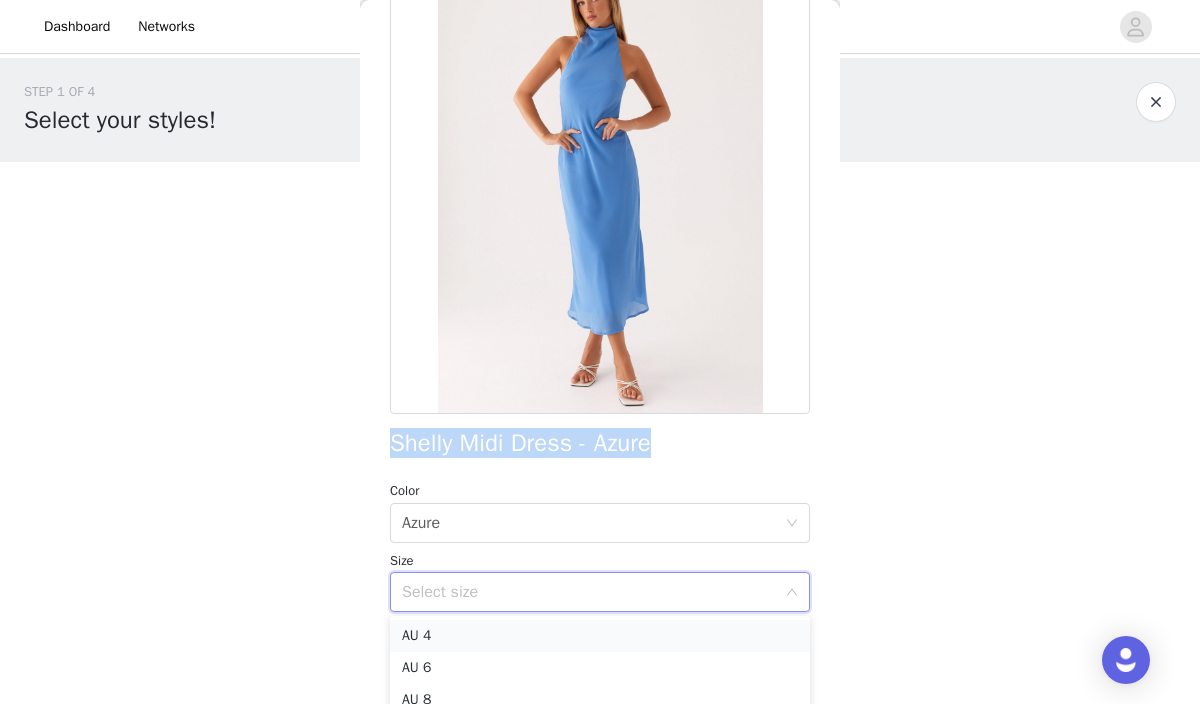 click on "AU 4" at bounding box center [600, 636] 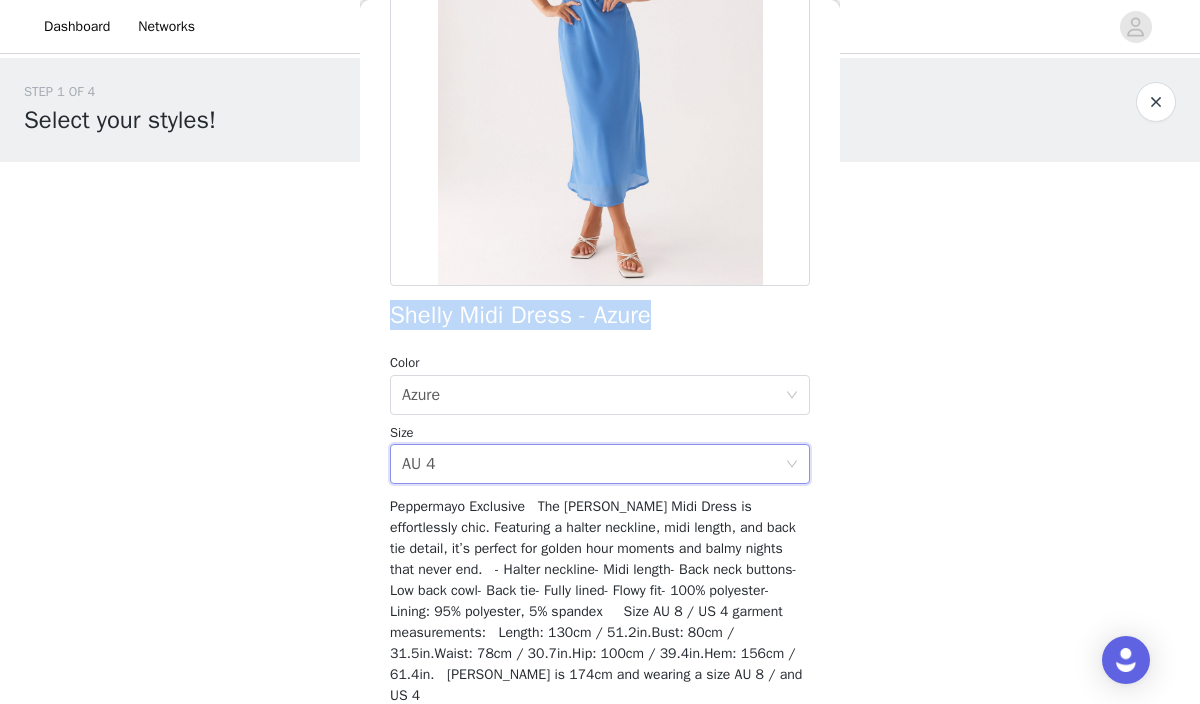 scroll, scrollTop: 329, scrollLeft: 0, axis: vertical 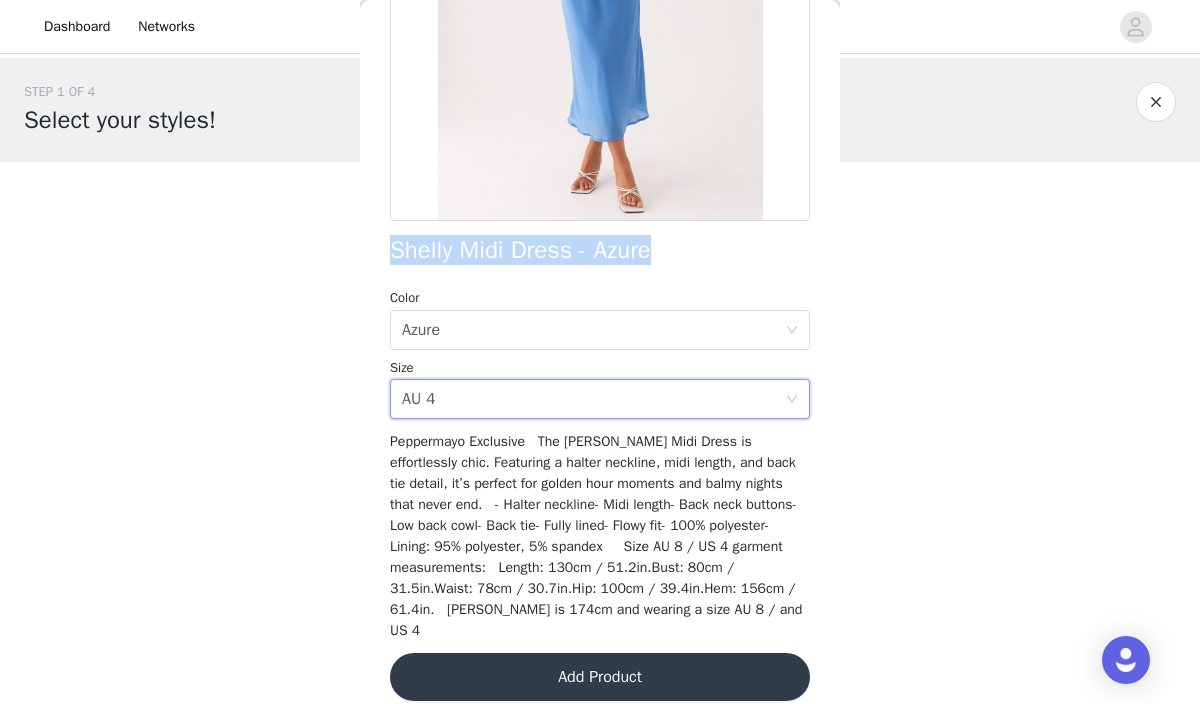 click on "Add Product" at bounding box center [600, 677] 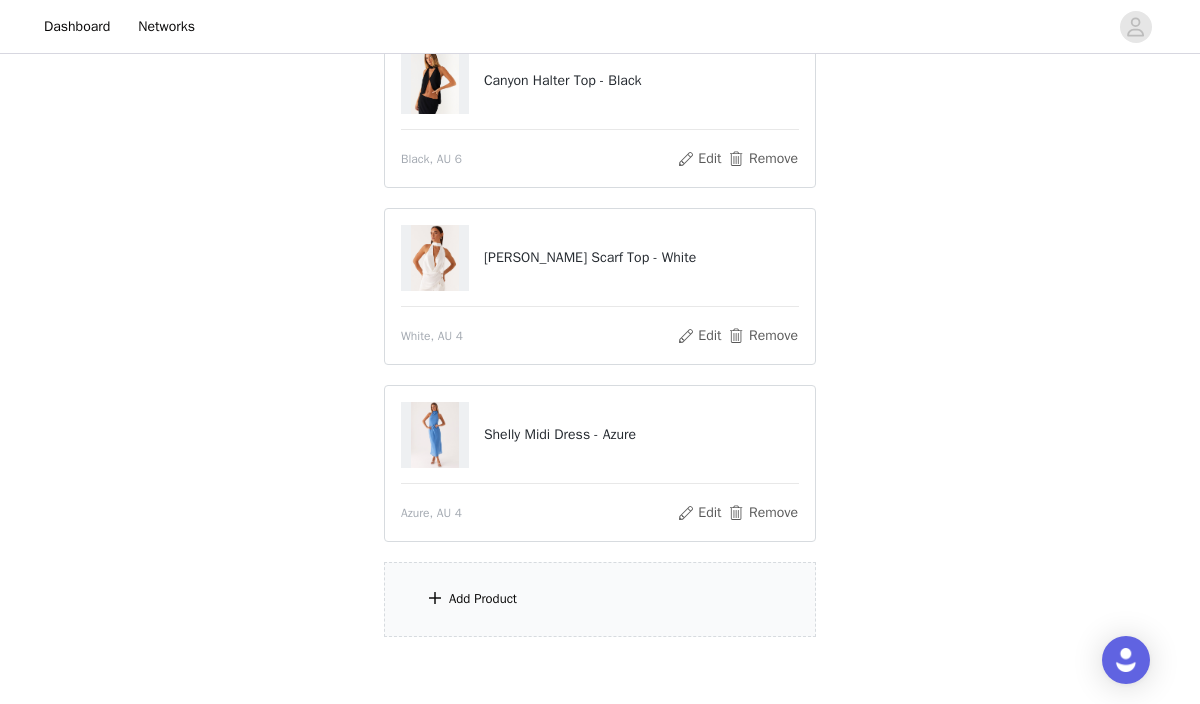 scroll, scrollTop: 302, scrollLeft: 0, axis: vertical 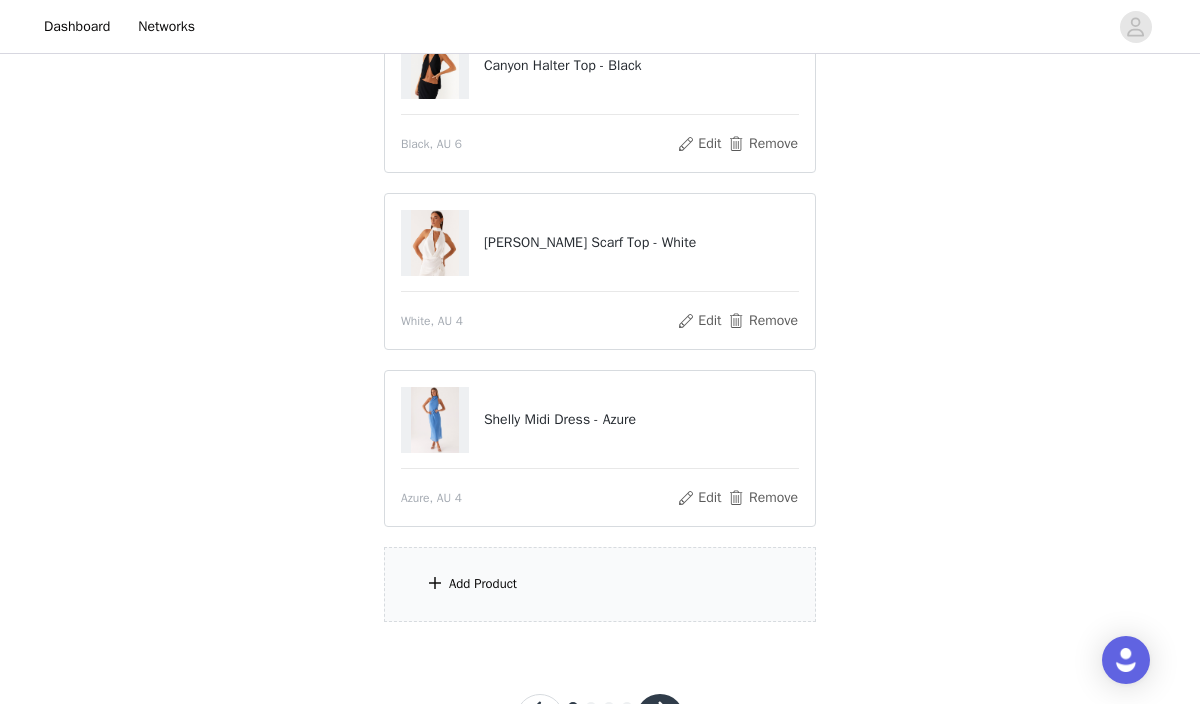 click on "Add Product" at bounding box center [483, 584] 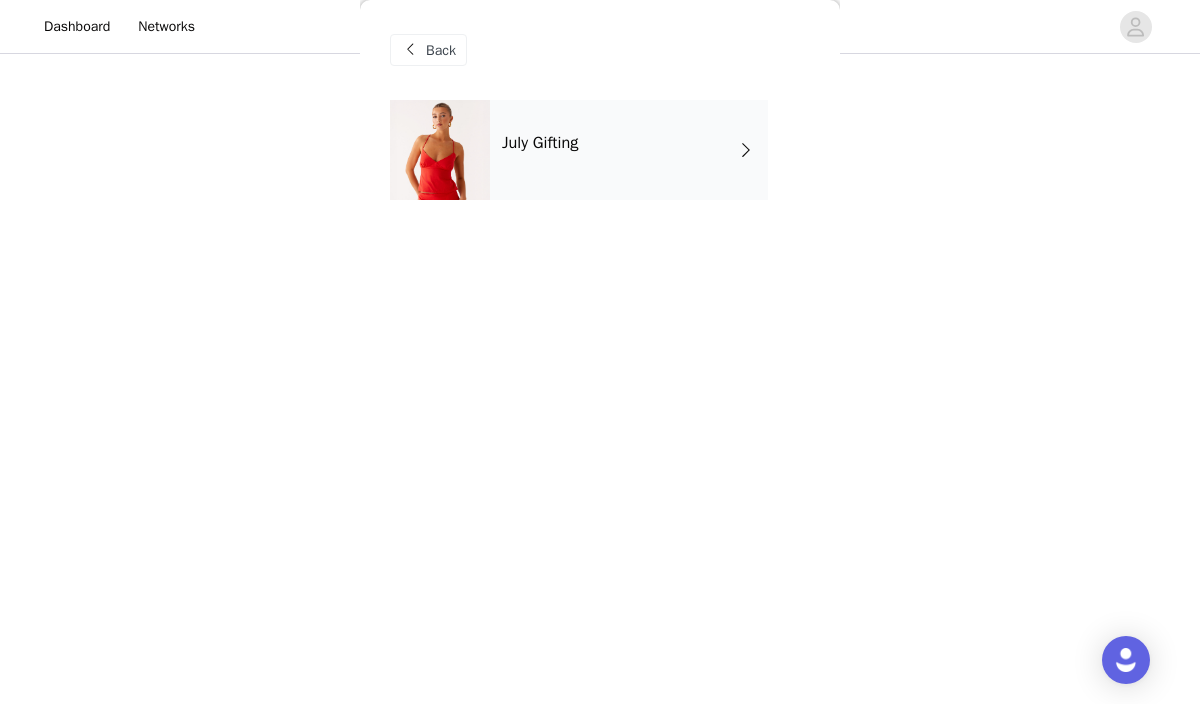 click on "July Gifting" at bounding box center (629, 150) 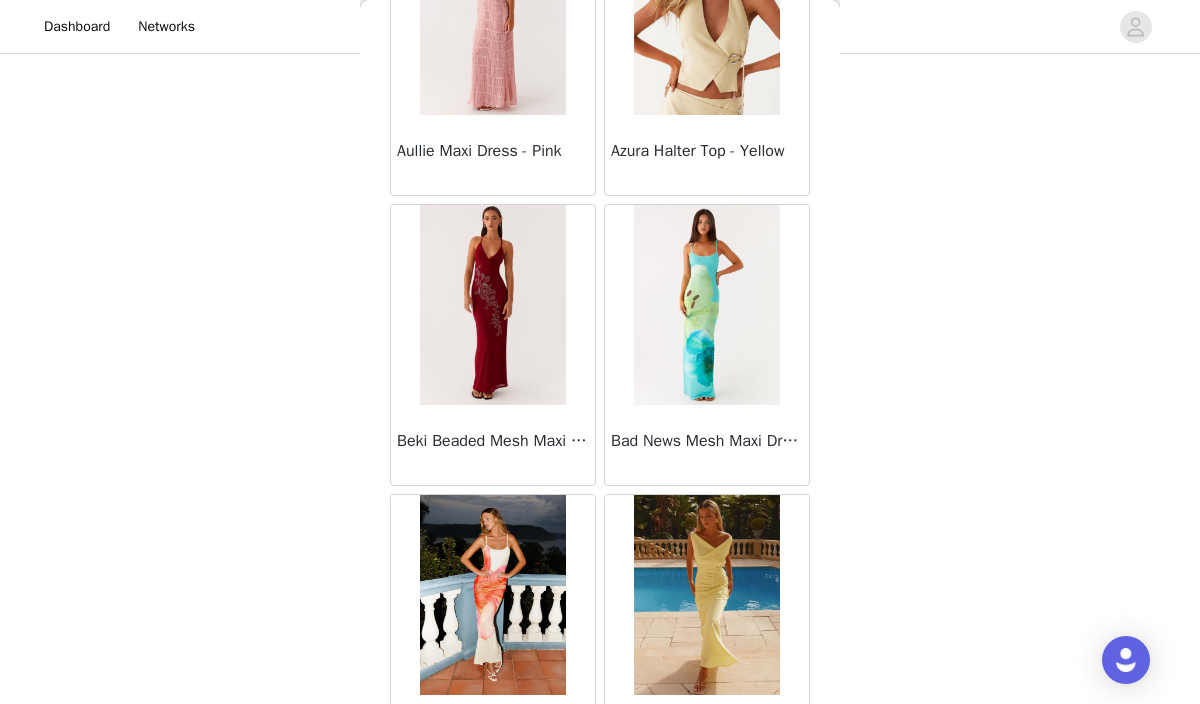 scroll, scrollTop: 2356, scrollLeft: 0, axis: vertical 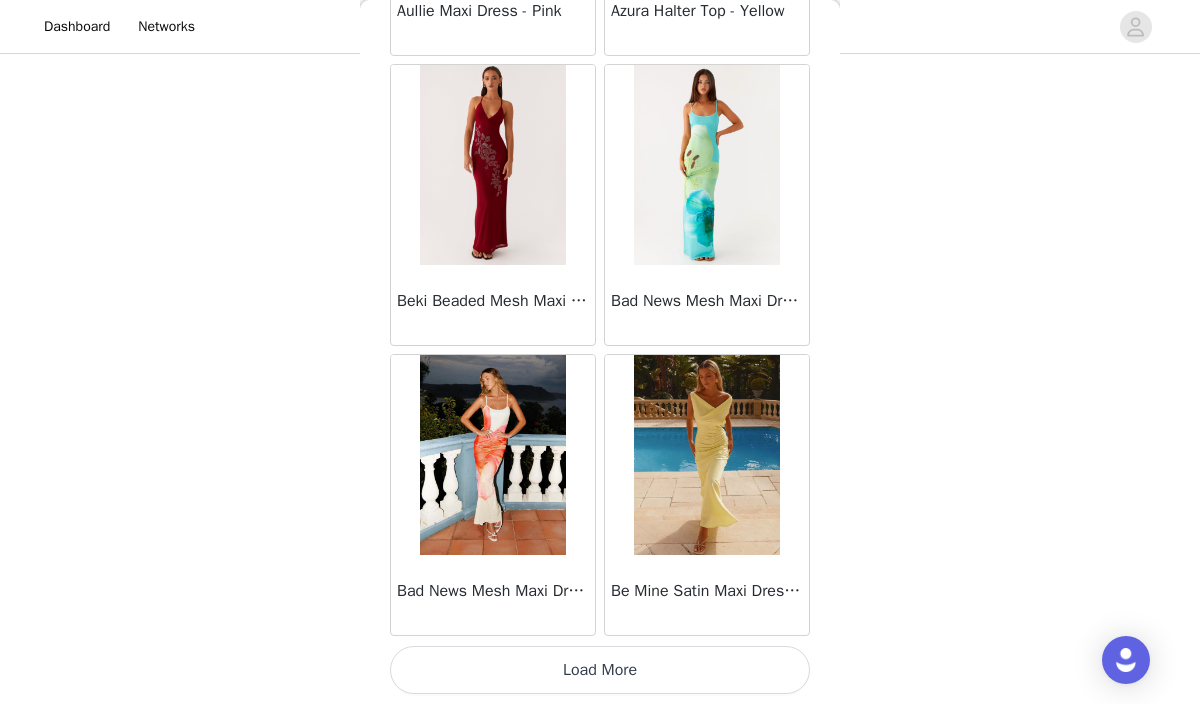click on "Load More" at bounding box center [600, 670] 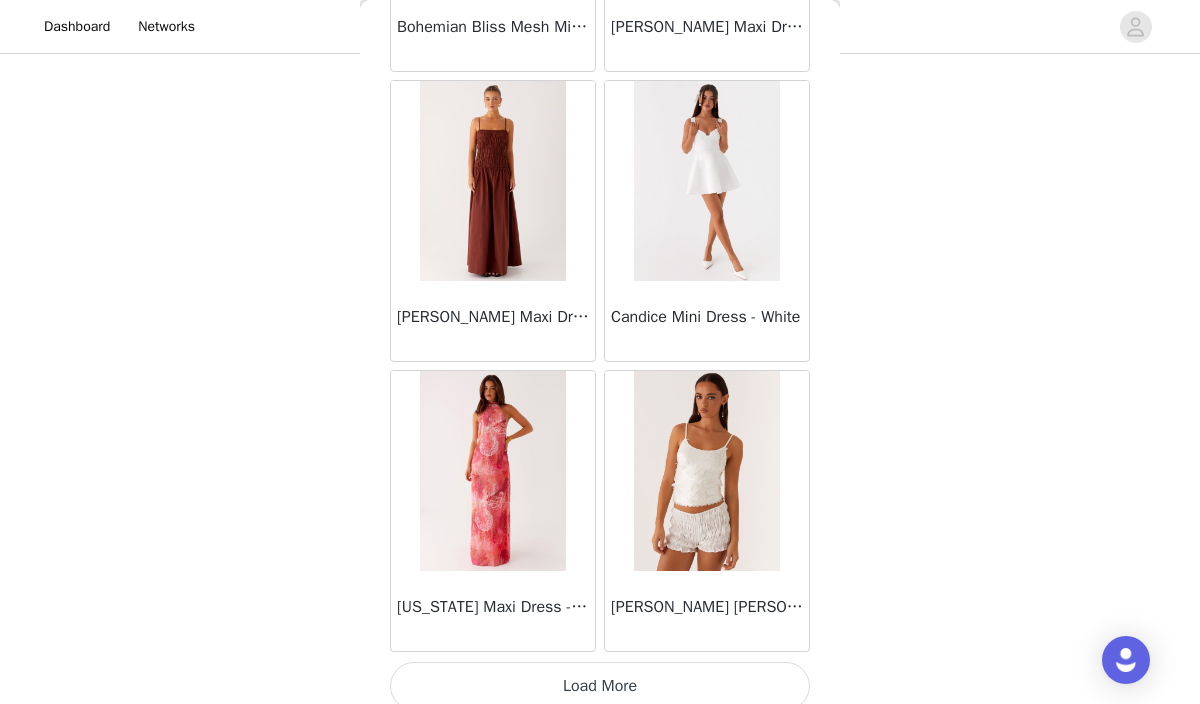 scroll, scrollTop: 5256, scrollLeft: 0, axis: vertical 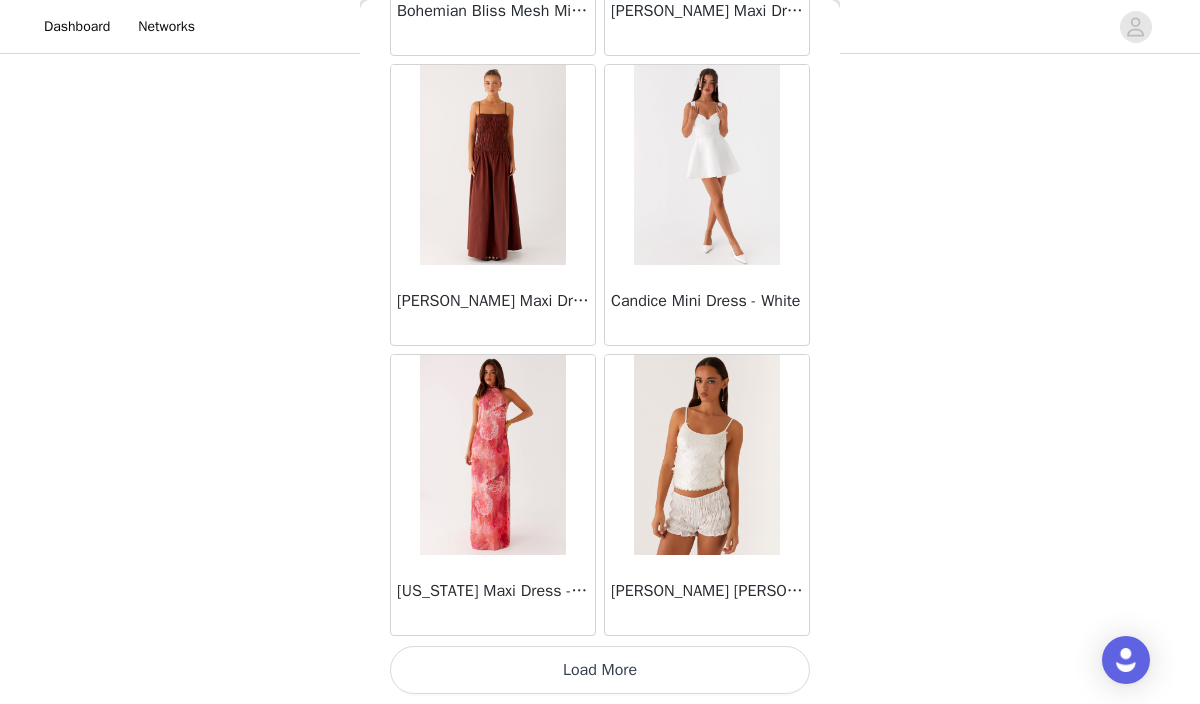 click on "Load More" at bounding box center [600, 670] 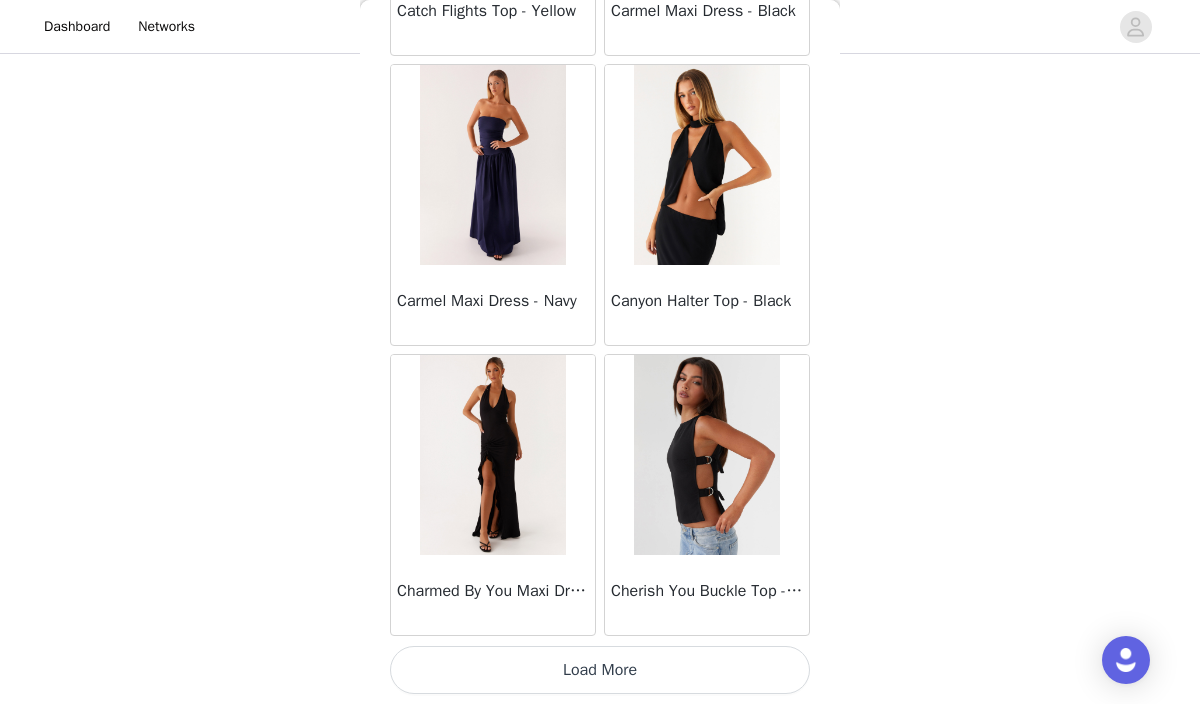 click on "Load More" at bounding box center (600, 670) 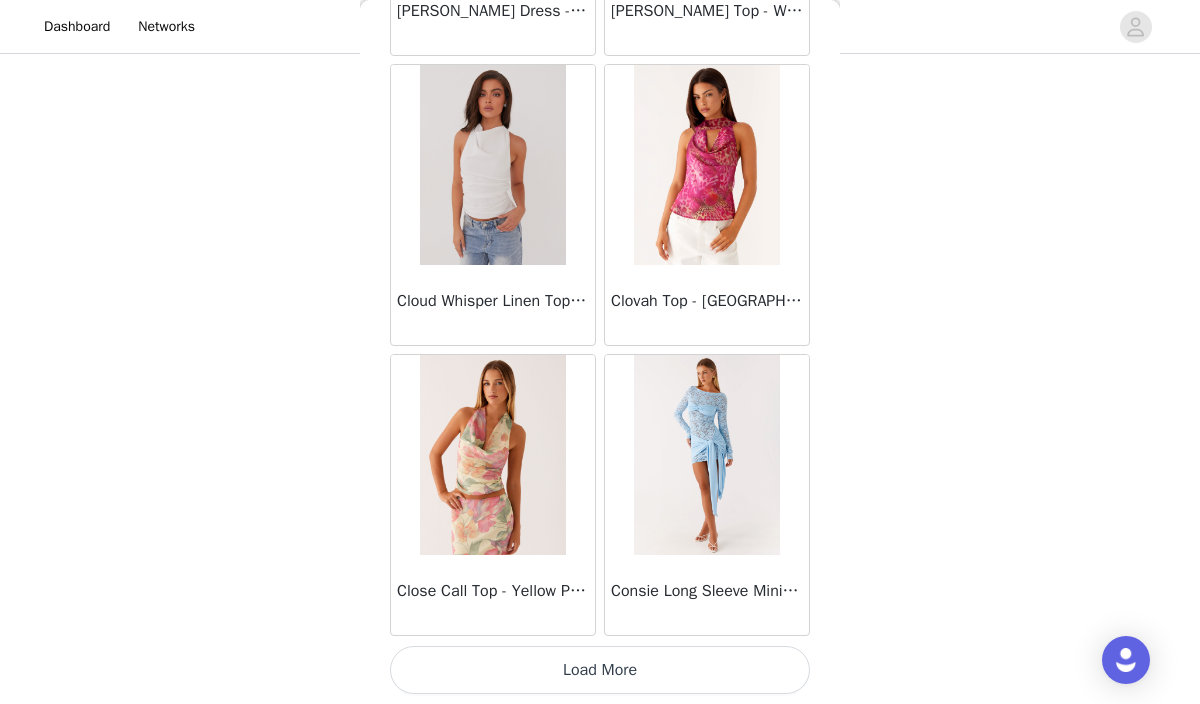 click on "Load More" at bounding box center [600, 670] 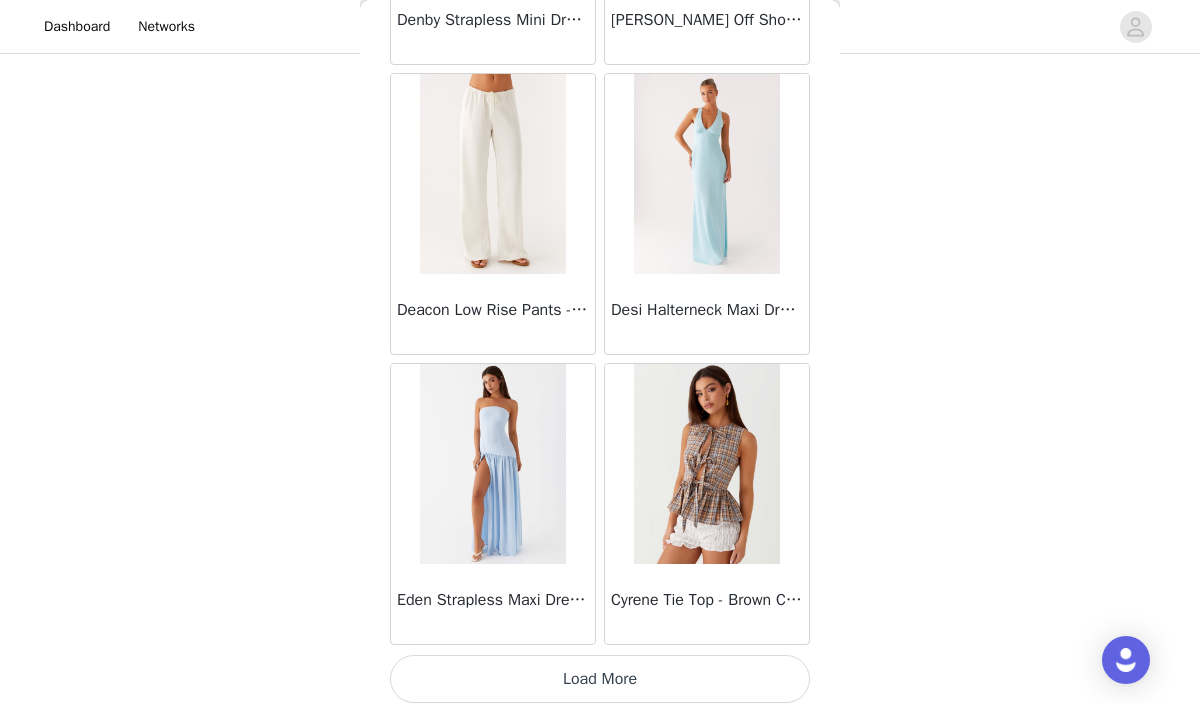 scroll, scrollTop: 13956, scrollLeft: 0, axis: vertical 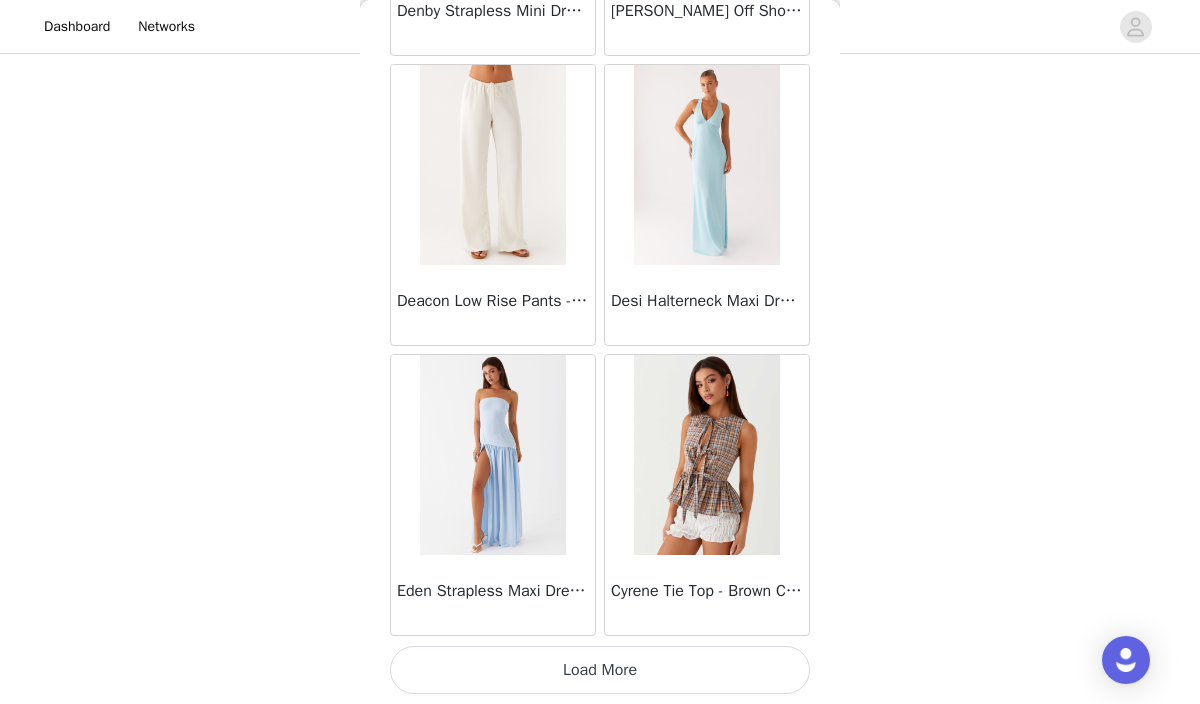 click on "Load More" at bounding box center [600, 670] 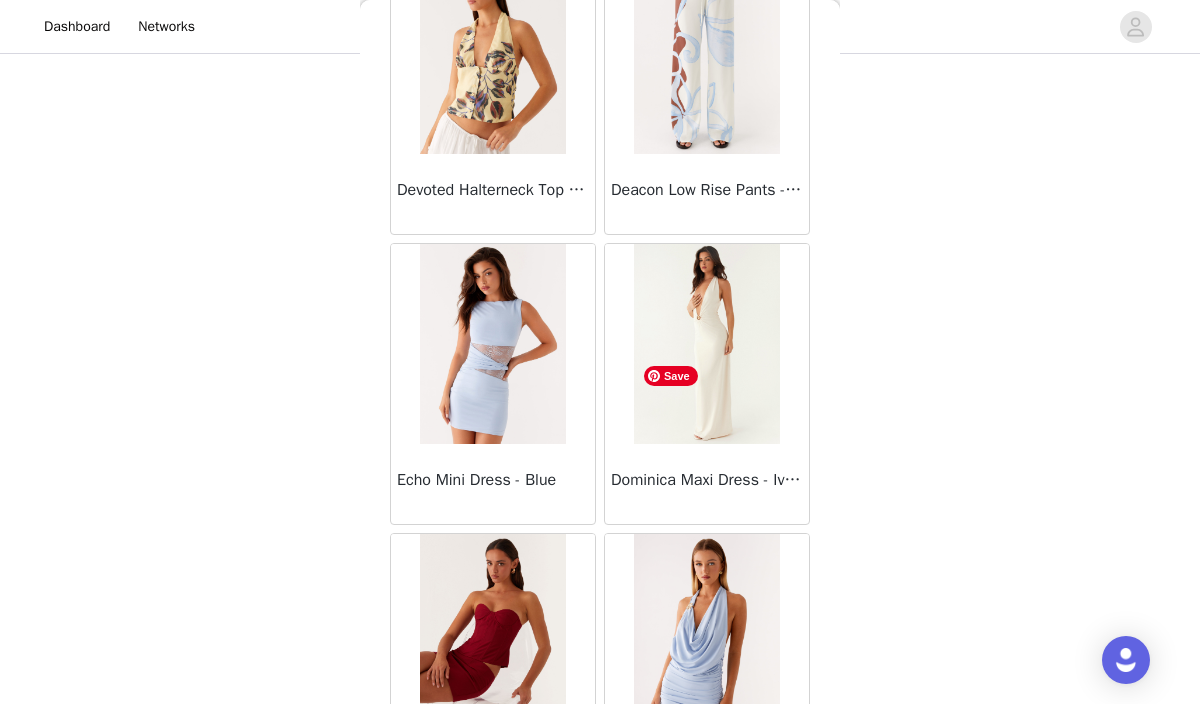 scroll, scrollTop: 16856, scrollLeft: 0, axis: vertical 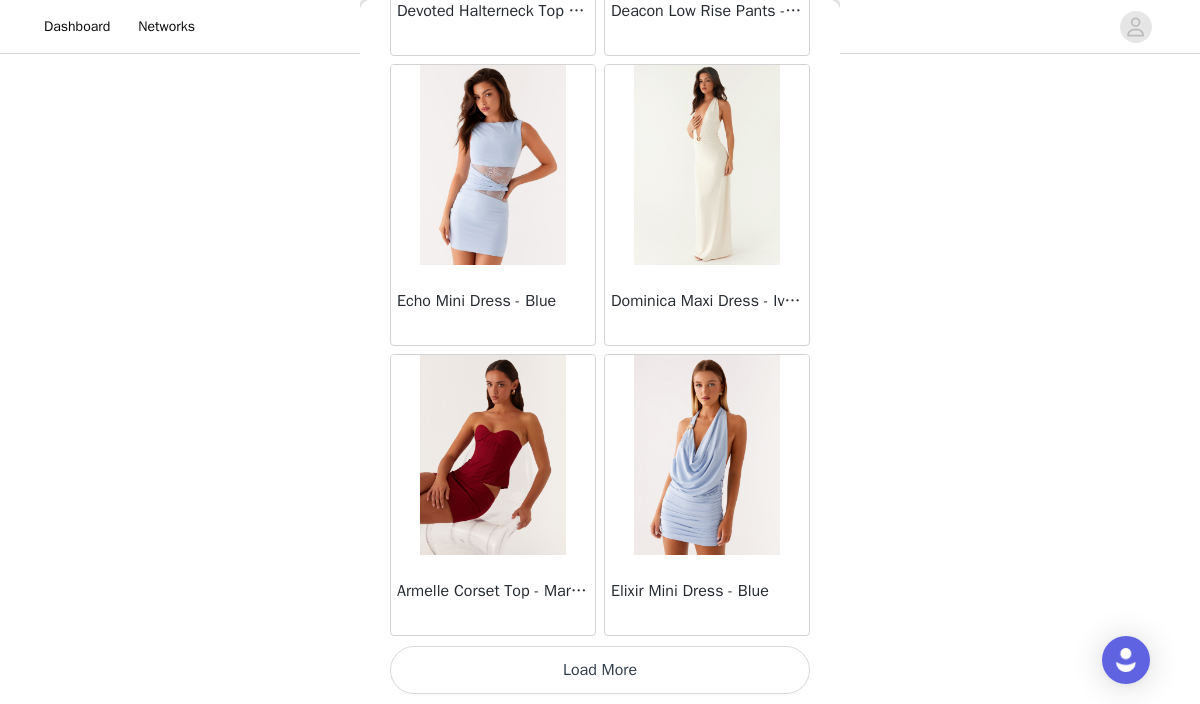 click on "Load More" at bounding box center [600, 670] 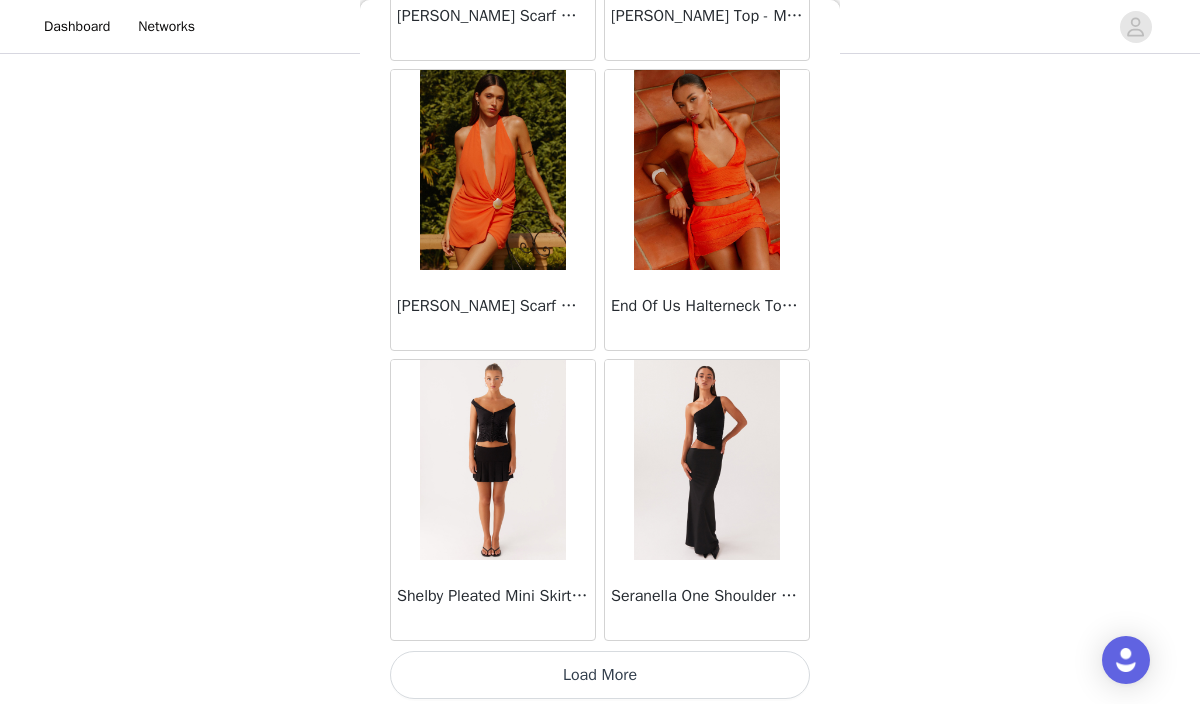 scroll, scrollTop: 19756, scrollLeft: 0, axis: vertical 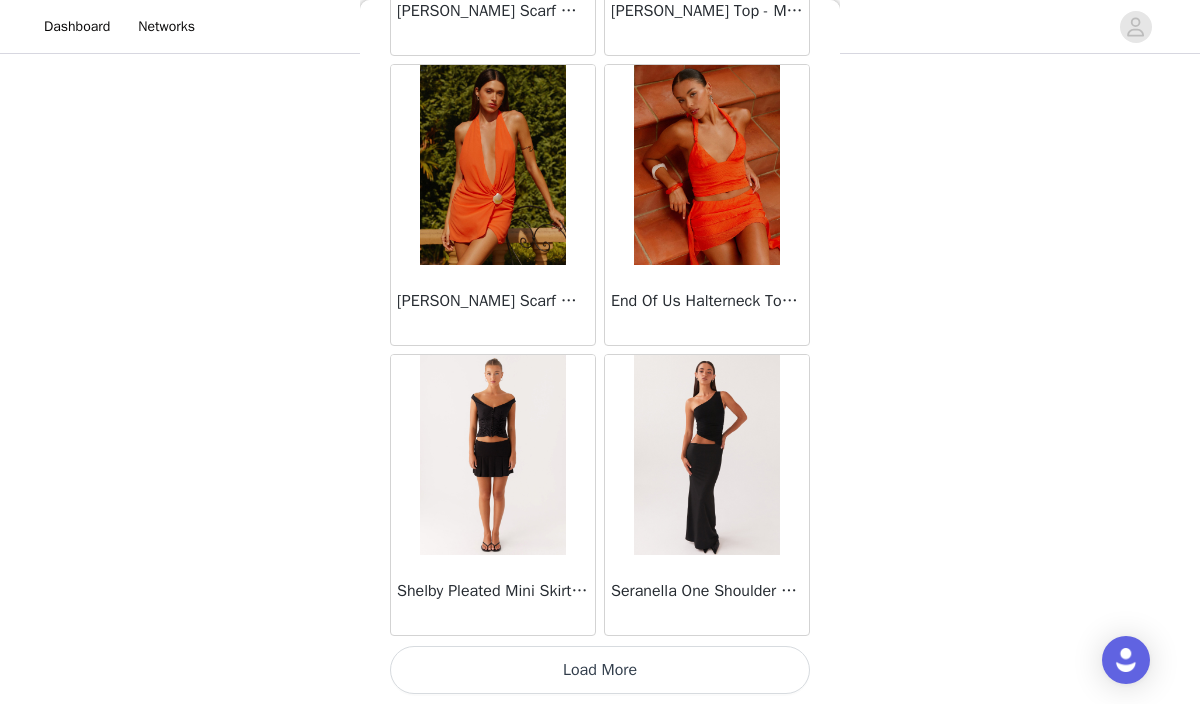 click on "Load More" at bounding box center (600, 670) 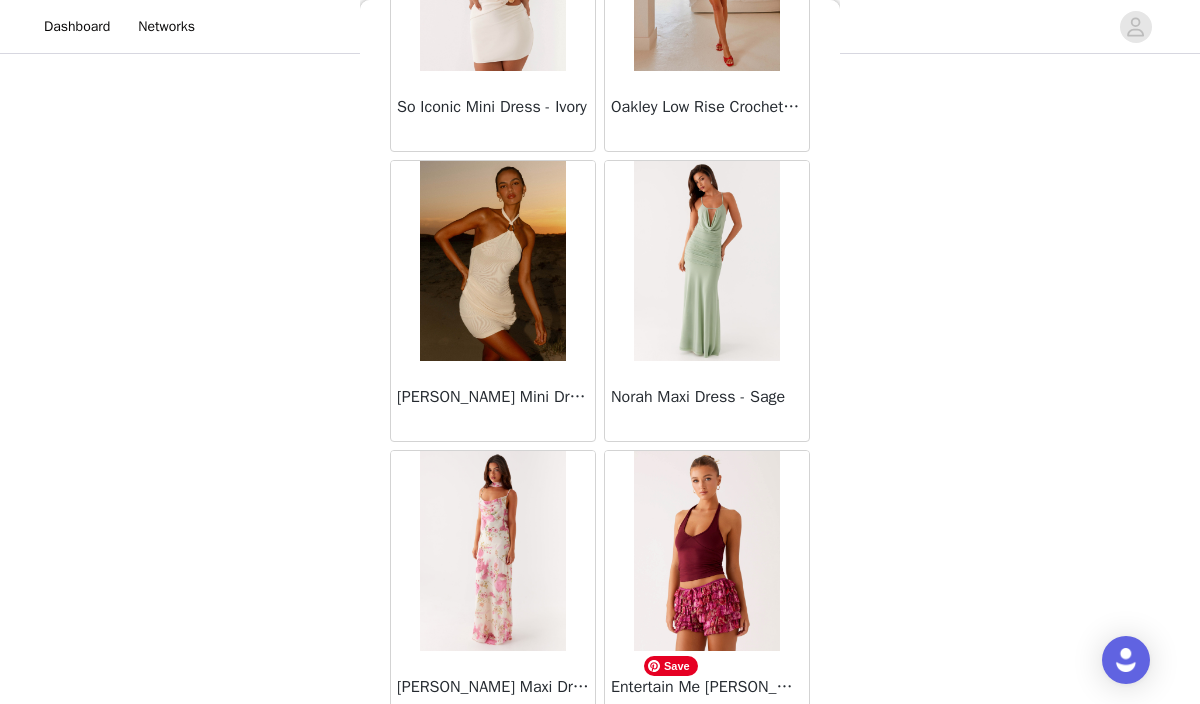scroll, scrollTop: 22656, scrollLeft: 0, axis: vertical 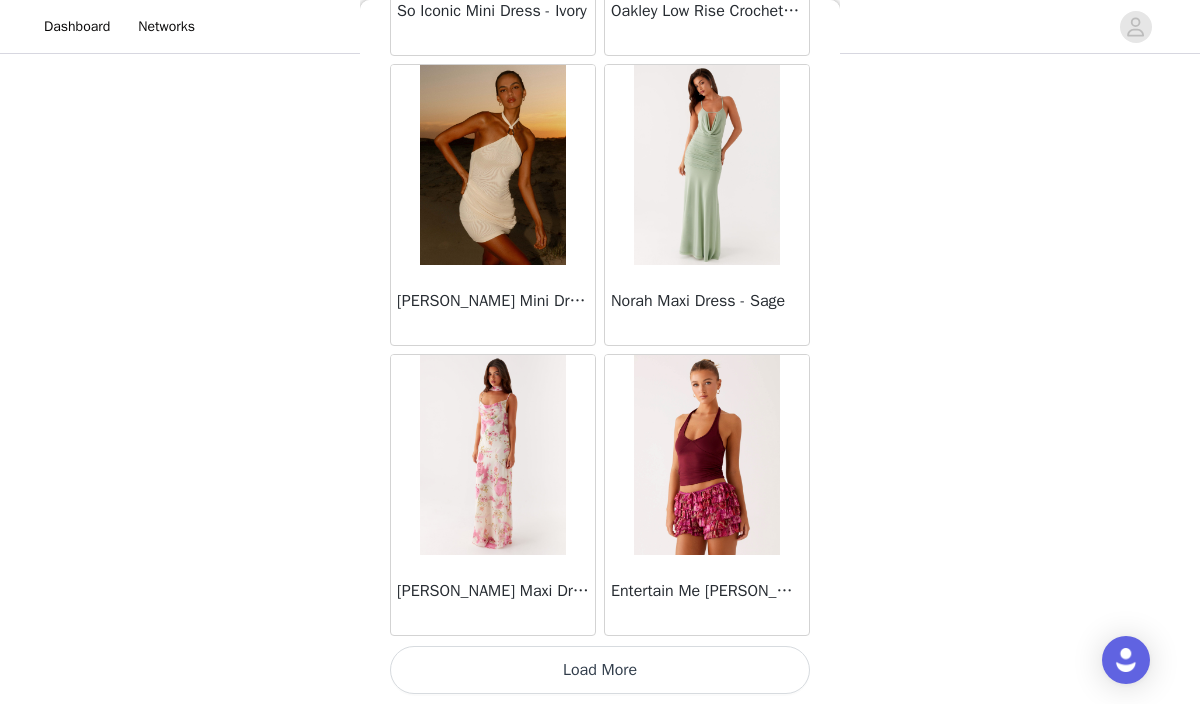 click on "[PERSON_NAME] Strapless Mini Dress - Yellow       [PERSON_NAME] Maxi Dress - Orange Blue Floral       Avenue Mini Dress - Plum       Aullie Maxi Dress - Yellow       Aullie Maxi Dress - Ivory       Aullie Mini Dress - Black       Avalia Backless Scarf Mini Dress - White Polka Dot       Aullie Maxi Dress - Blue       [PERSON_NAME] Maxi Dress - Bloom Wave Print       Athens One Shoulder Top - Floral       Aullie Mini Dress - Blue       Aullie Maxi Dress - [PERSON_NAME] Strapless Mini Dress - Cobalt       Atlantic Midi Dress - Yellow       Aullie Maxi Dress - Pink       Azura Halter Top - Yellow       Beki Beaded Mesh Maxi Dress - Deep Red       Bad News Mesh Maxi Dress - Turquoise Floral       Bad News Mesh Maxi Dress - Yellow Floral       Be Mine Satin Maxi Dress - Canary       Belize Maxi Dress - Yellow       [PERSON_NAME] Off Shoulder Knit Top - Mint       [PERSON_NAME] Tube Top - Blue       [PERSON_NAME] Top - Red Gingham       Breaking News Mini Dress - Black       Bodie Maxi Dress - Pastel Yellow" at bounding box center [600, -10928] 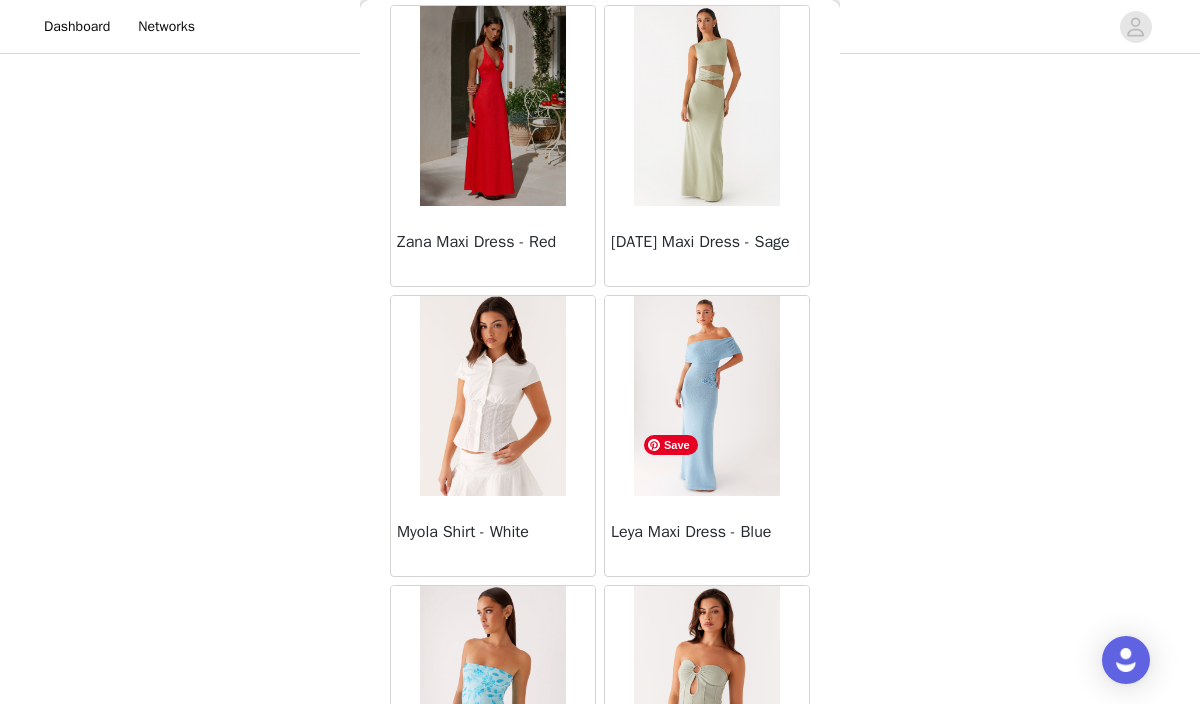 scroll, scrollTop: 25556, scrollLeft: 0, axis: vertical 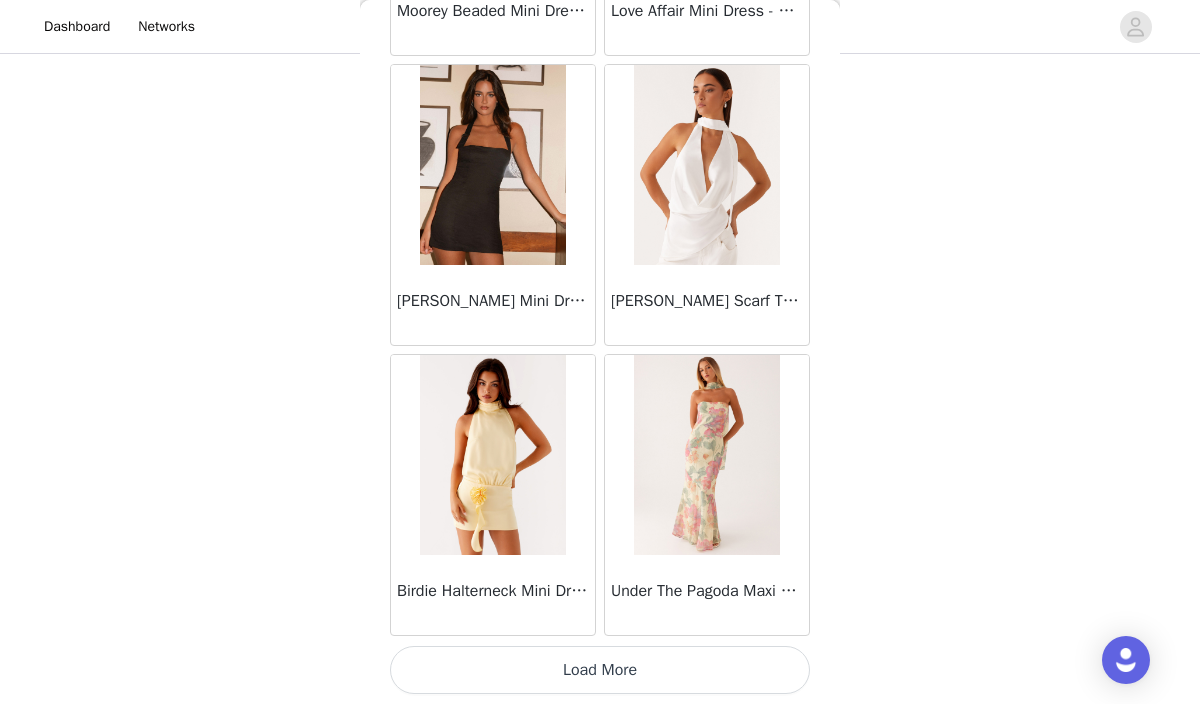click on "Load More" at bounding box center (600, 670) 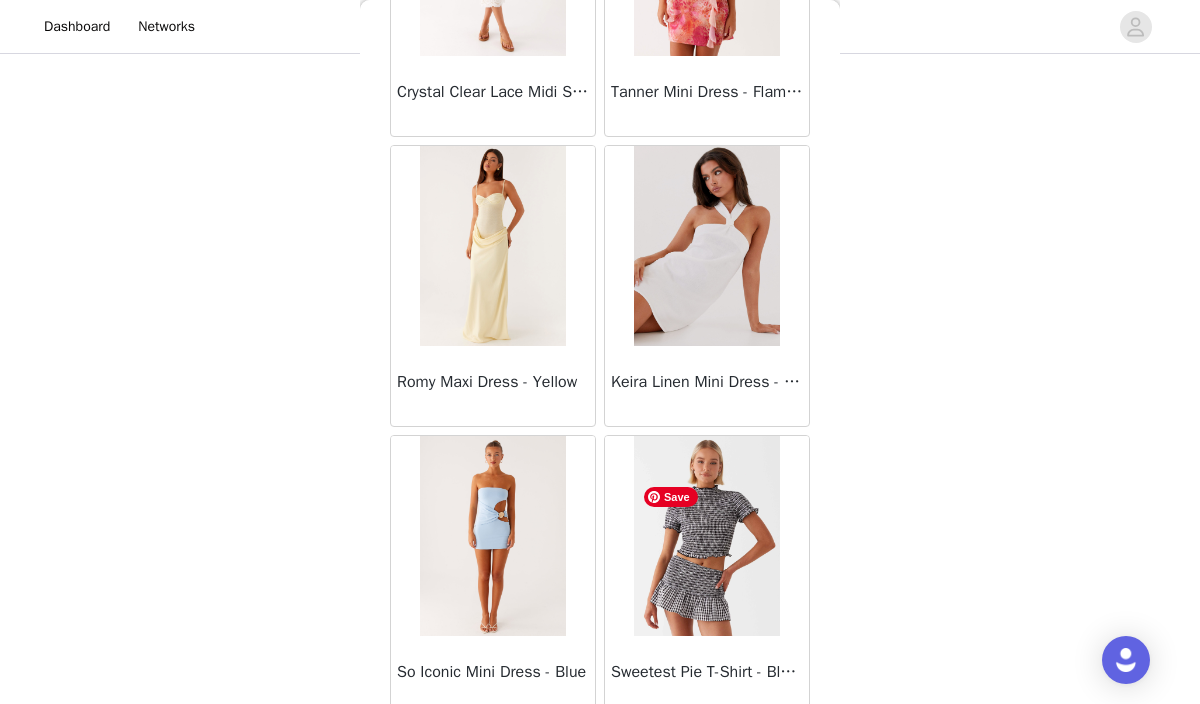 scroll, scrollTop: 28456, scrollLeft: 0, axis: vertical 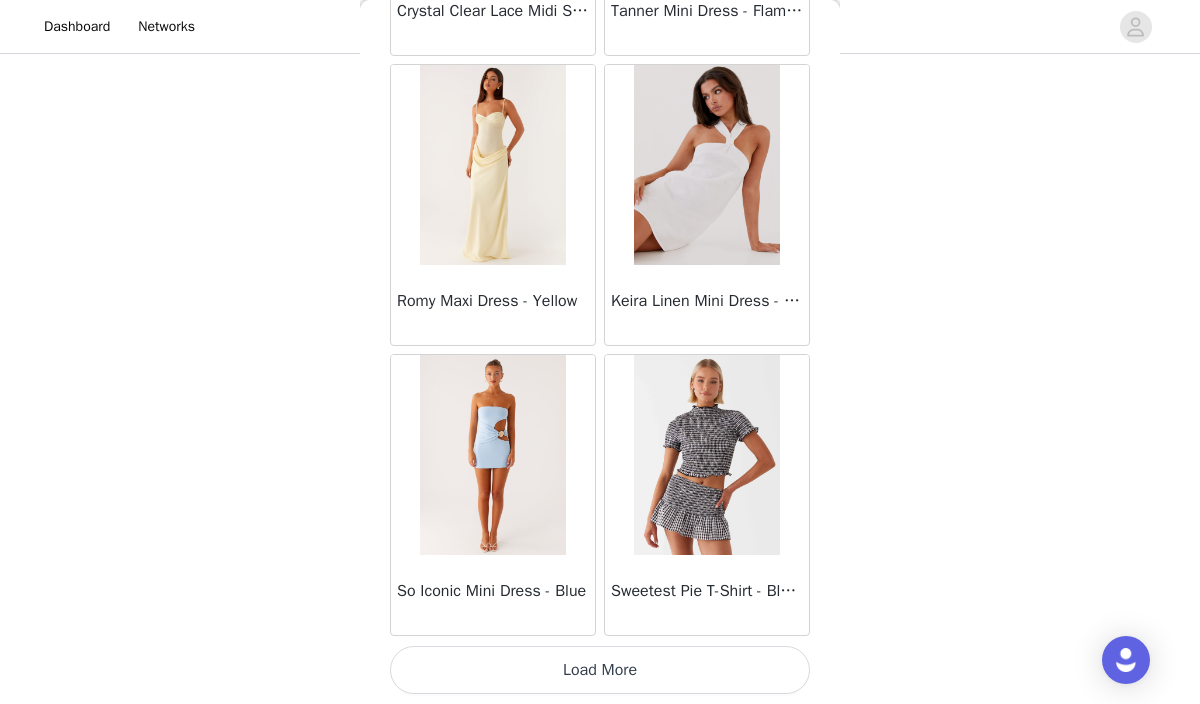 click on "Load More" at bounding box center [600, 670] 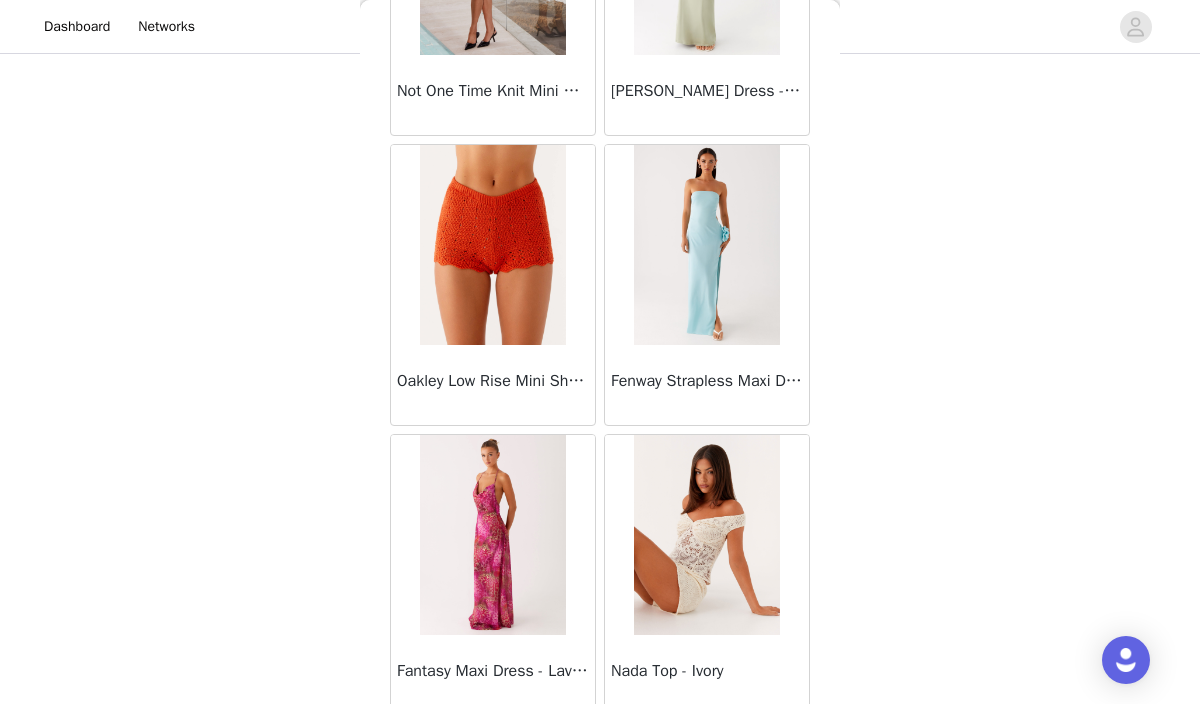 scroll, scrollTop: 31356, scrollLeft: 0, axis: vertical 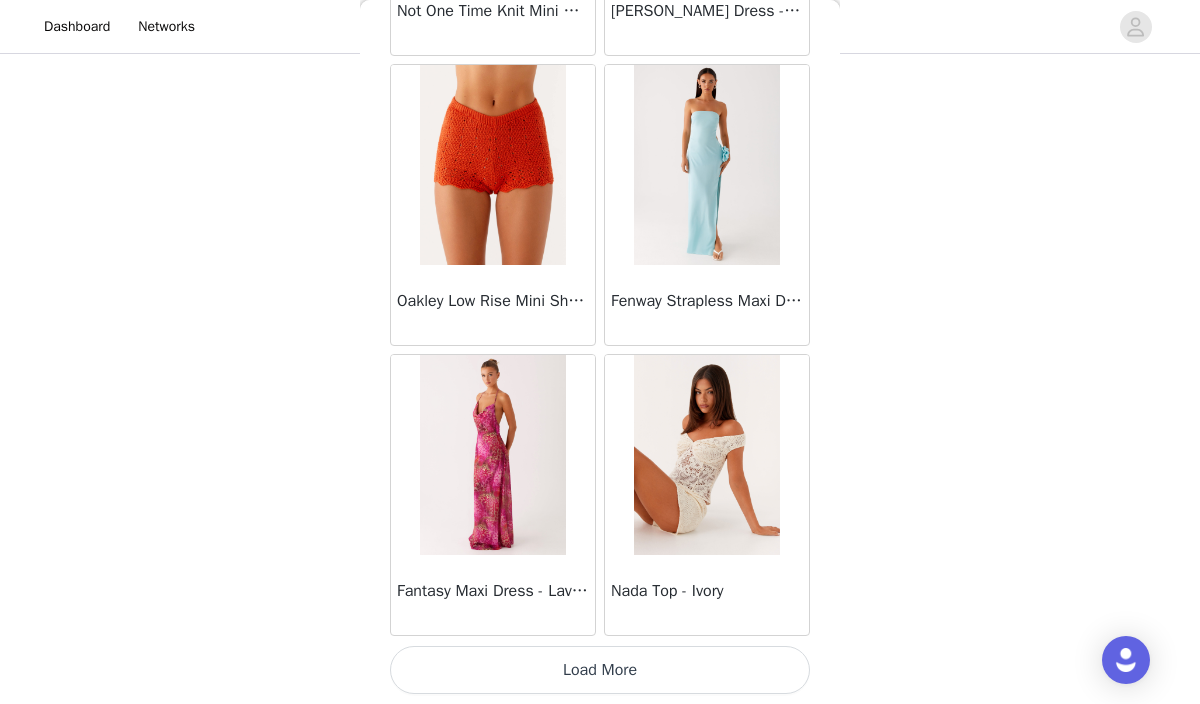 click on "Load More" at bounding box center [600, 670] 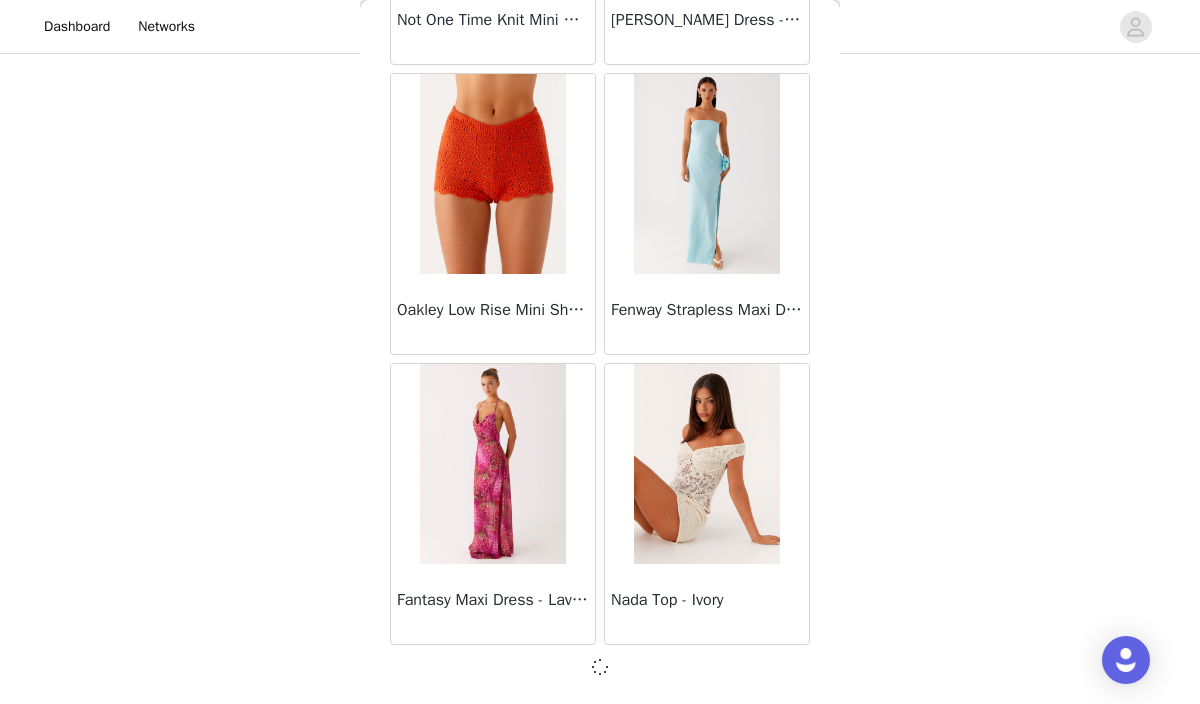 scroll, scrollTop: 31347, scrollLeft: 0, axis: vertical 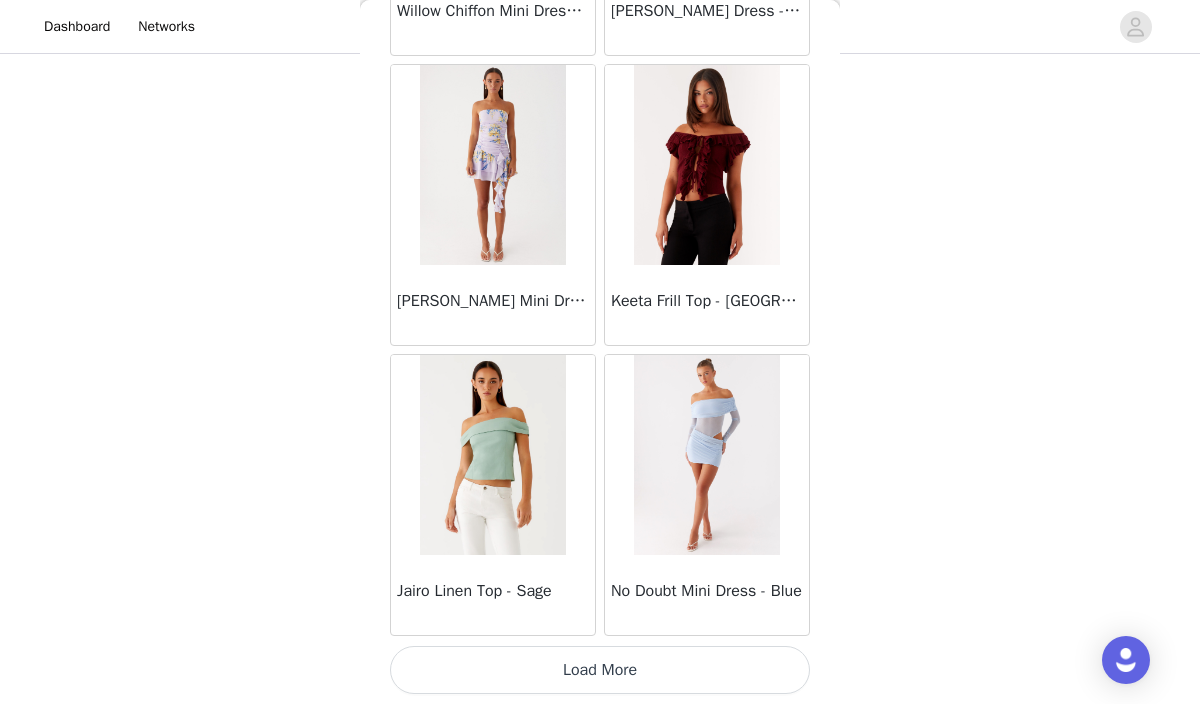 click on "Load More" at bounding box center (600, 670) 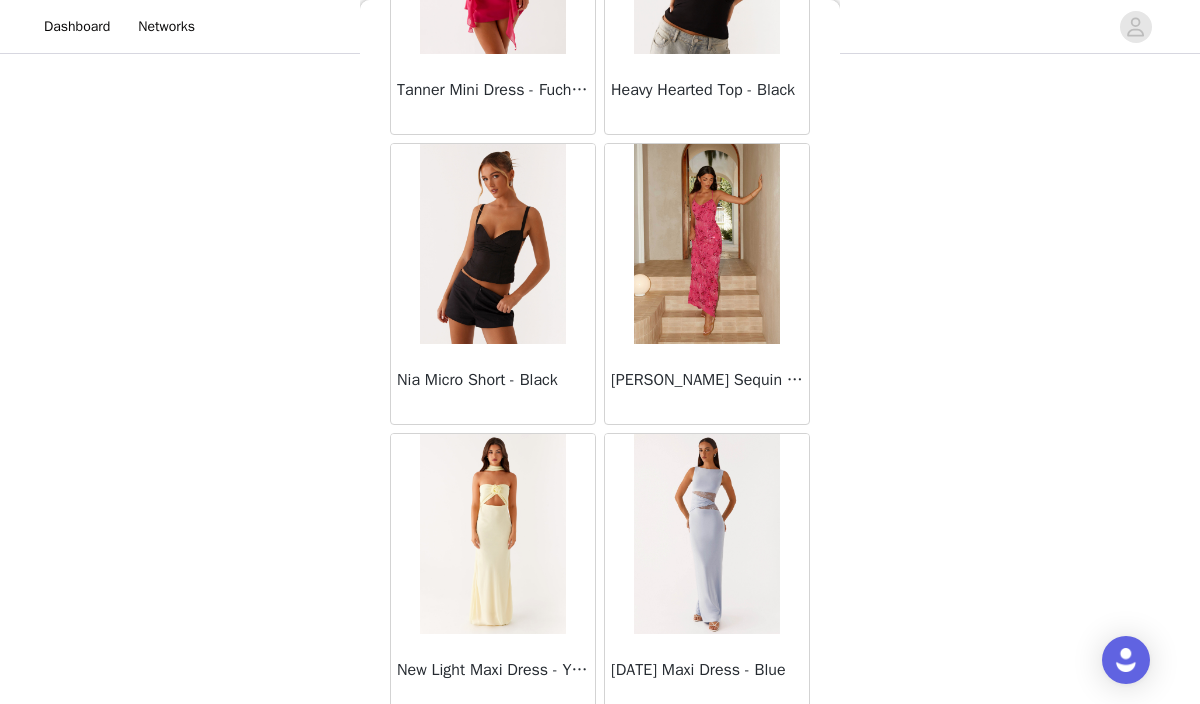scroll, scrollTop: 37072, scrollLeft: 0, axis: vertical 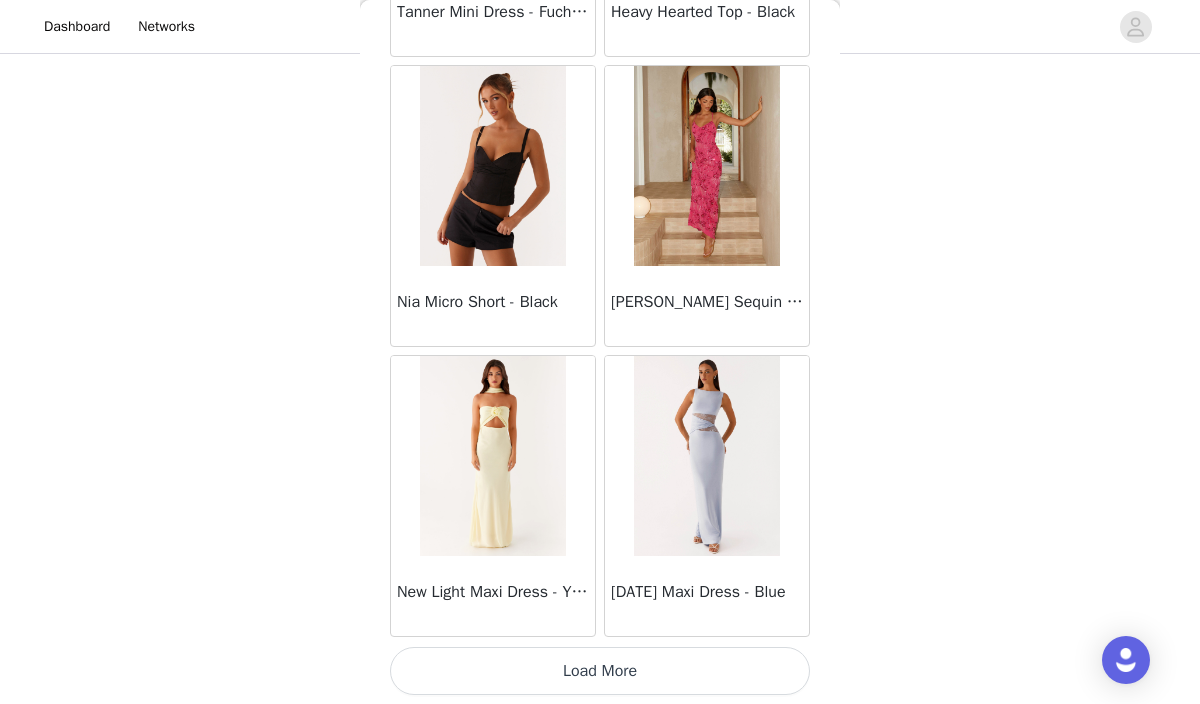click on "Load More" at bounding box center (600, 671) 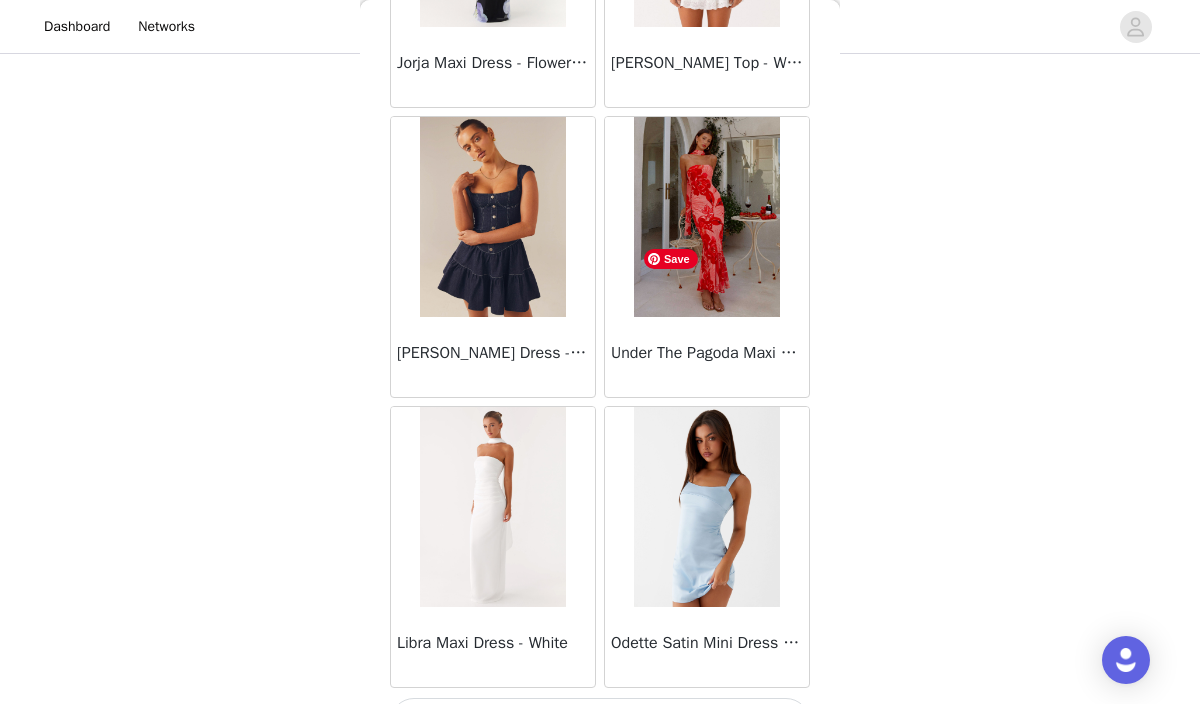 scroll, scrollTop: 40056, scrollLeft: 0, axis: vertical 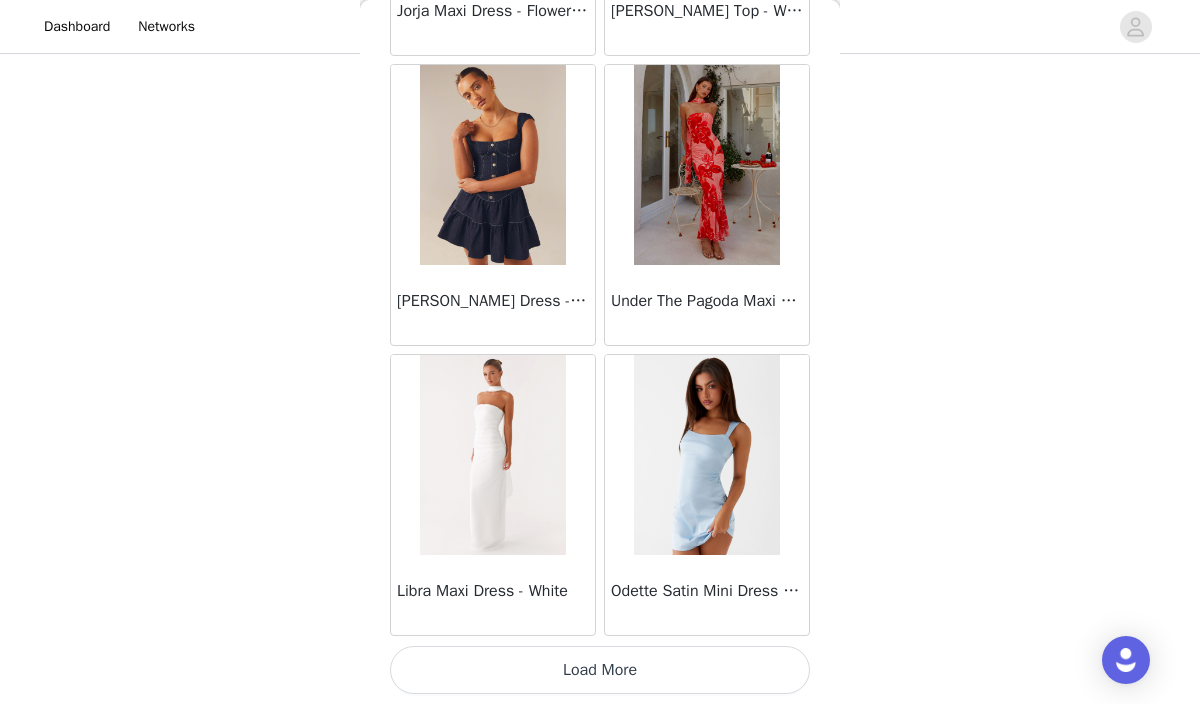 click on "Load More" at bounding box center [600, 670] 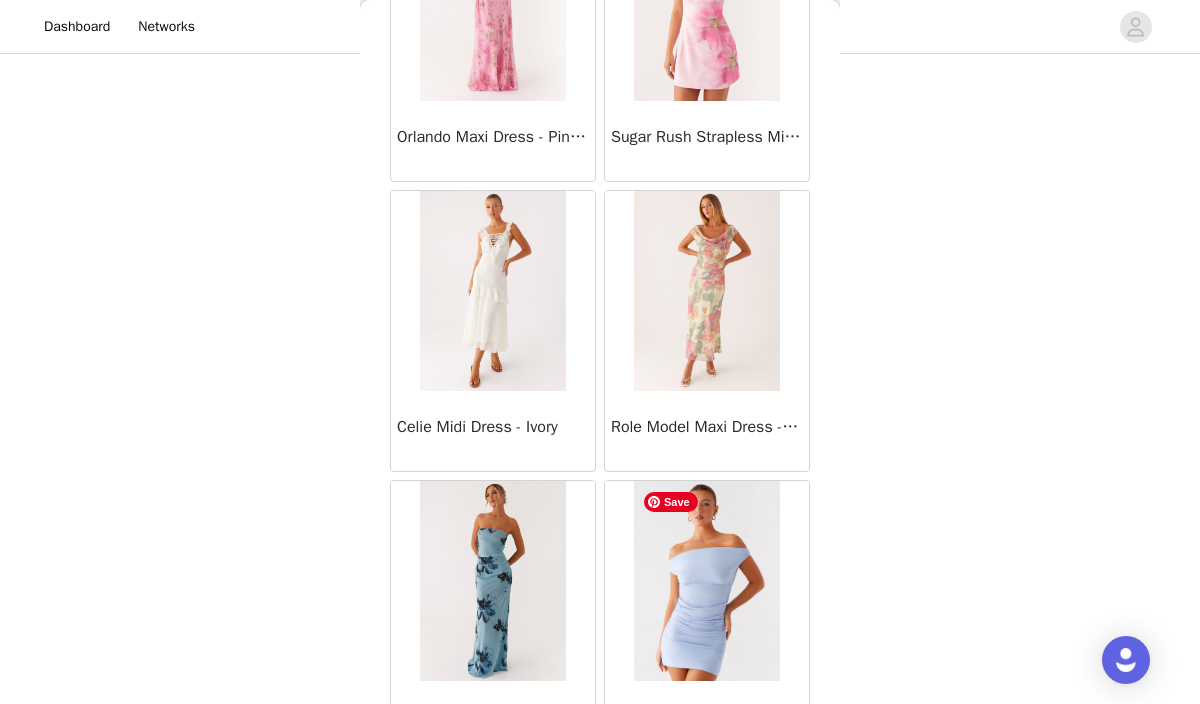 scroll, scrollTop: 42956, scrollLeft: 0, axis: vertical 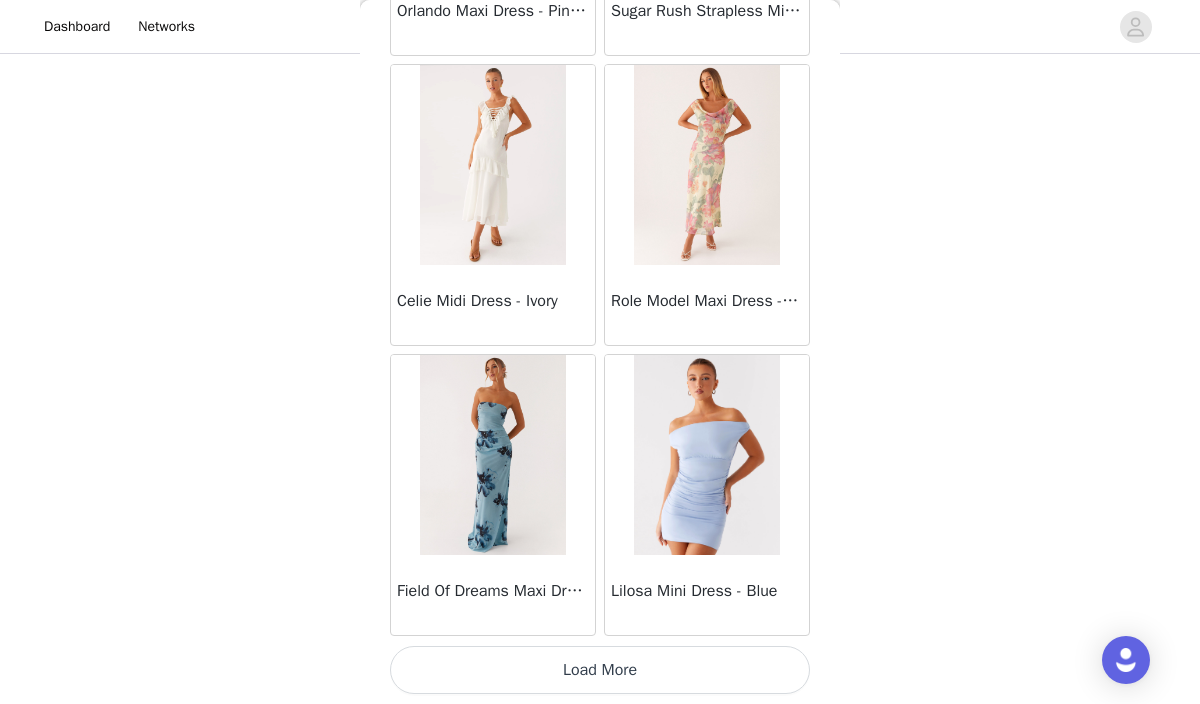 click on "Load More" at bounding box center [600, 670] 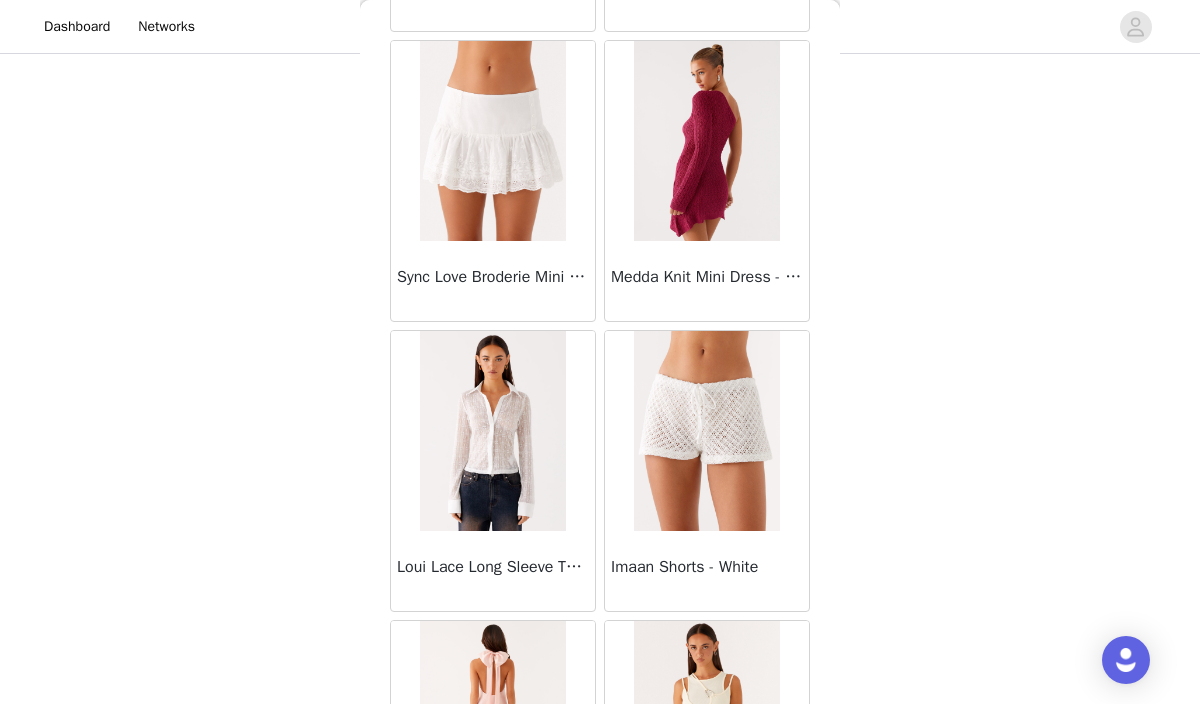 scroll, scrollTop: 45856, scrollLeft: 0, axis: vertical 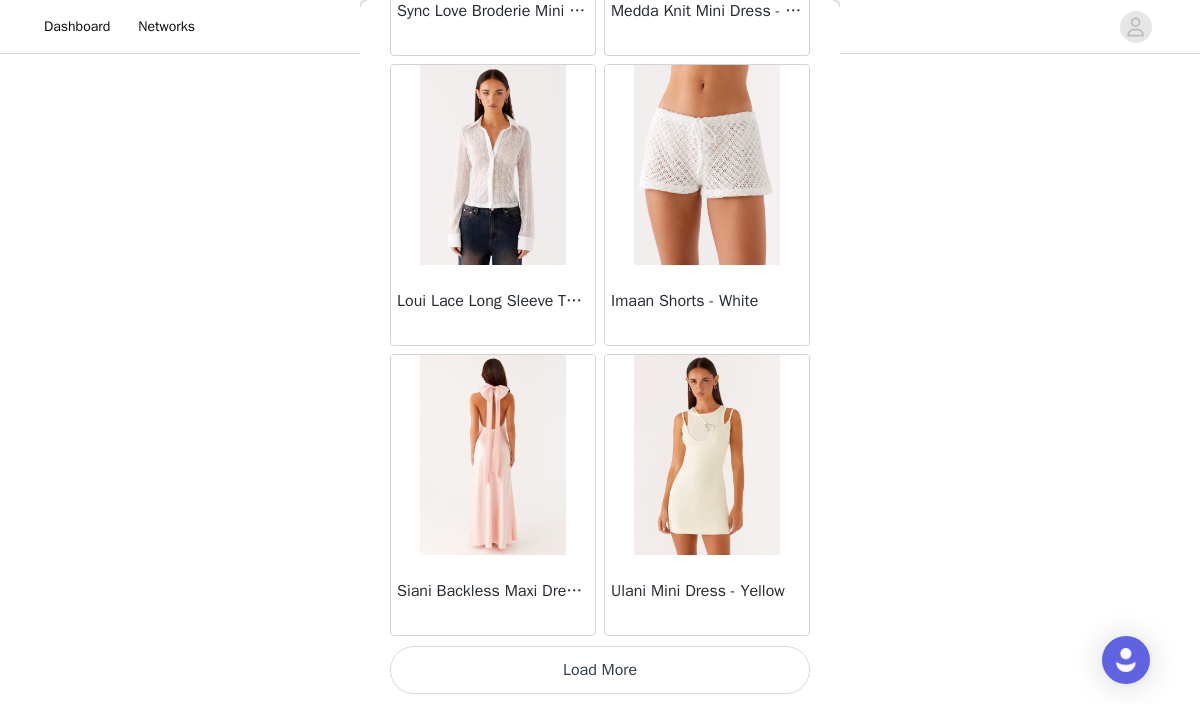 click on "Load More" at bounding box center [600, 670] 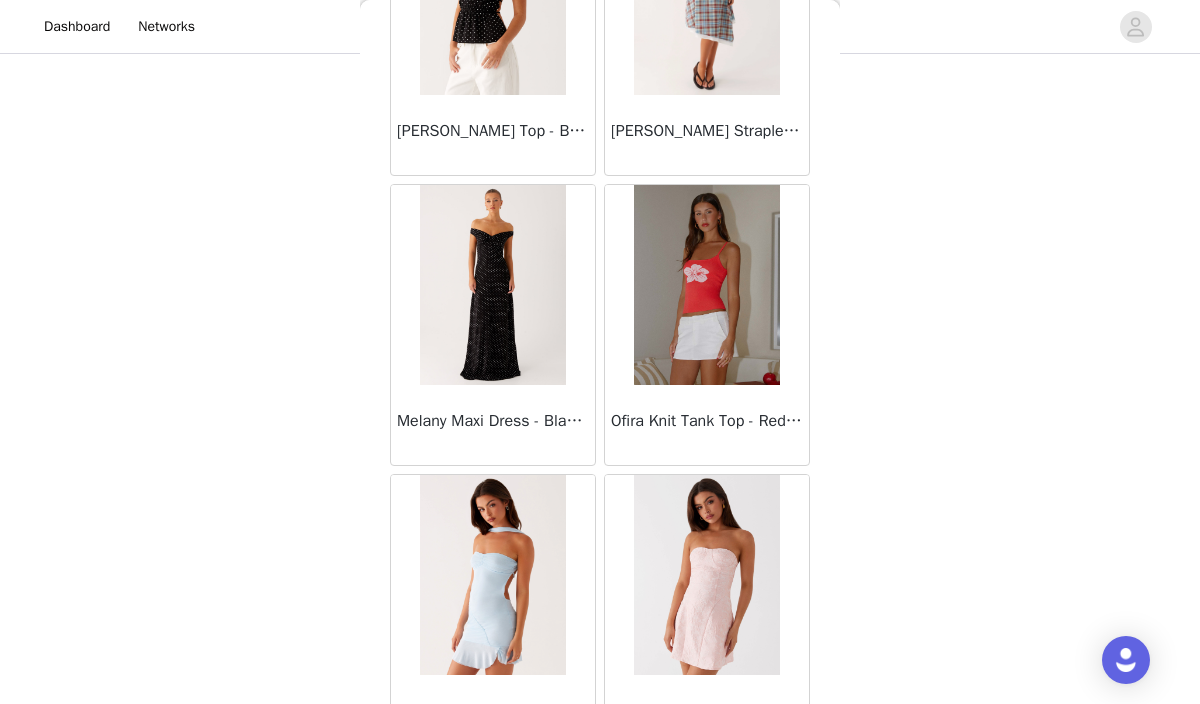 scroll, scrollTop: 48756, scrollLeft: 0, axis: vertical 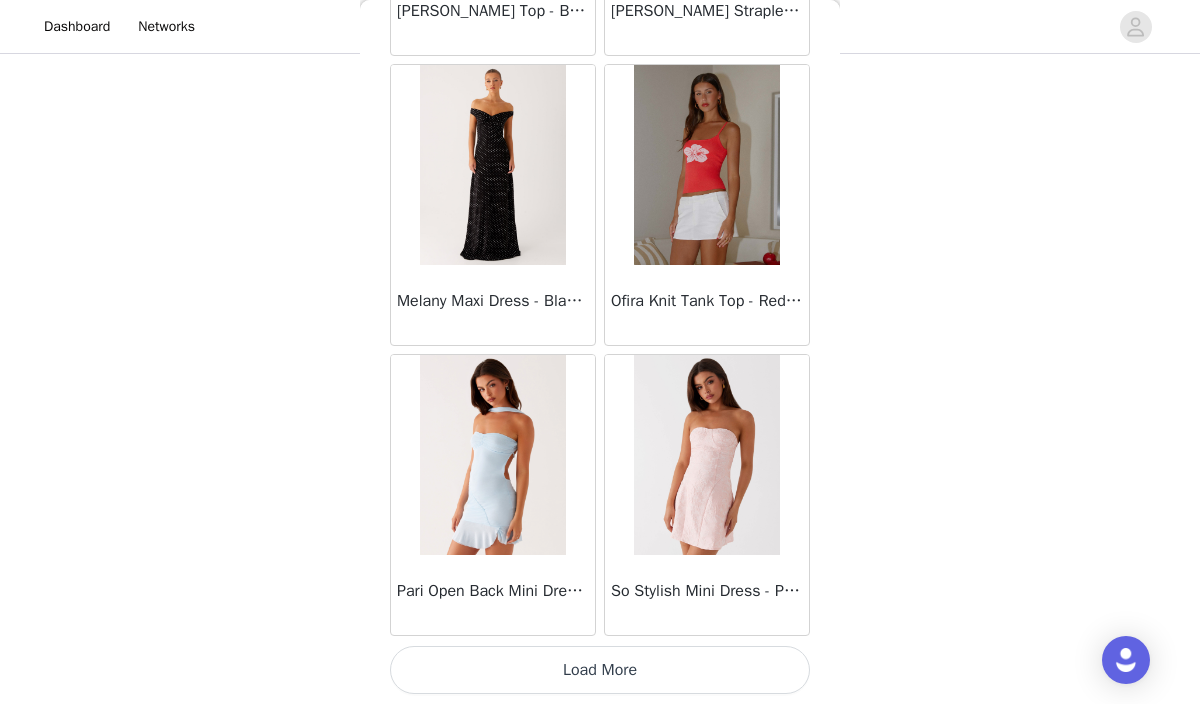 click on "Load More" at bounding box center [600, 670] 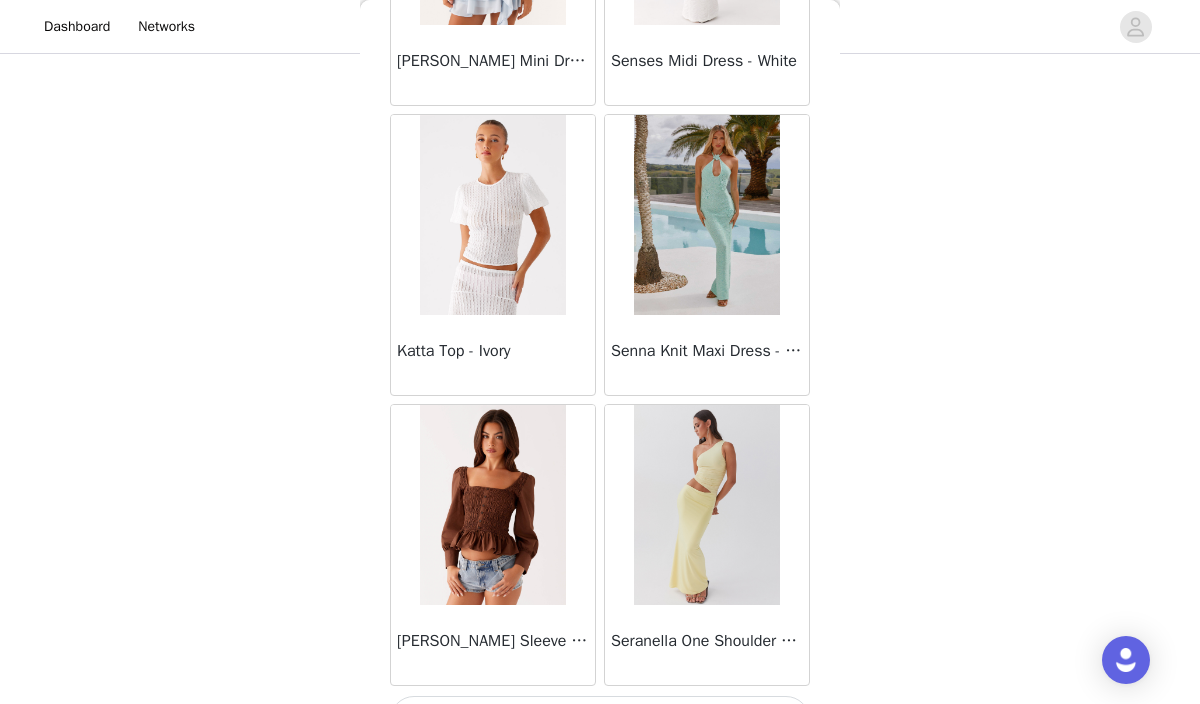 scroll, scrollTop: 51656, scrollLeft: 0, axis: vertical 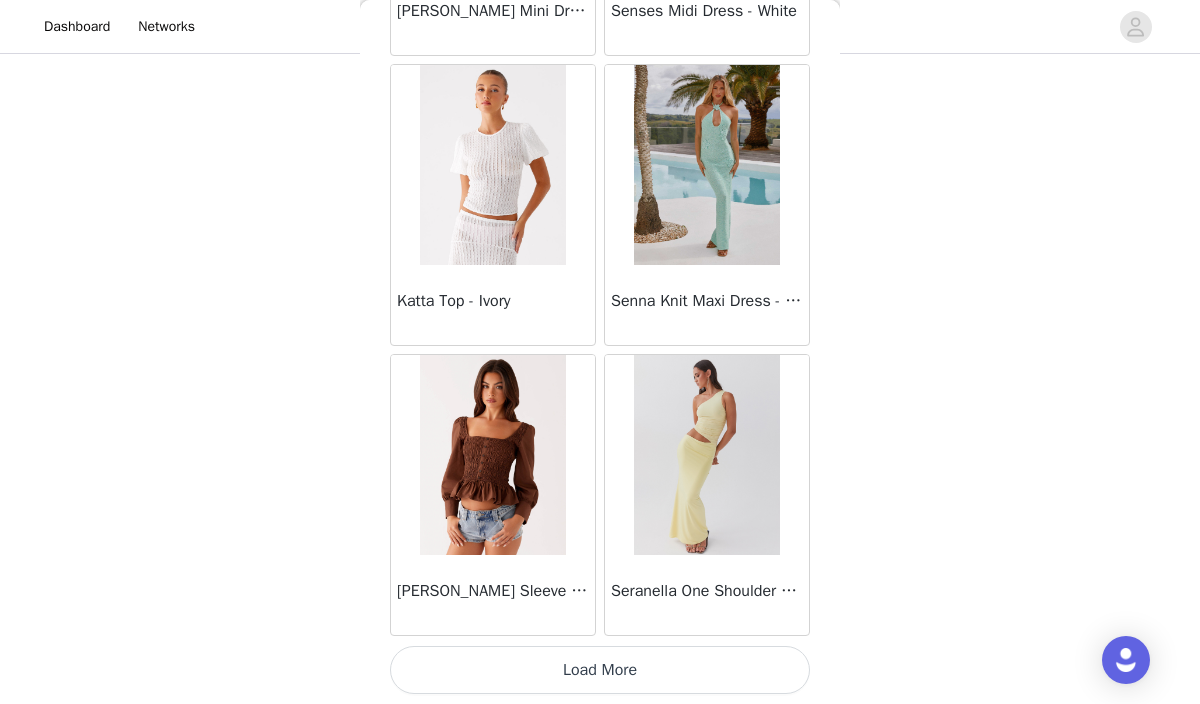click on "Load More" at bounding box center (600, 670) 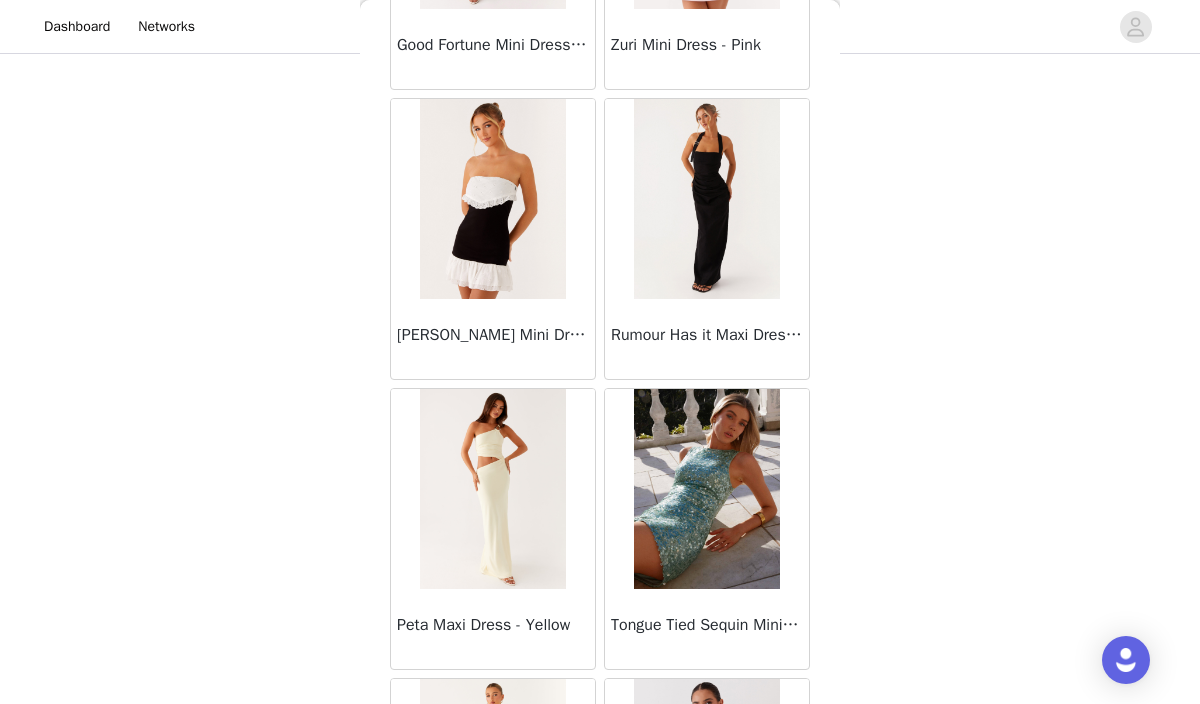 scroll, scrollTop: 53070, scrollLeft: 0, axis: vertical 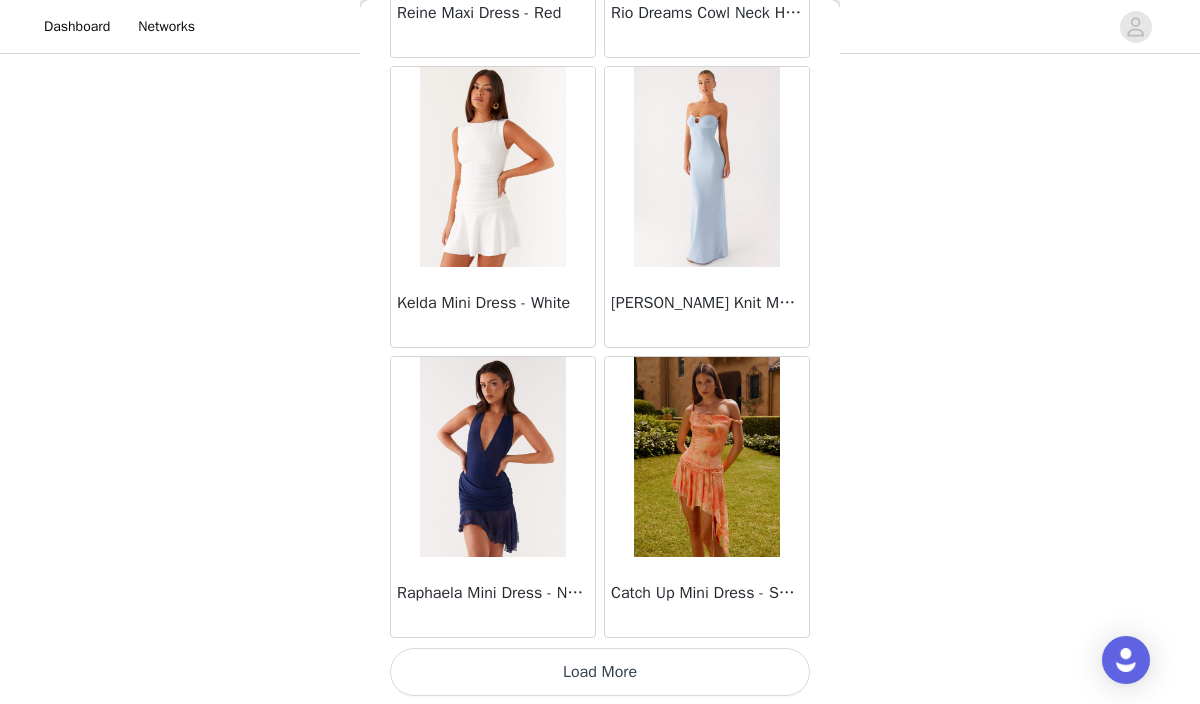 click on "Load More" at bounding box center (600, 672) 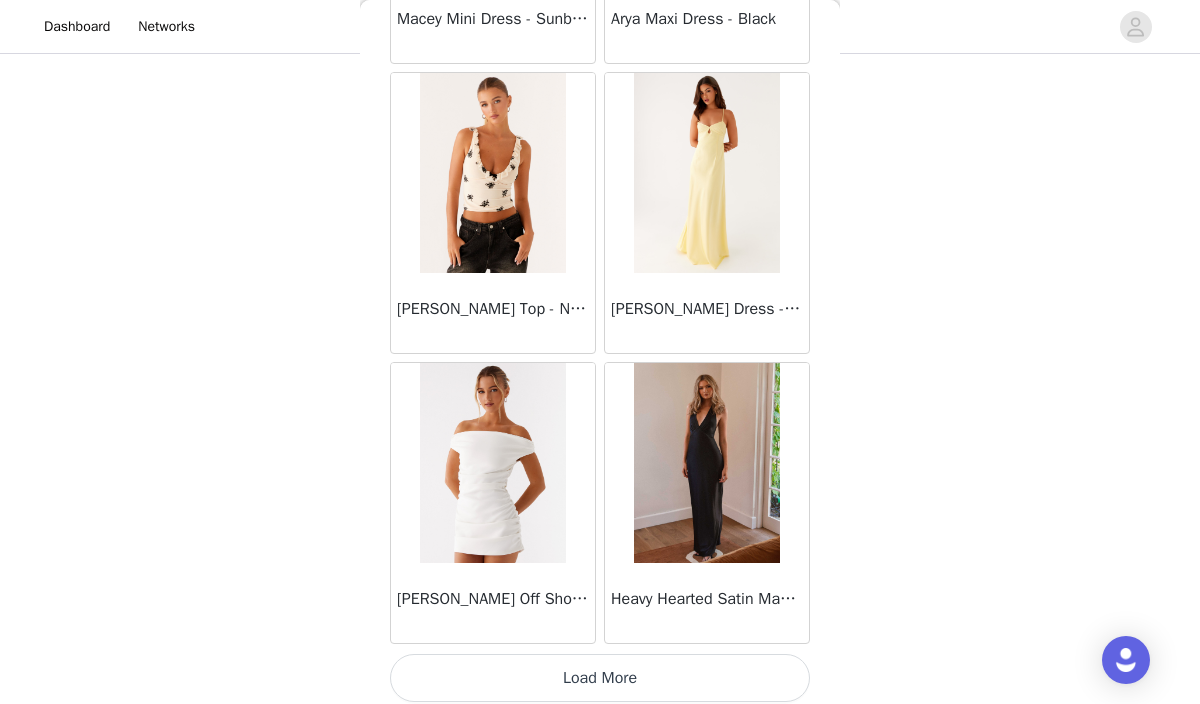 scroll, scrollTop: 57456, scrollLeft: 0, axis: vertical 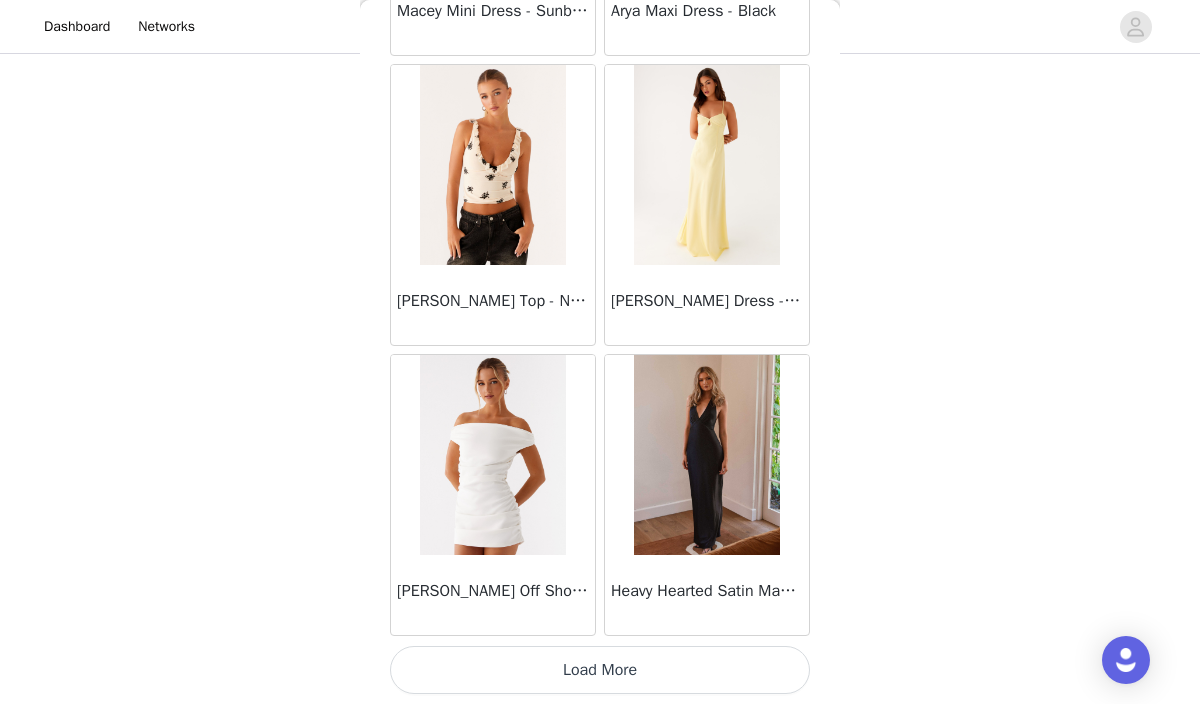 click on "Load More" at bounding box center [600, 670] 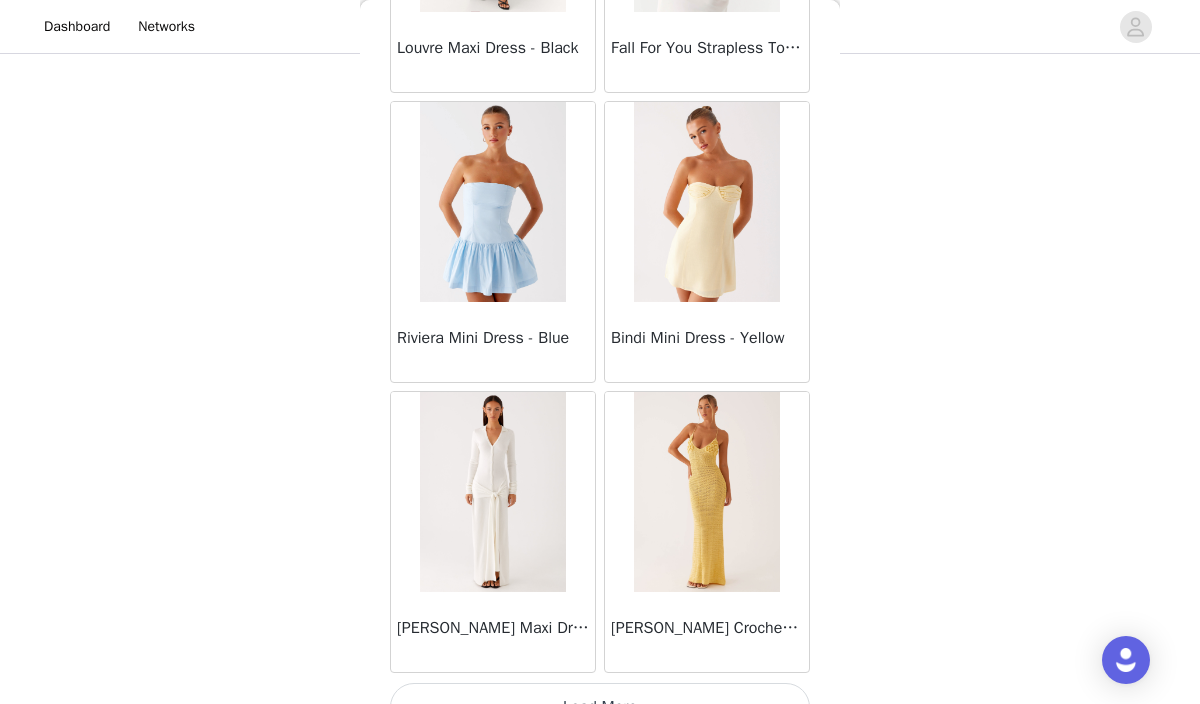 scroll, scrollTop: 60356, scrollLeft: 0, axis: vertical 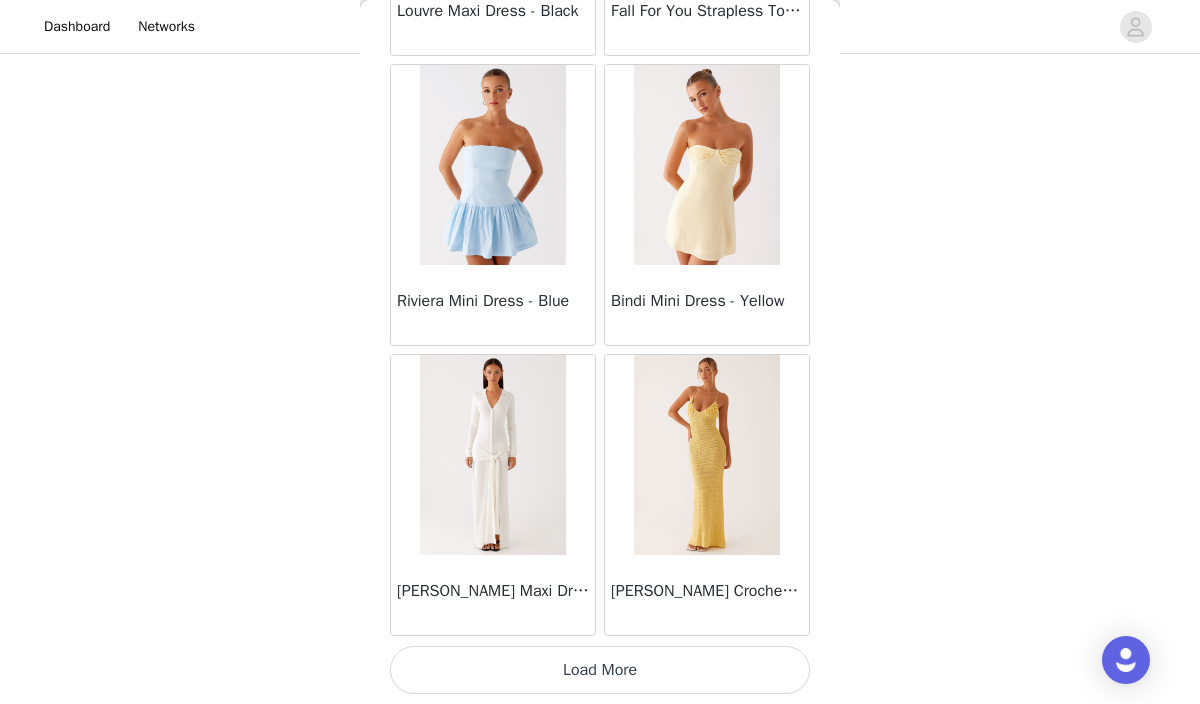 click on "Load More" at bounding box center (600, 670) 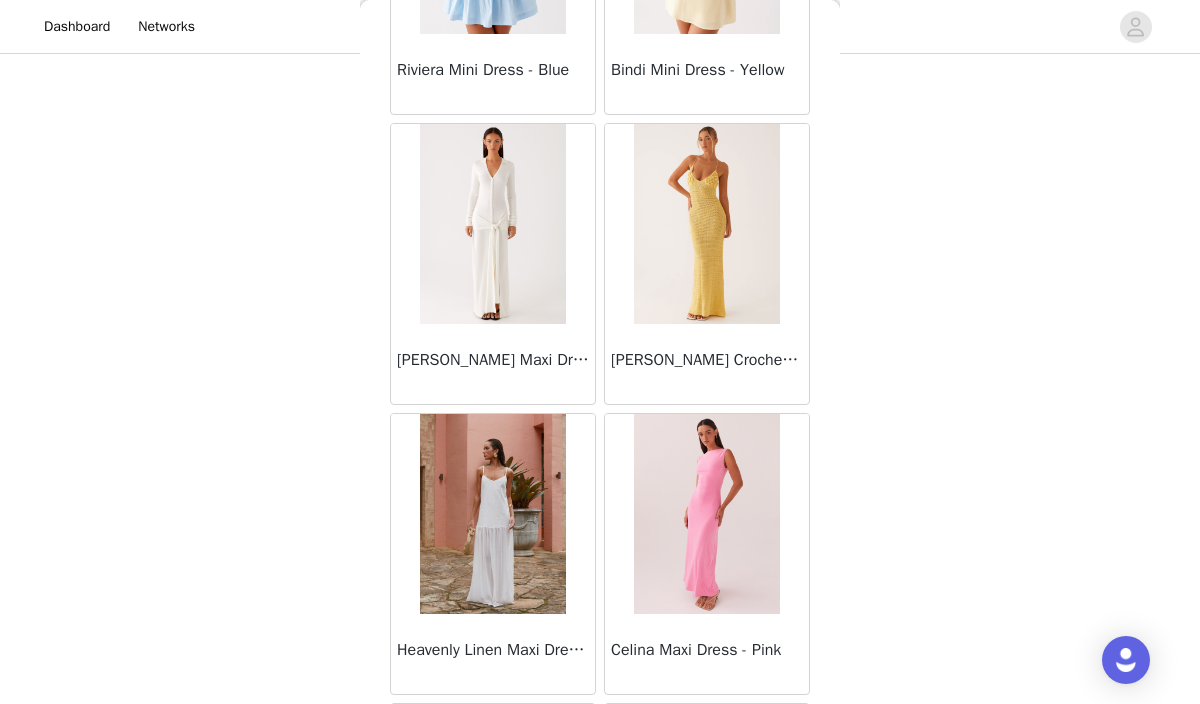 scroll, scrollTop: 60599, scrollLeft: 0, axis: vertical 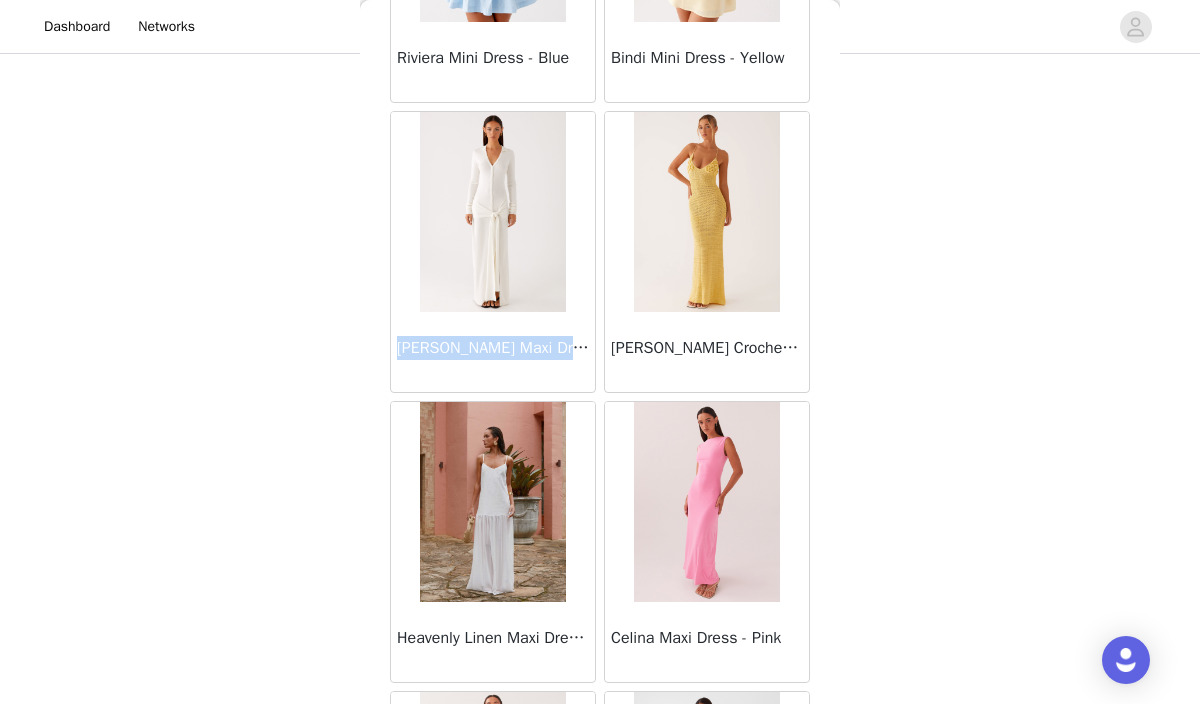 drag, startPoint x: 398, startPoint y: 341, endPoint x: 583, endPoint y: 345, distance: 185.04324 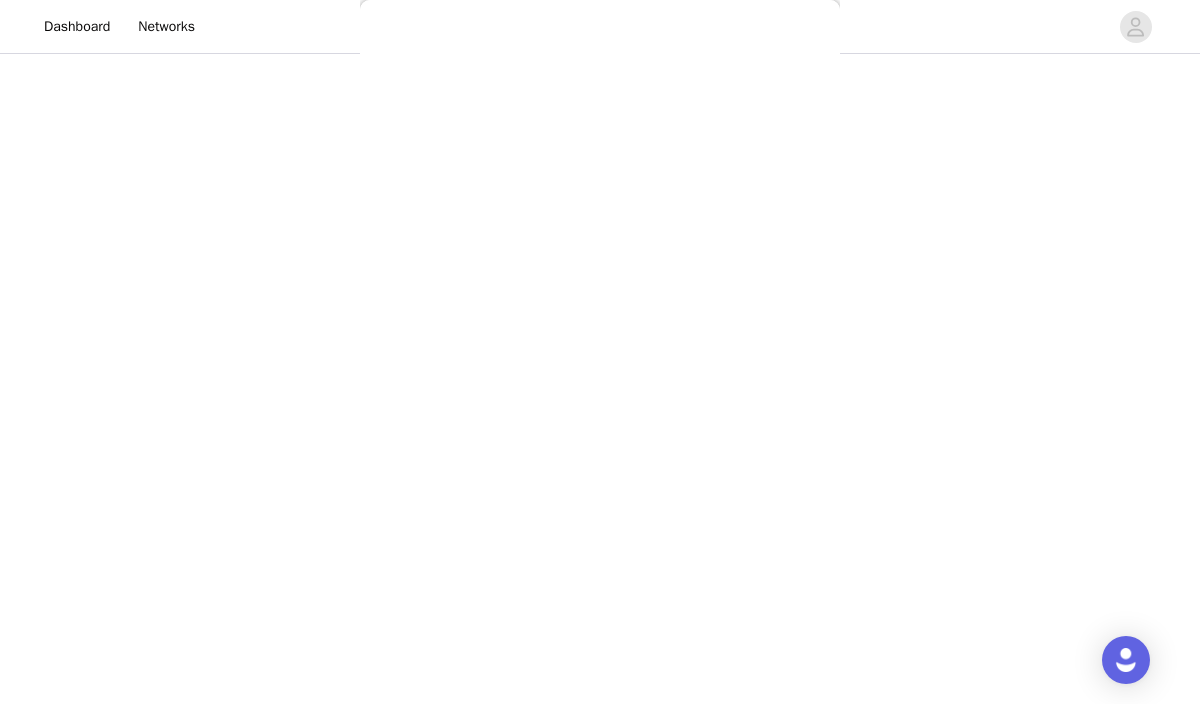 scroll, scrollTop: 0, scrollLeft: 0, axis: both 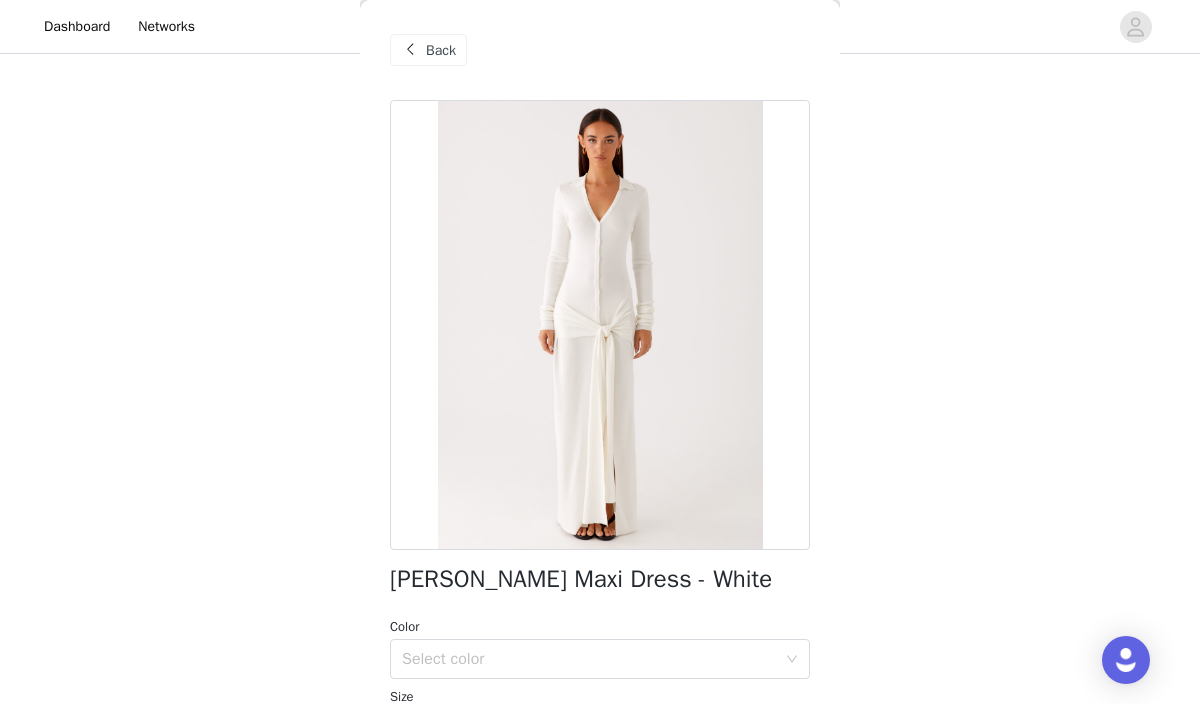 copy on "[PERSON_NAME] Maxi Dress" 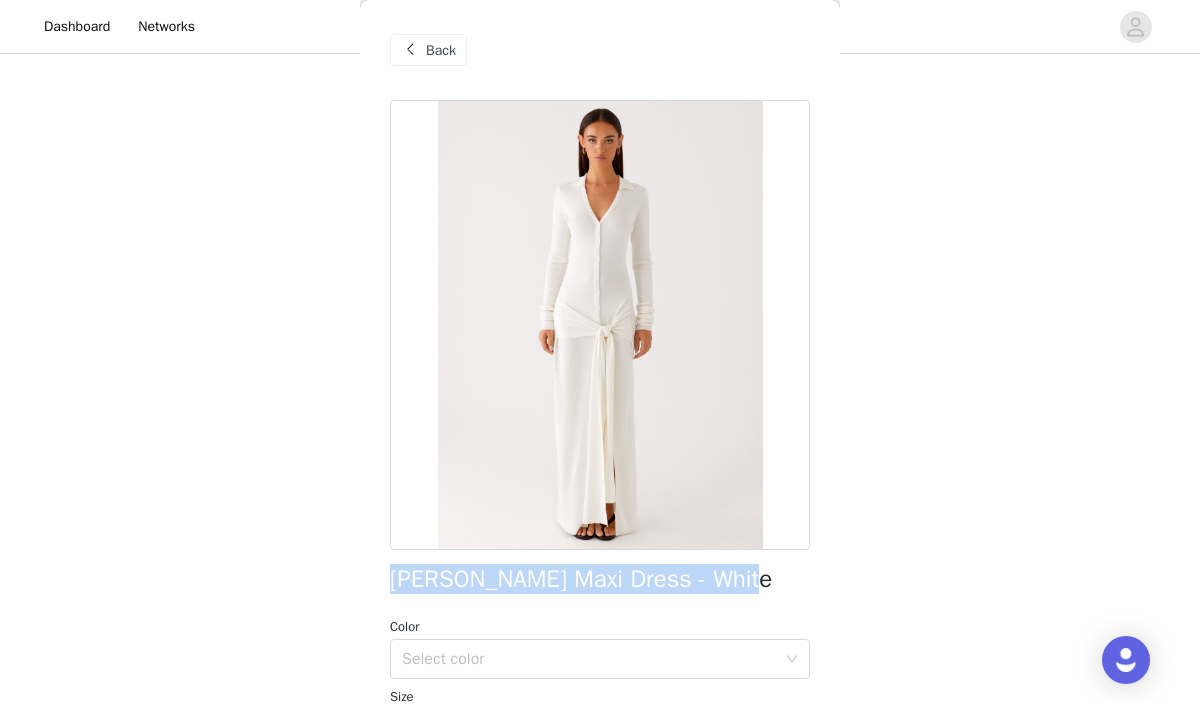 drag, startPoint x: 390, startPoint y: 580, endPoint x: 822, endPoint y: 583, distance: 432.0104 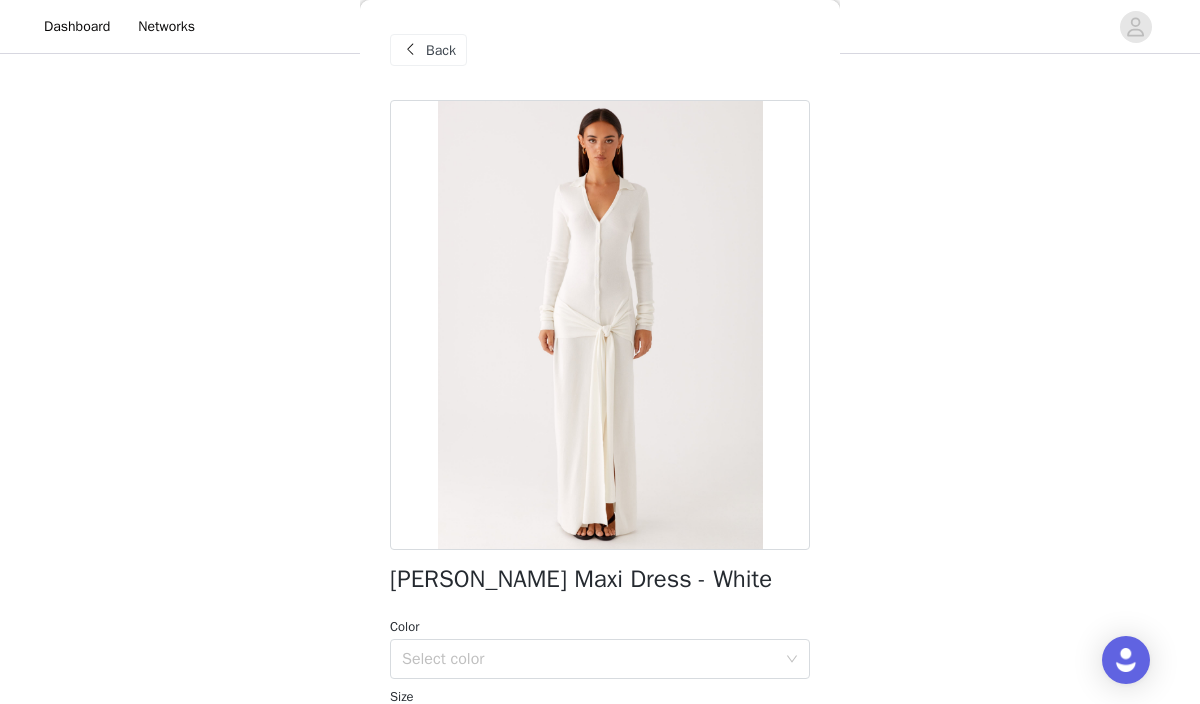 click on "Back" at bounding box center (441, 50) 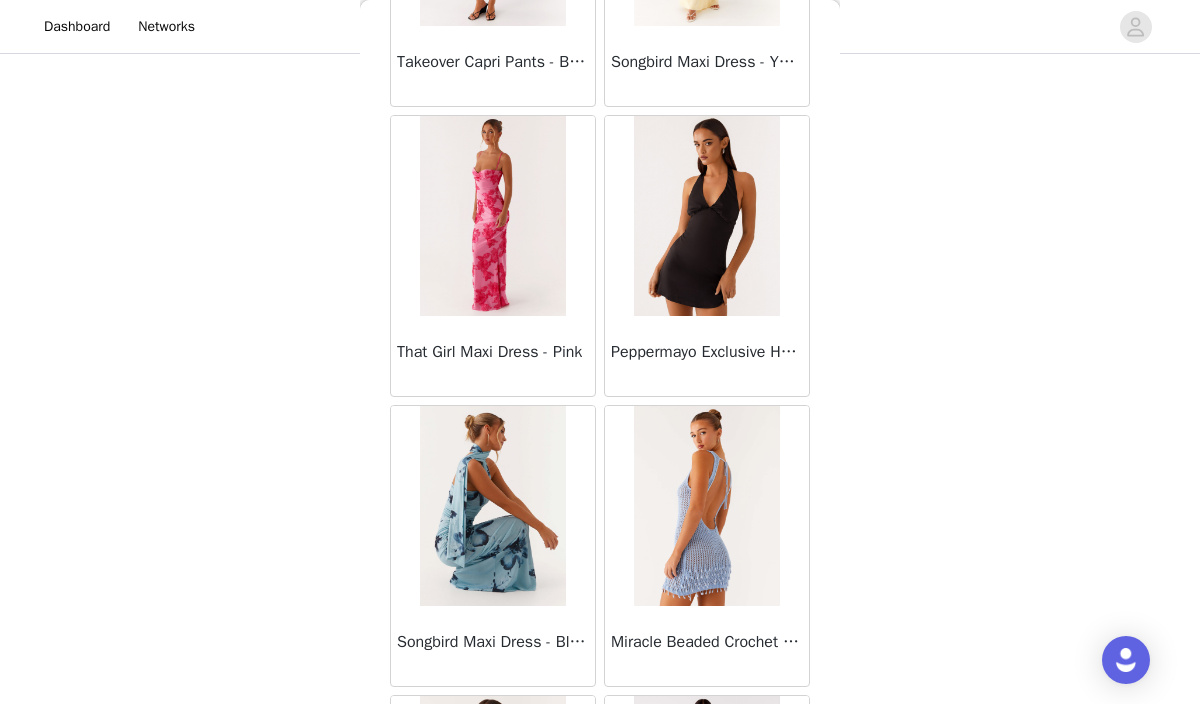 scroll, scrollTop: 33426, scrollLeft: 0, axis: vertical 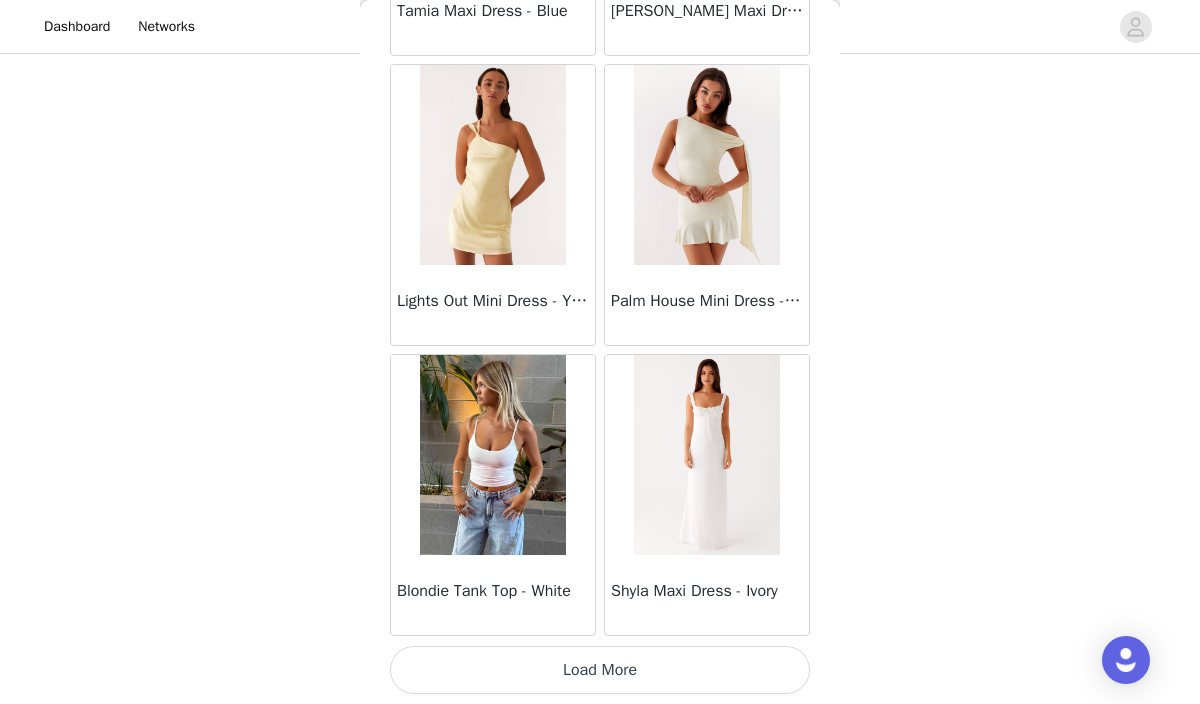 click on "Load More" at bounding box center [600, 670] 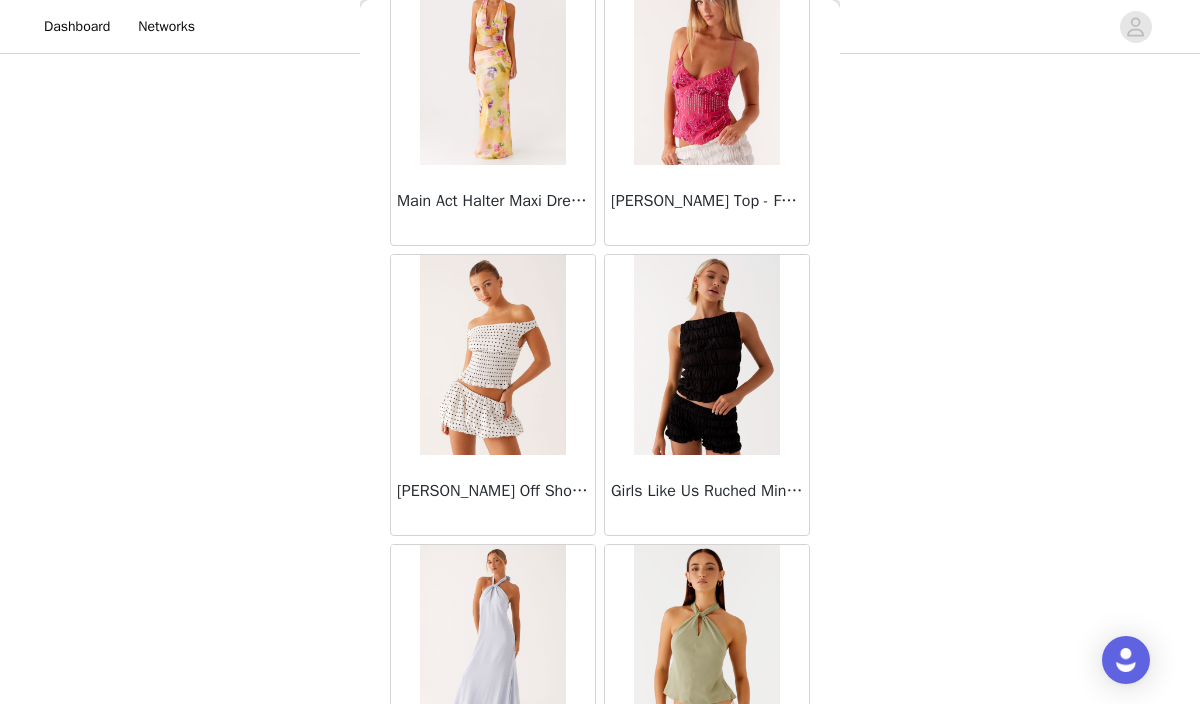 scroll, scrollTop: 66156, scrollLeft: 0, axis: vertical 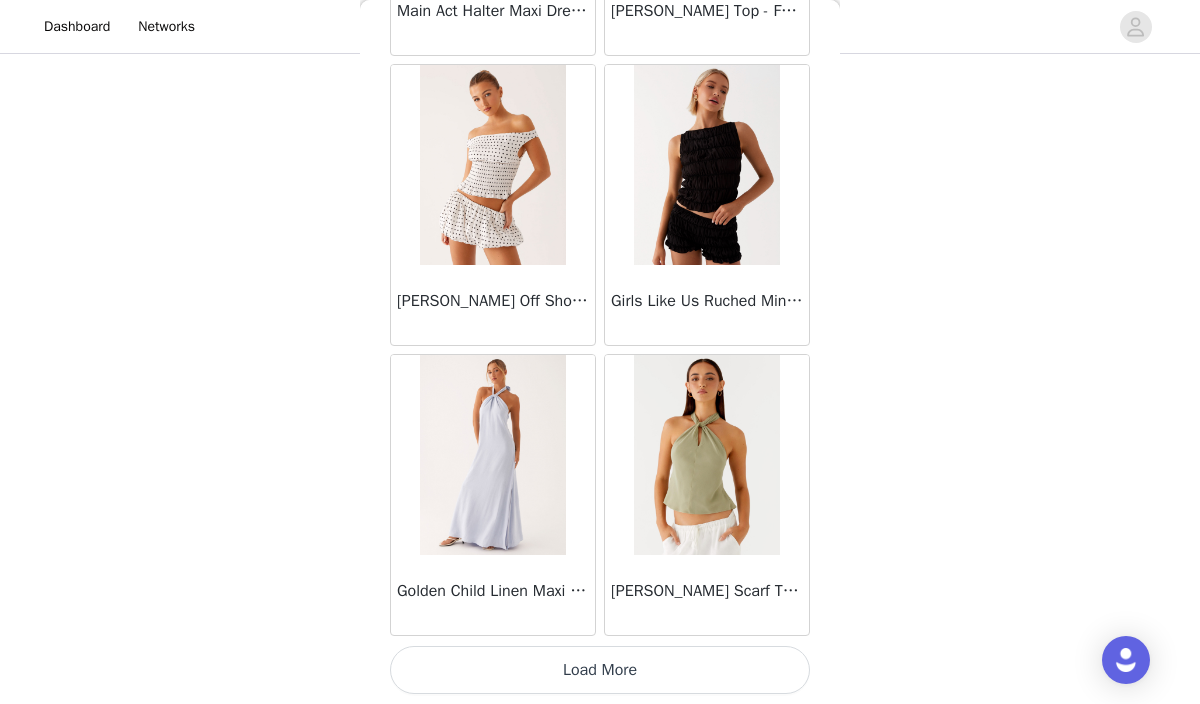 click on "Load More" at bounding box center (600, 670) 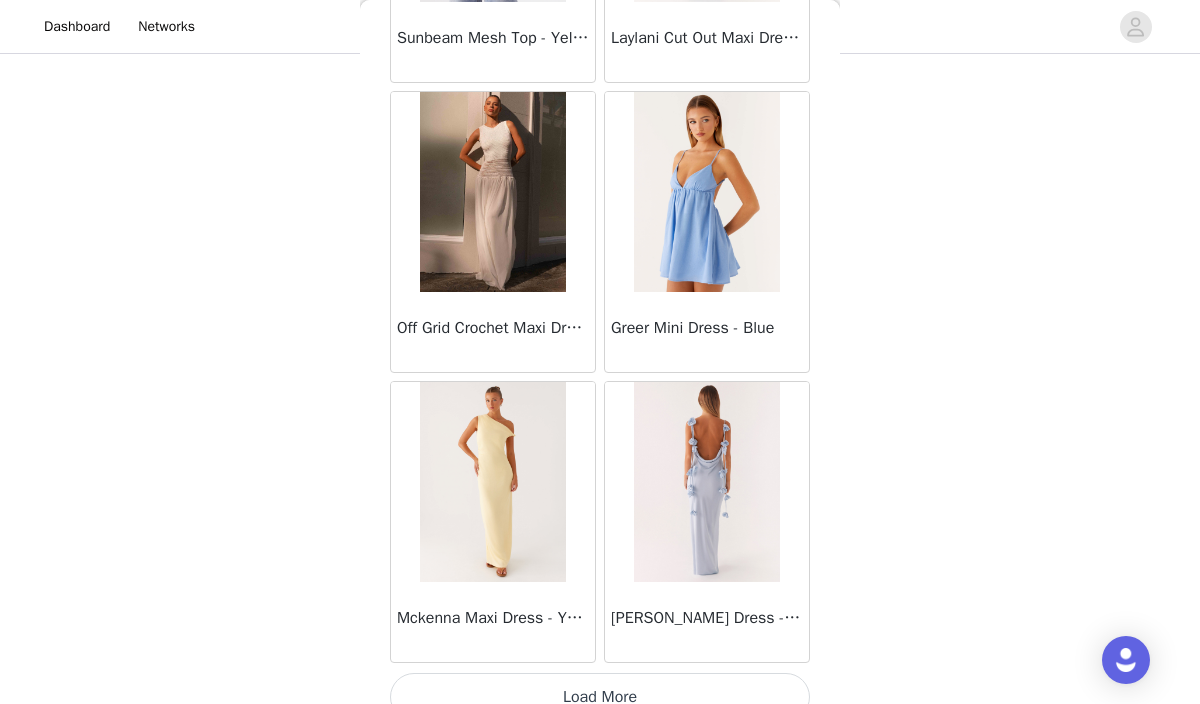scroll, scrollTop: 69056, scrollLeft: 0, axis: vertical 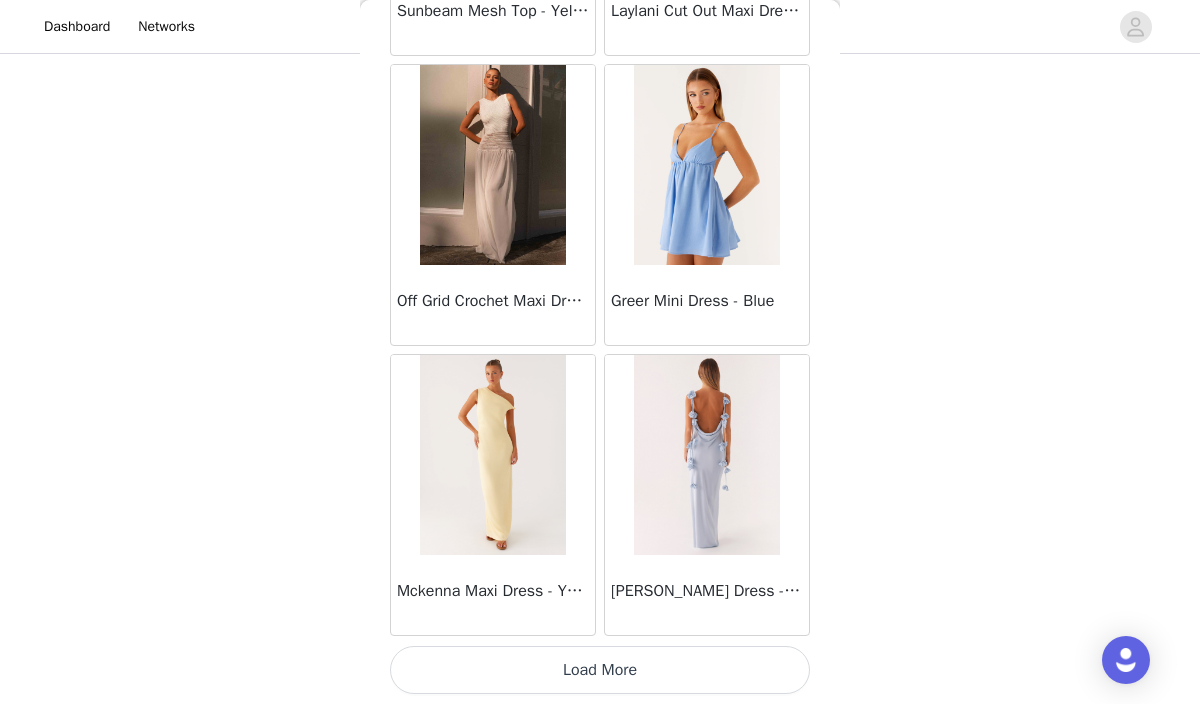 click on "Load More" at bounding box center (600, 670) 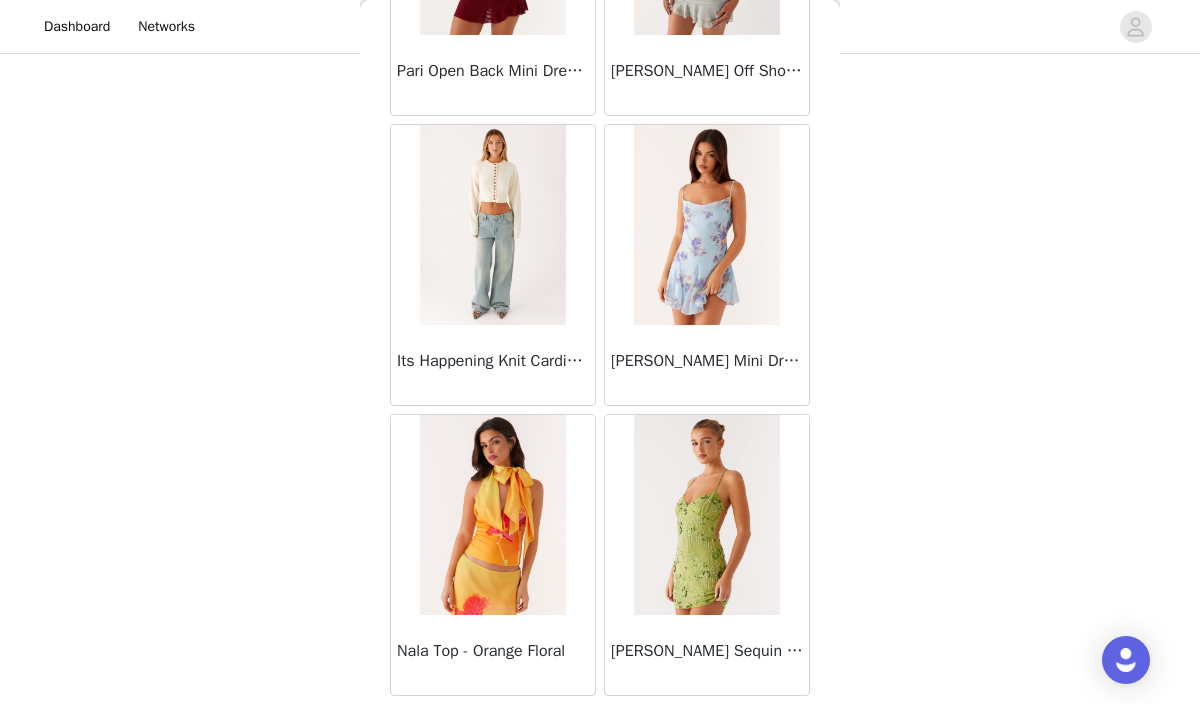 scroll, scrollTop: 71023, scrollLeft: 0, axis: vertical 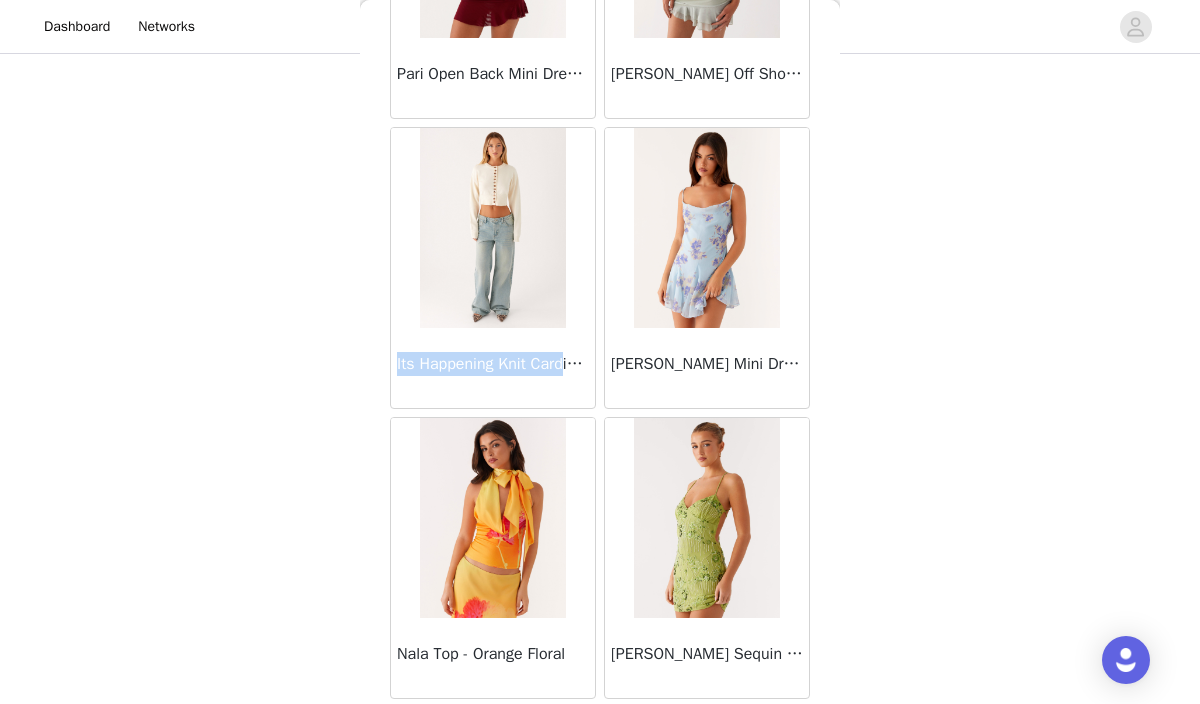 drag, startPoint x: 396, startPoint y: 364, endPoint x: 575, endPoint y: 357, distance: 179.13683 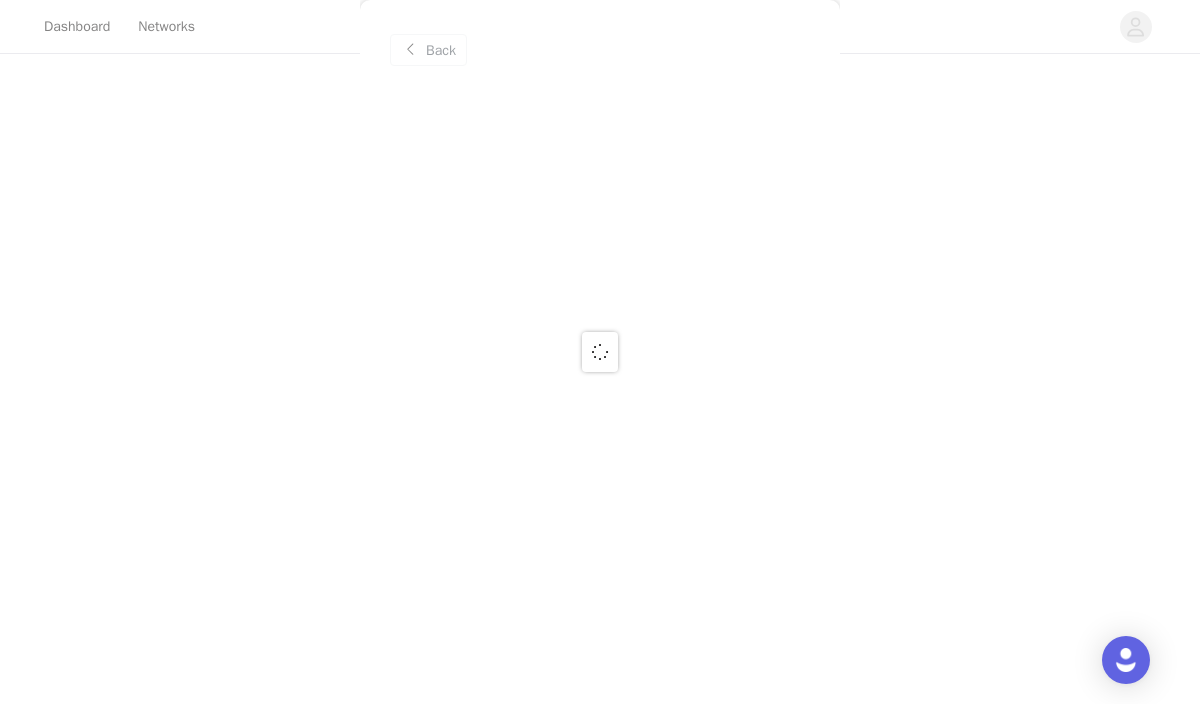 scroll, scrollTop: 0, scrollLeft: 0, axis: both 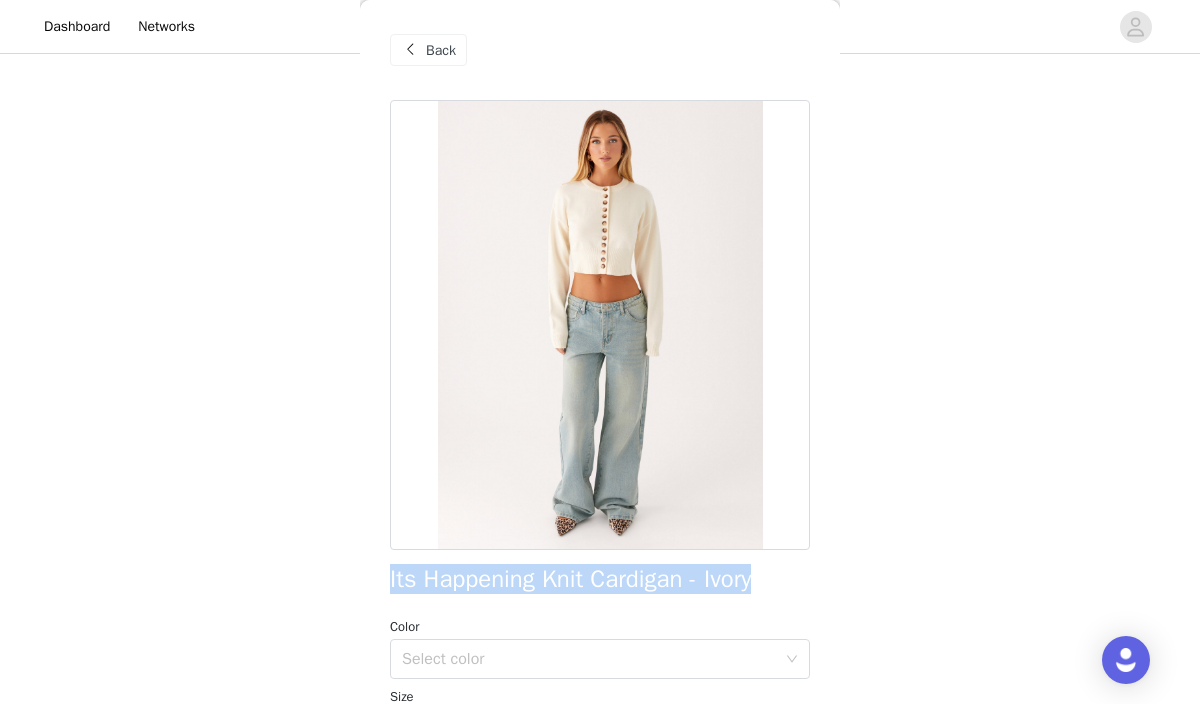 drag, startPoint x: 383, startPoint y: 577, endPoint x: 785, endPoint y: 576, distance: 402.00125 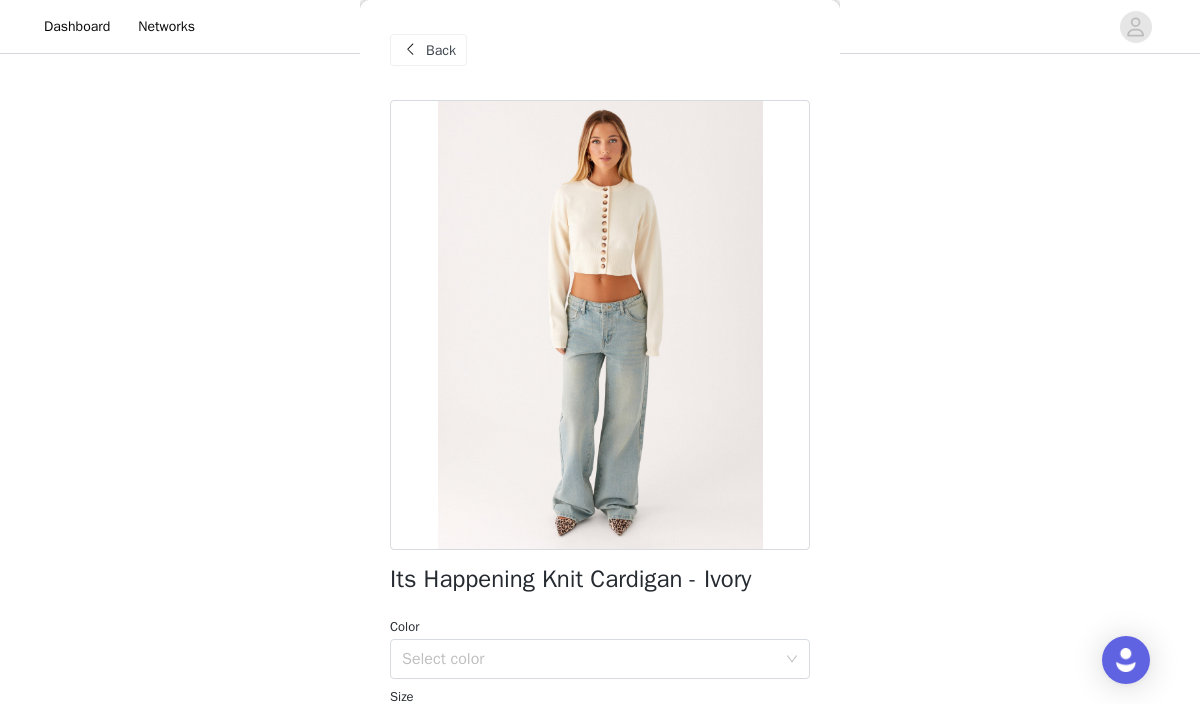 click on "Back" at bounding box center (441, 50) 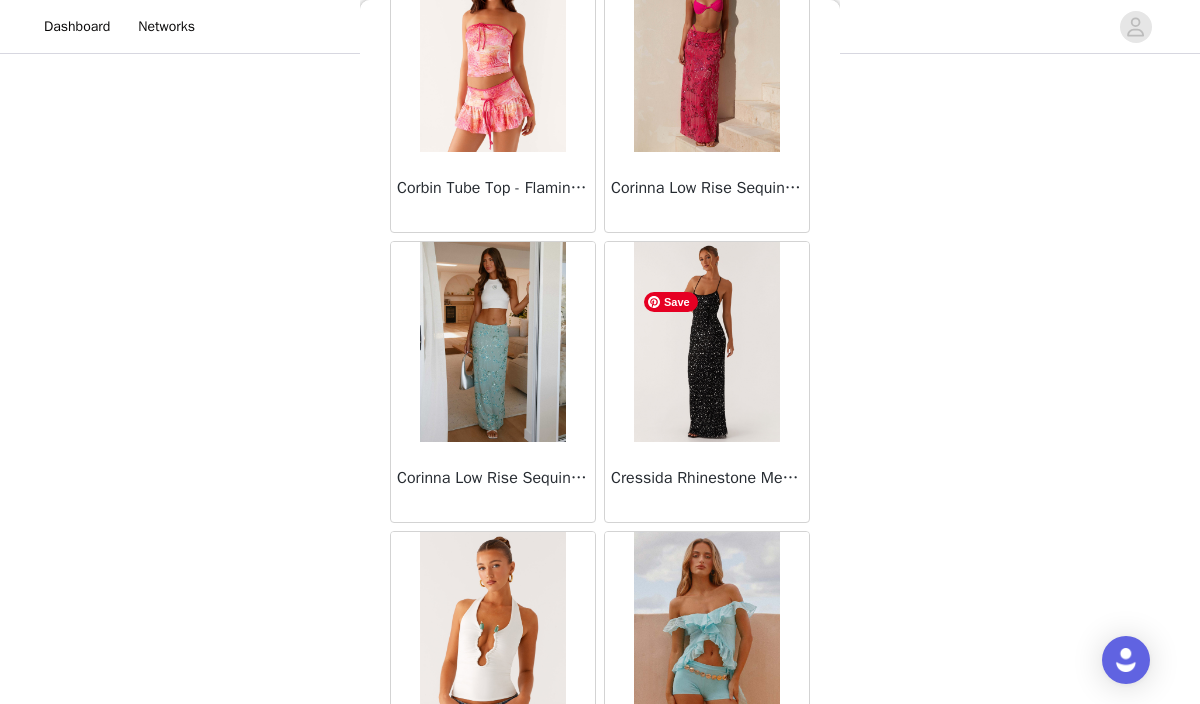 scroll, scrollTop: 12051, scrollLeft: 0, axis: vertical 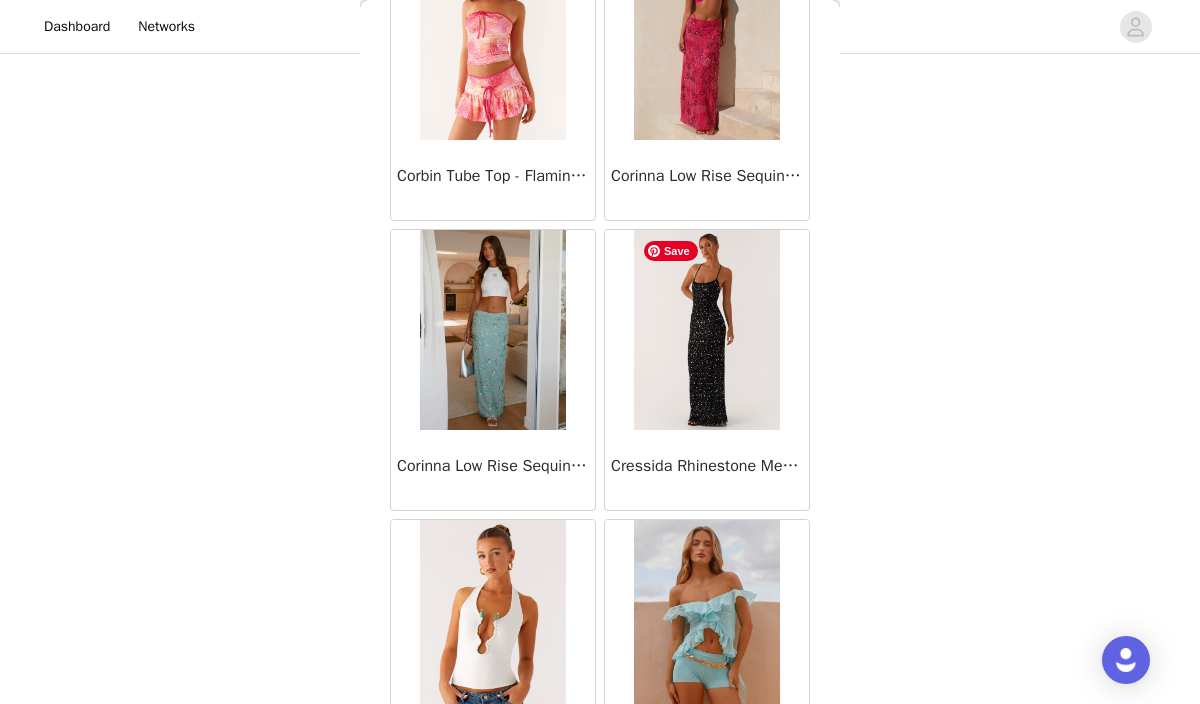 click at bounding box center (706, 330) 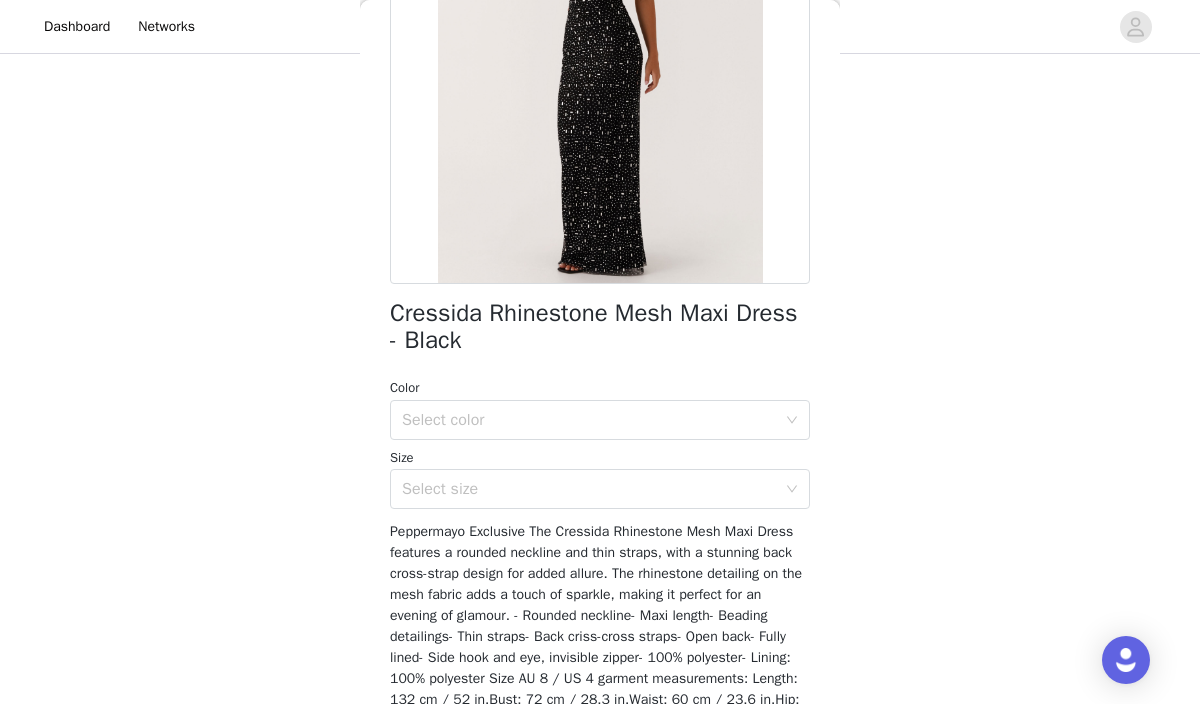scroll, scrollTop: 290, scrollLeft: 0, axis: vertical 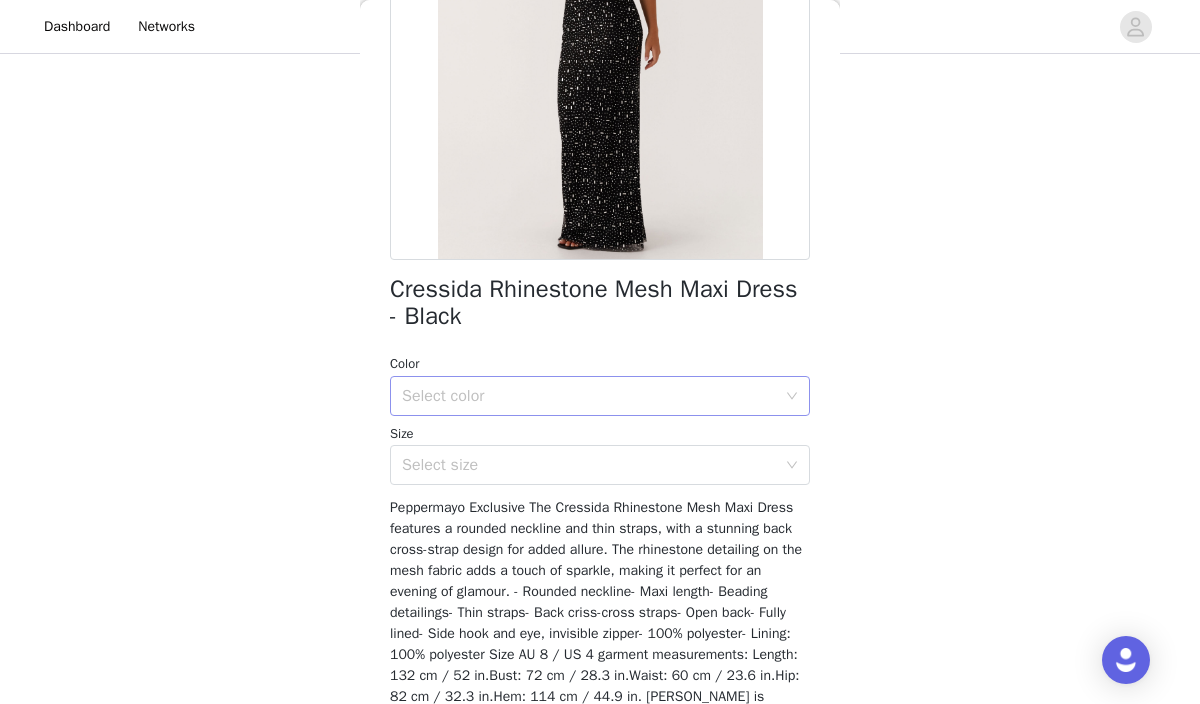 click on "Select color" at bounding box center (589, 396) 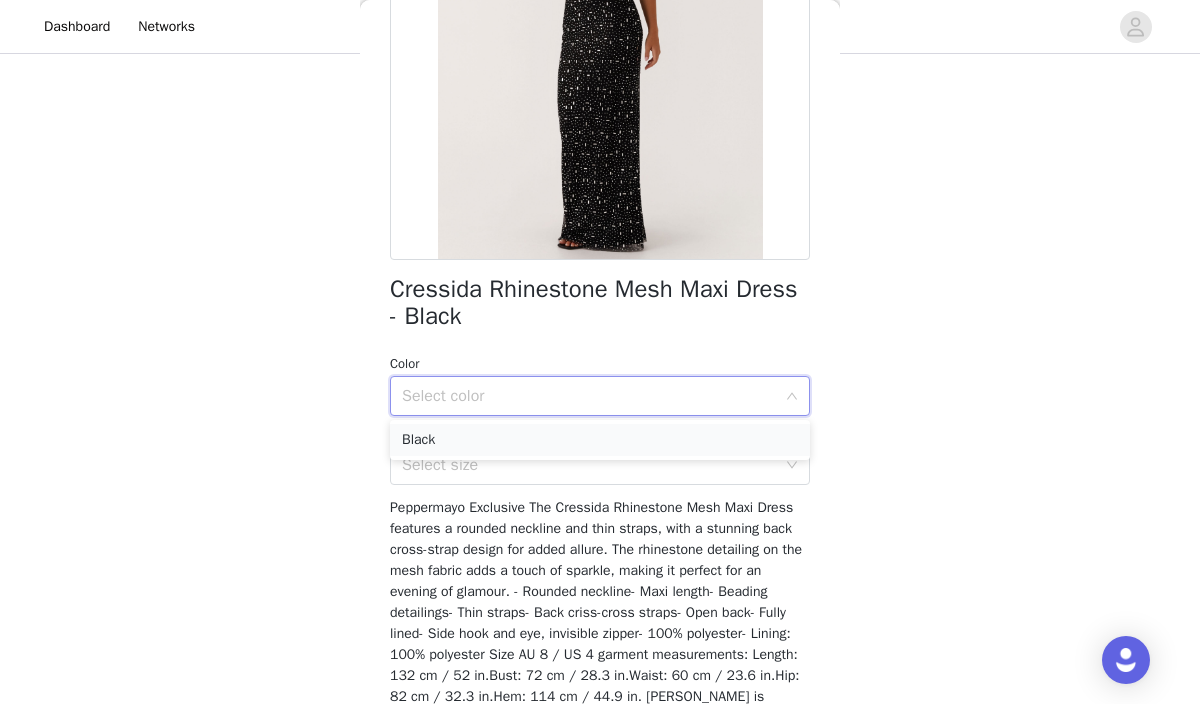 click on "Black" at bounding box center [600, 440] 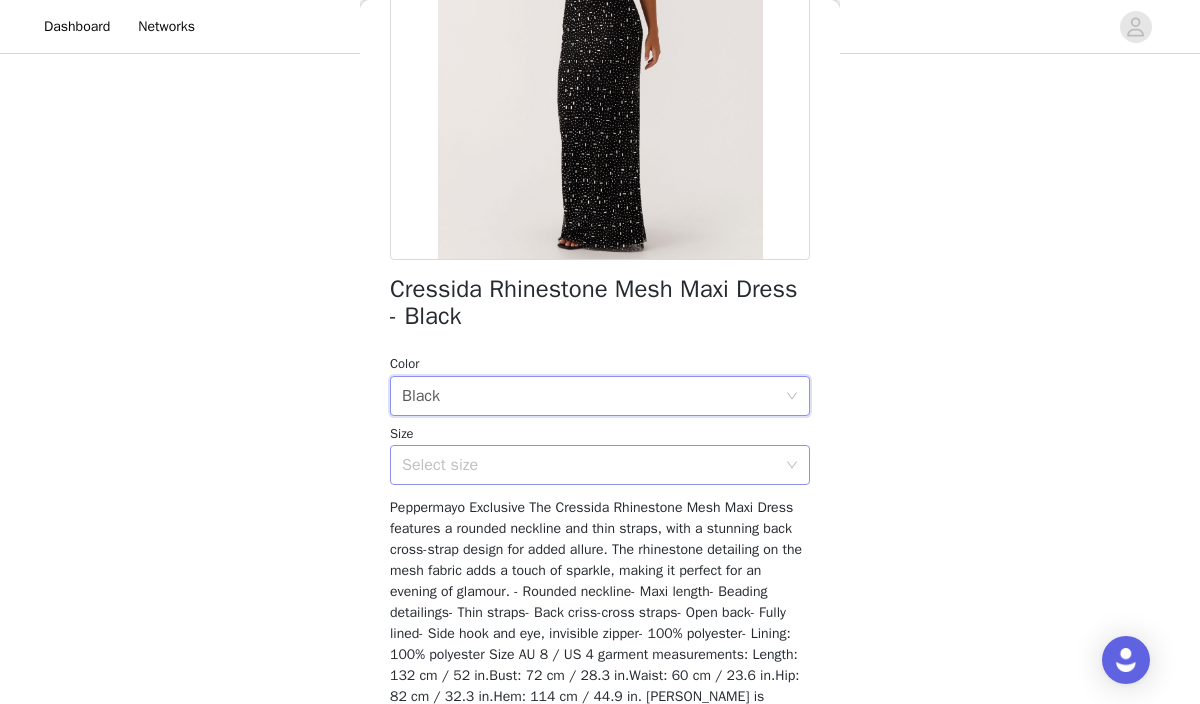 click on "Select size" at bounding box center [589, 465] 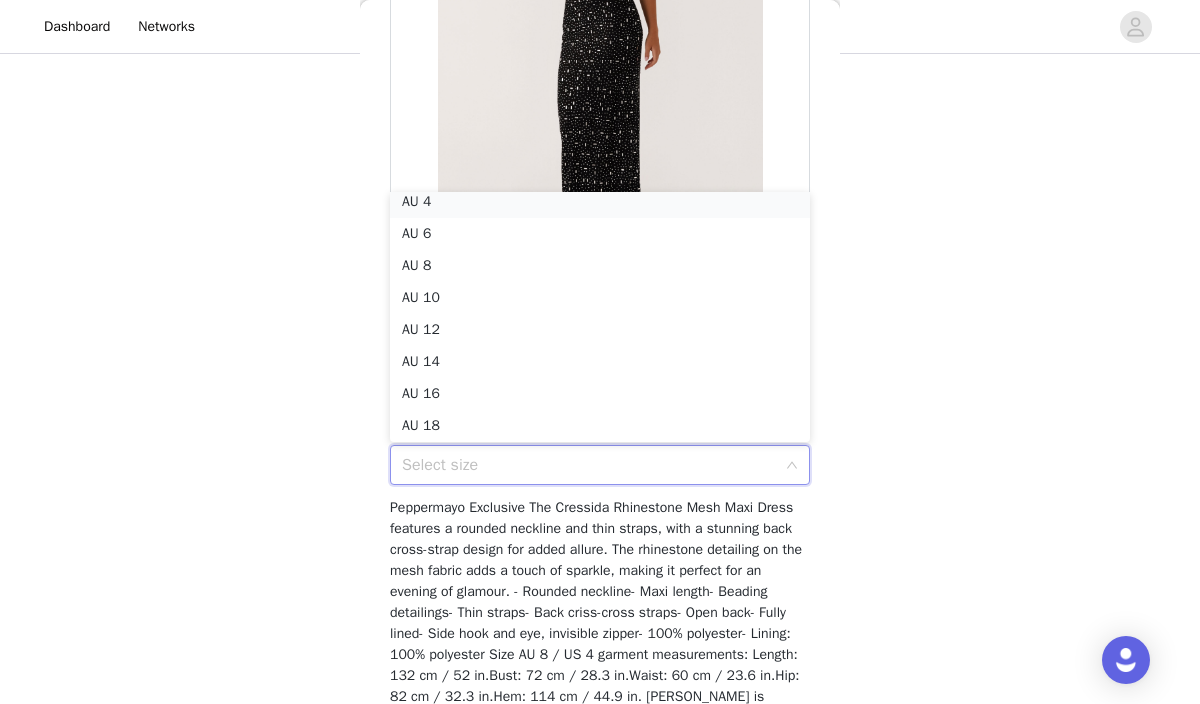 scroll, scrollTop: 4, scrollLeft: 0, axis: vertical 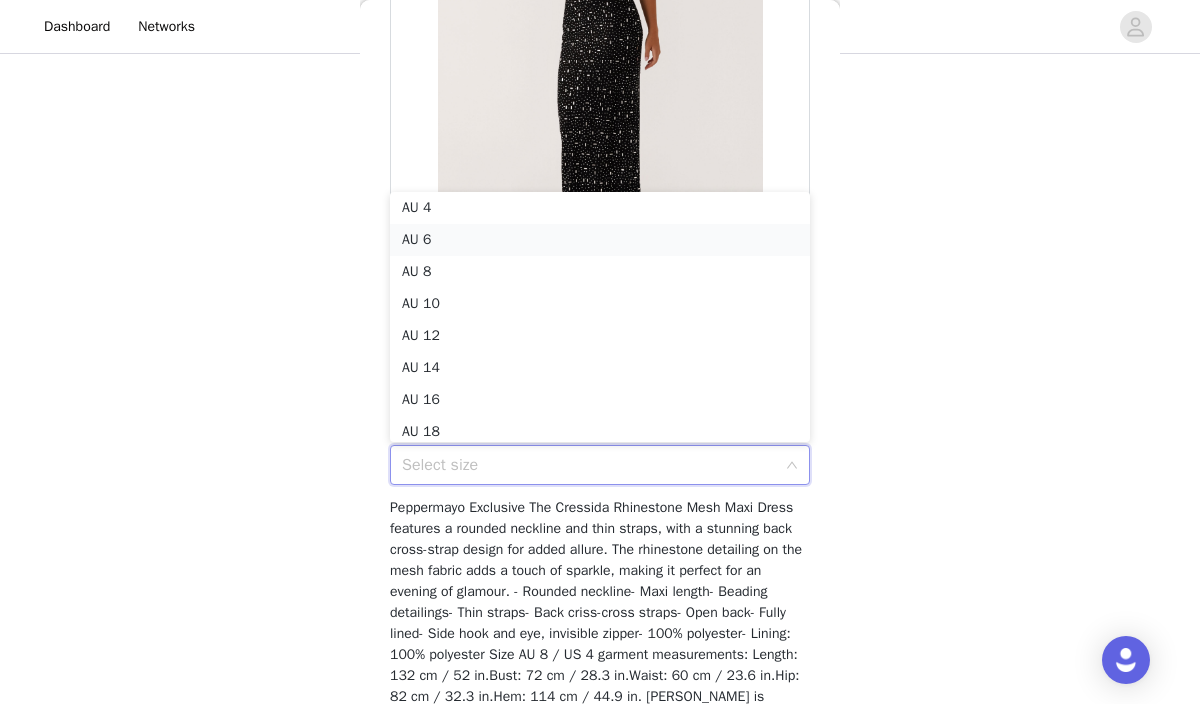 click on "AU 6" at bounding box center (600, 240) 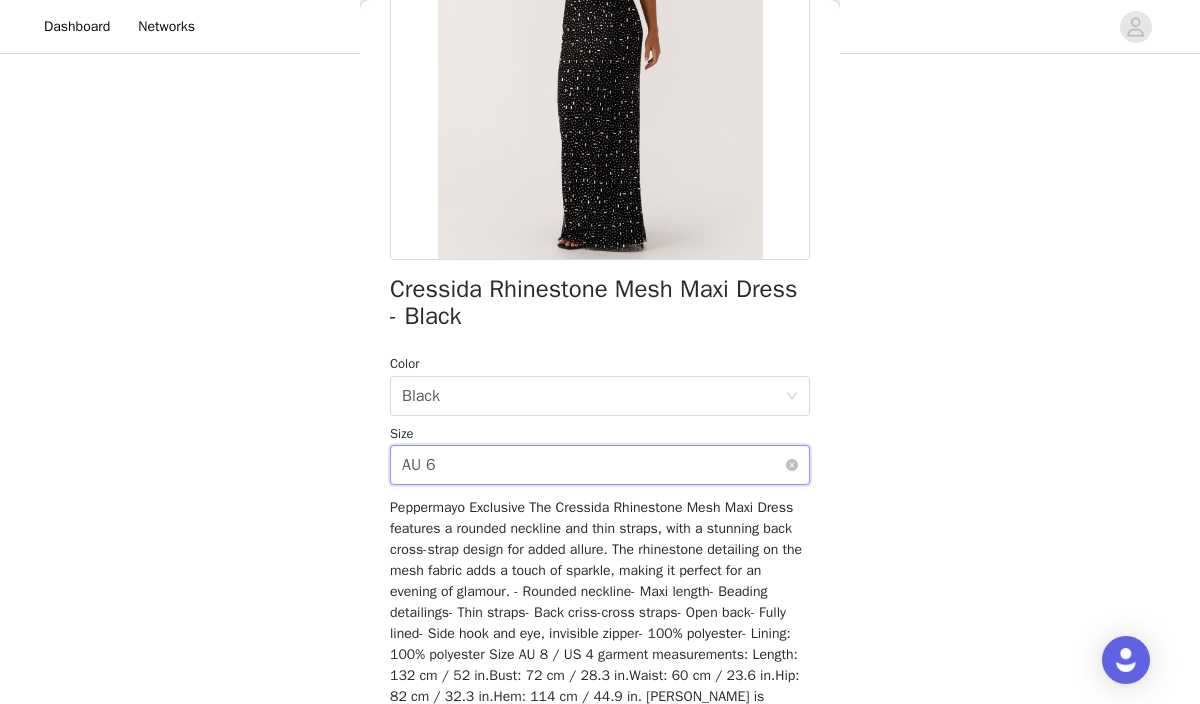 scroll, scrollTop: 398, scrollLeft: 0, axis: vertical 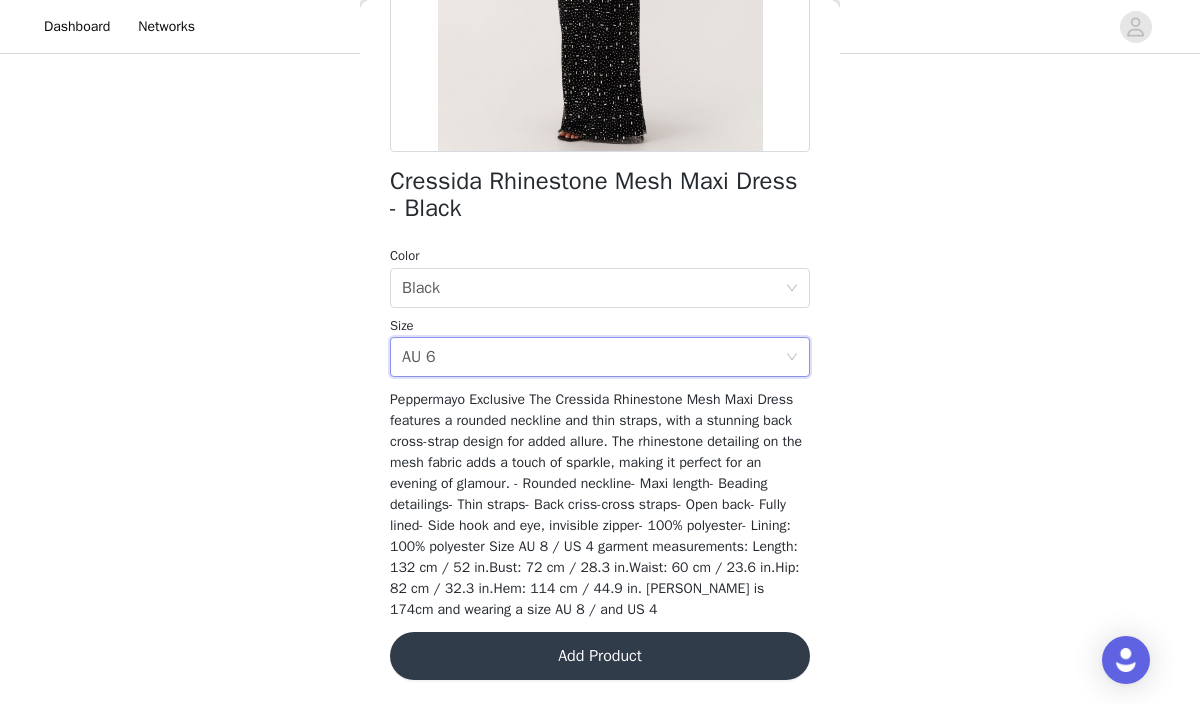 click on "Add Product" at bounding box center [600, 656] 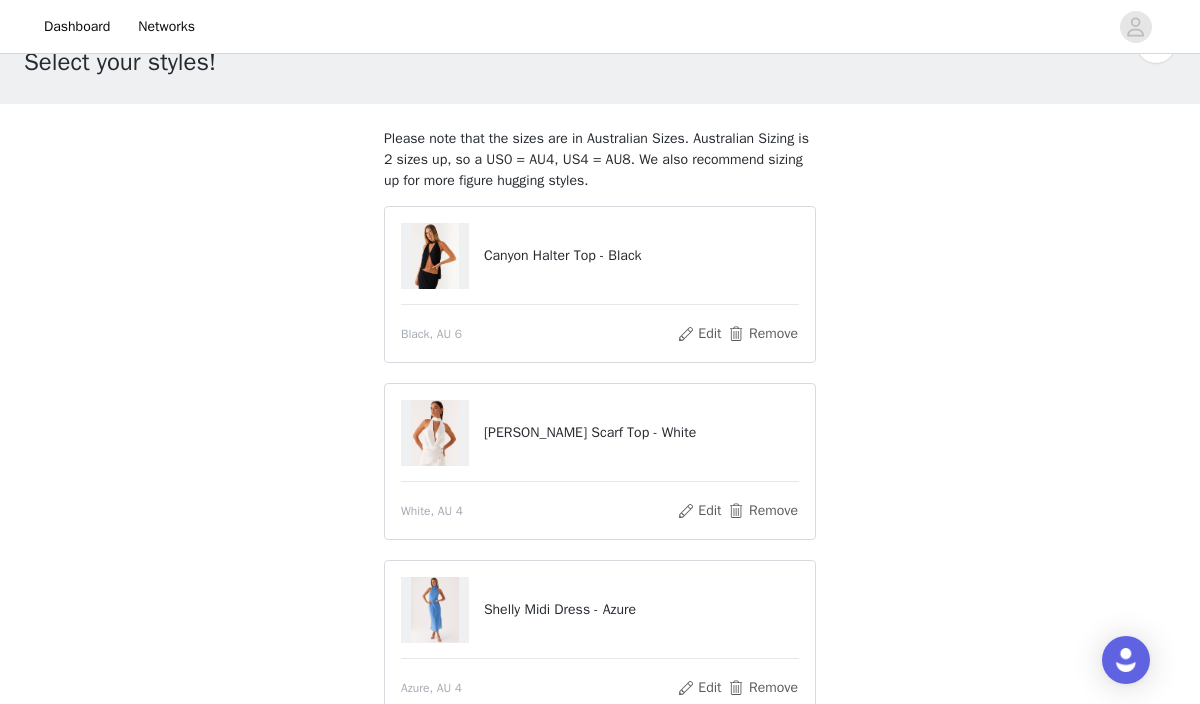 scroll, scrollTop: 55, scrollLeft: 0, axis: vertical 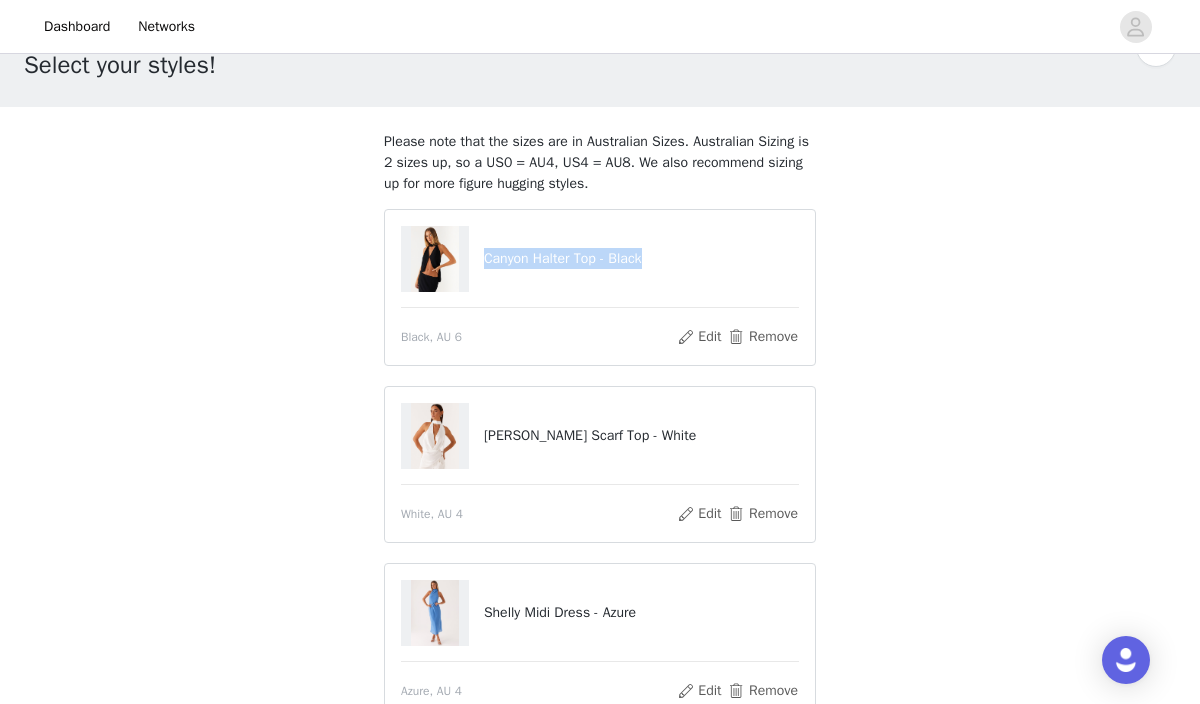drag, startPoint x: 485, startPoint y: 255, endPoint x: 670, endPoint y: 259, distance: 185.04324 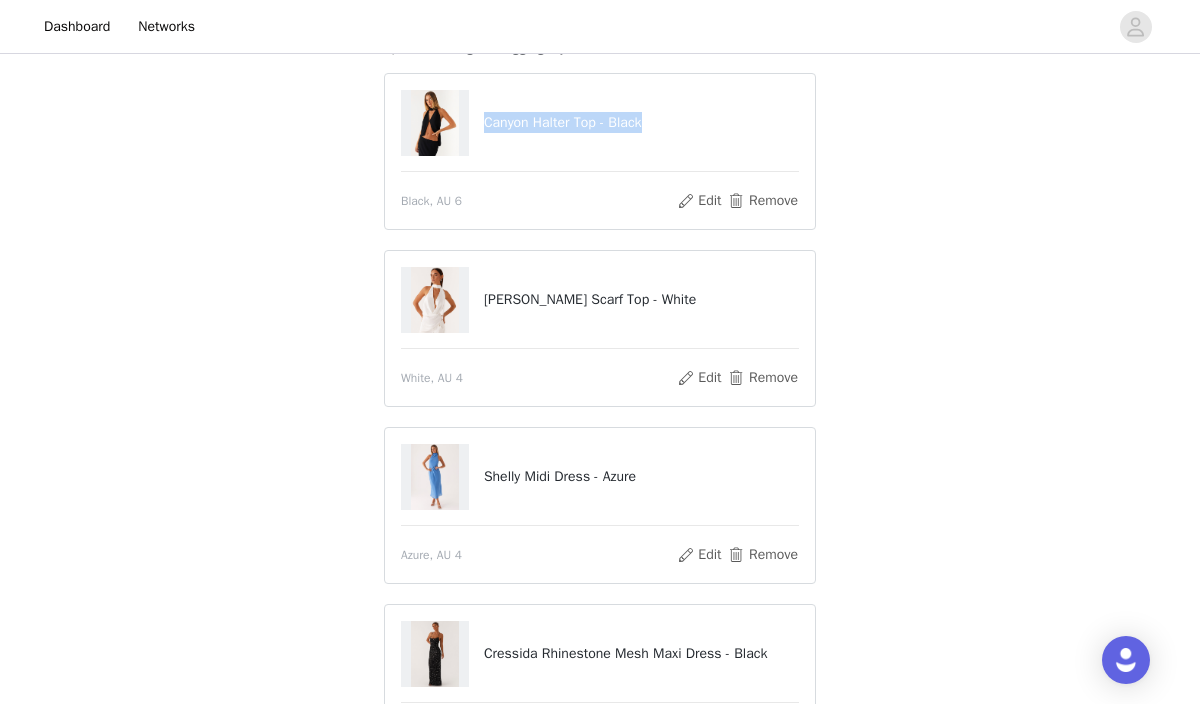 scroll, scrollTop: 197, scrollLeft: 0, axis: vertical 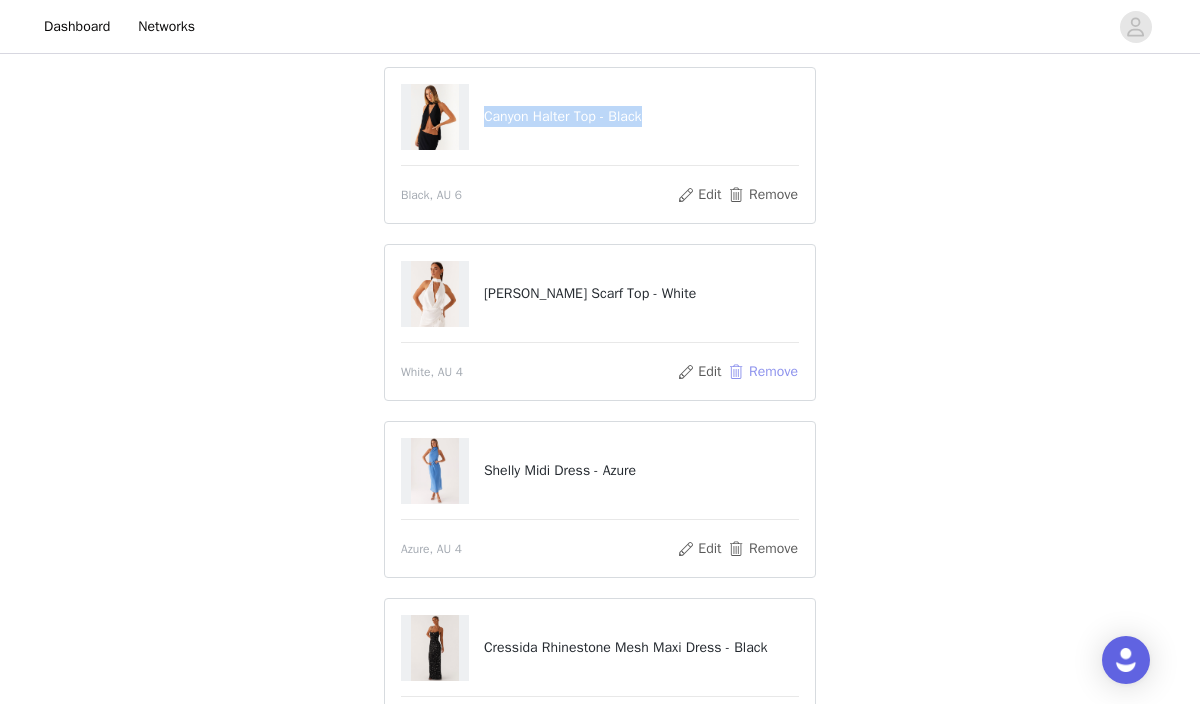 click on "Remove" at bounding box center (763, 372) 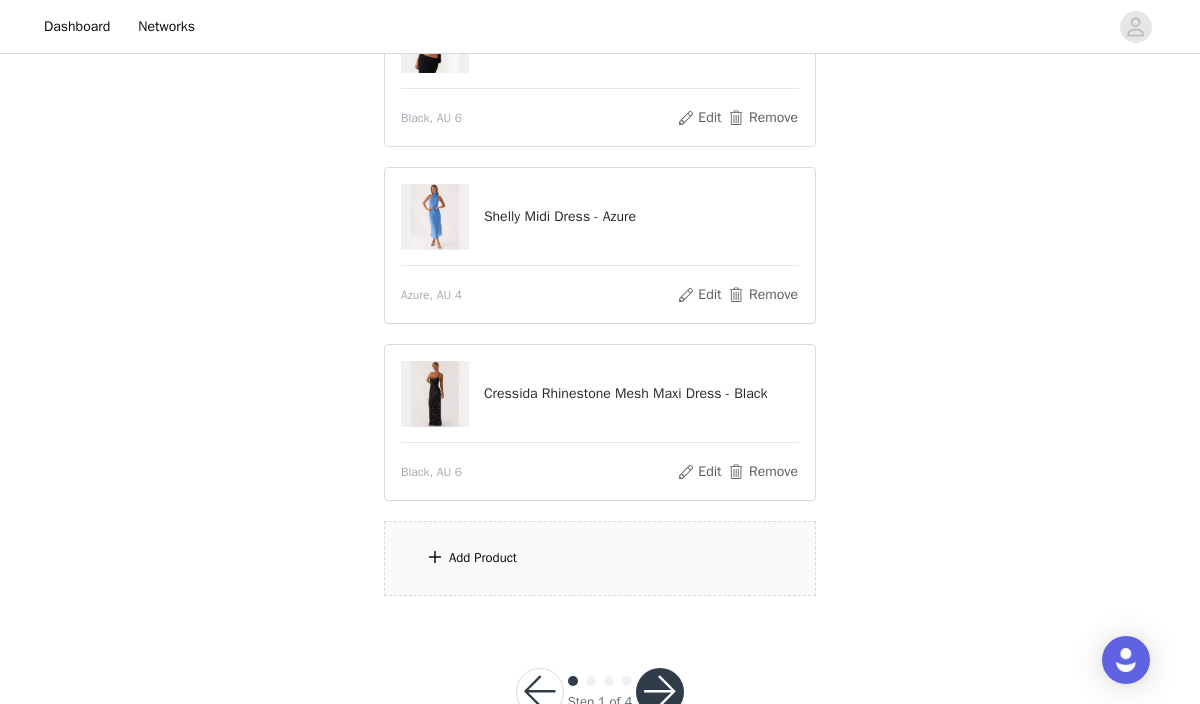 scroll, scrollTop: 387, scrollLeft: 0, axis: vertical 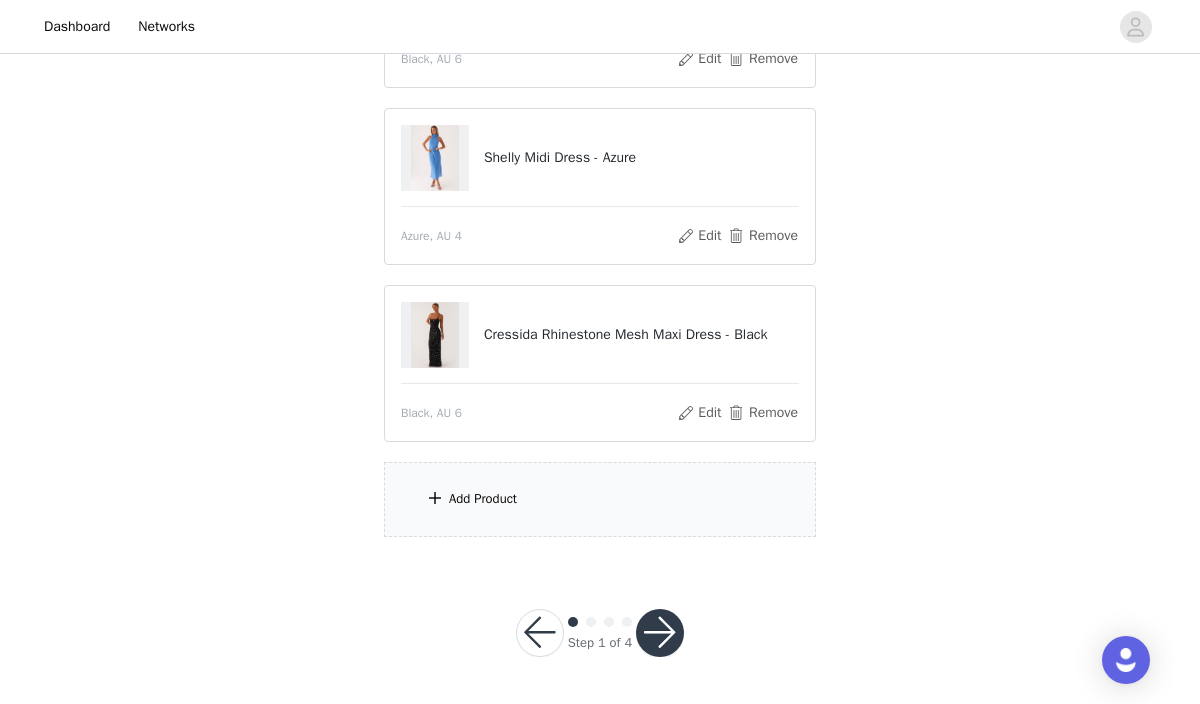 click on "Add Product" at bounding box center (483, 499) 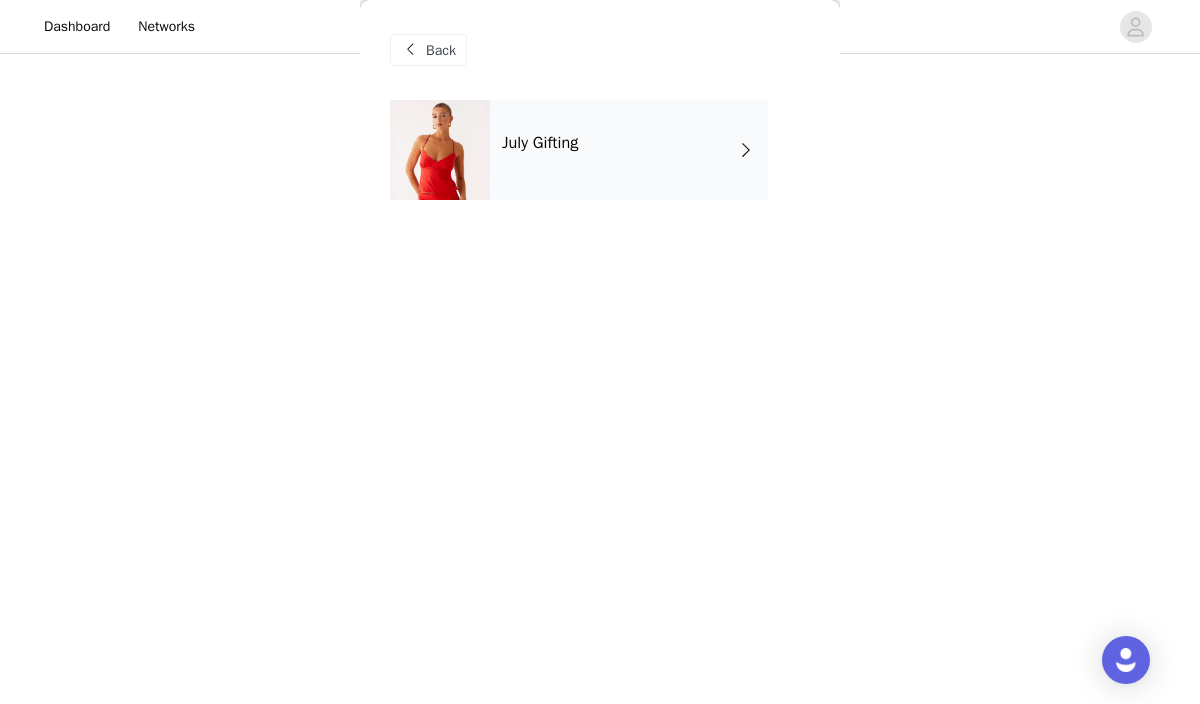 click on "July Gifting" at bounding box center (629, 150) 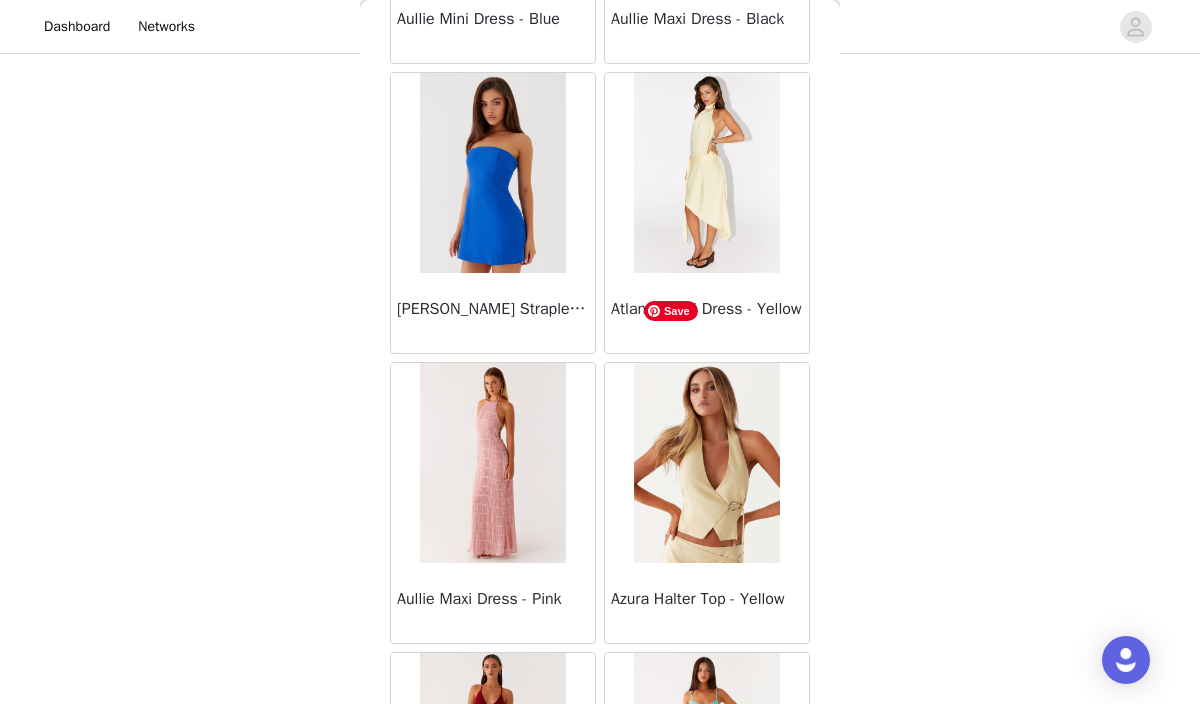 scroll, scrollTop: 2356, scrollLeft: 0, axis: vertical 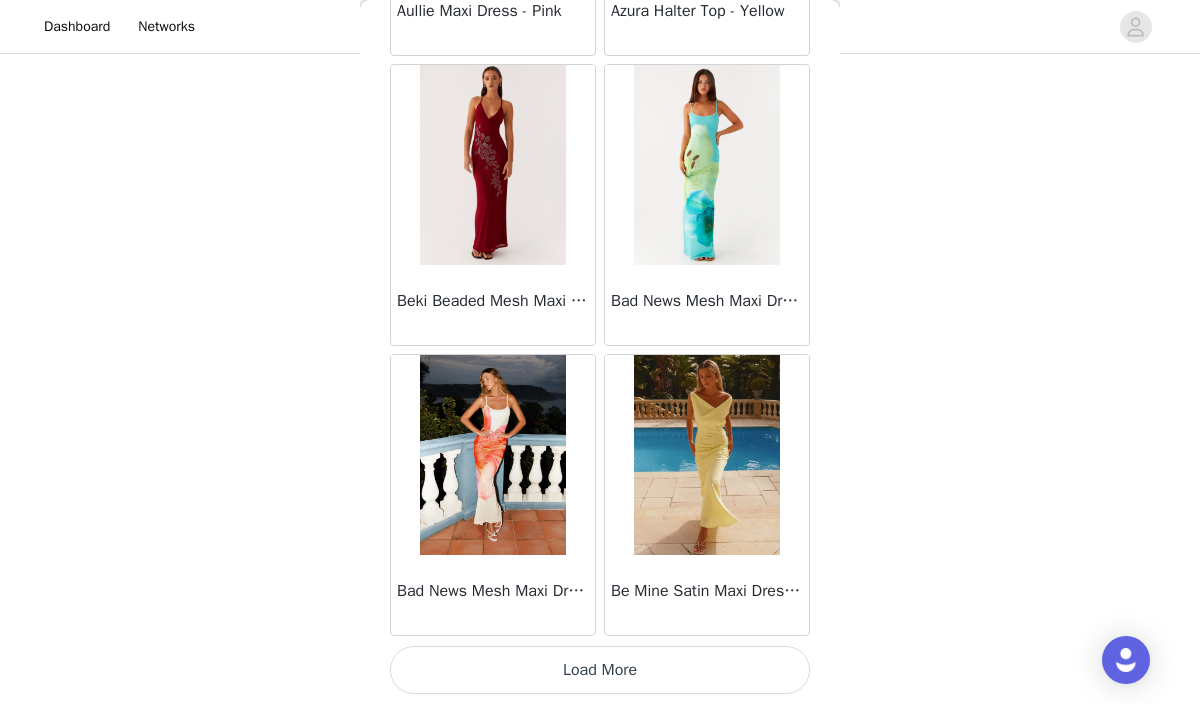 click on "Load More" at bounding box center (600, 670) 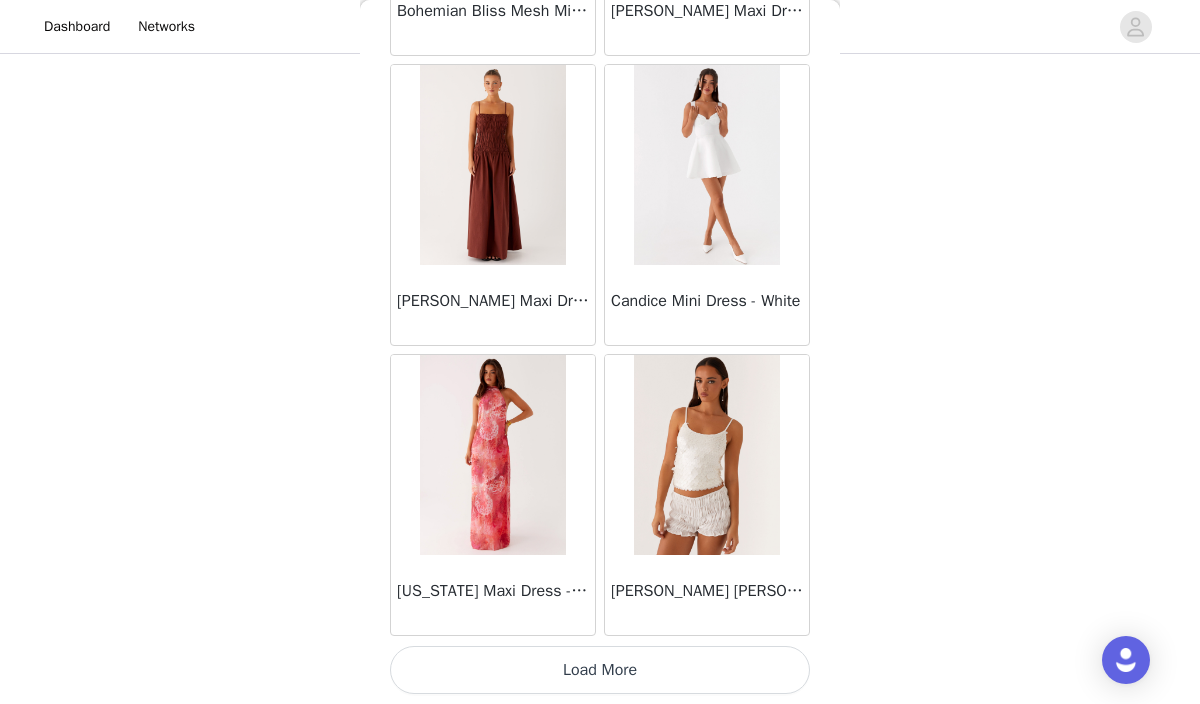 click on "Load More" at bounding box center [600, 670] 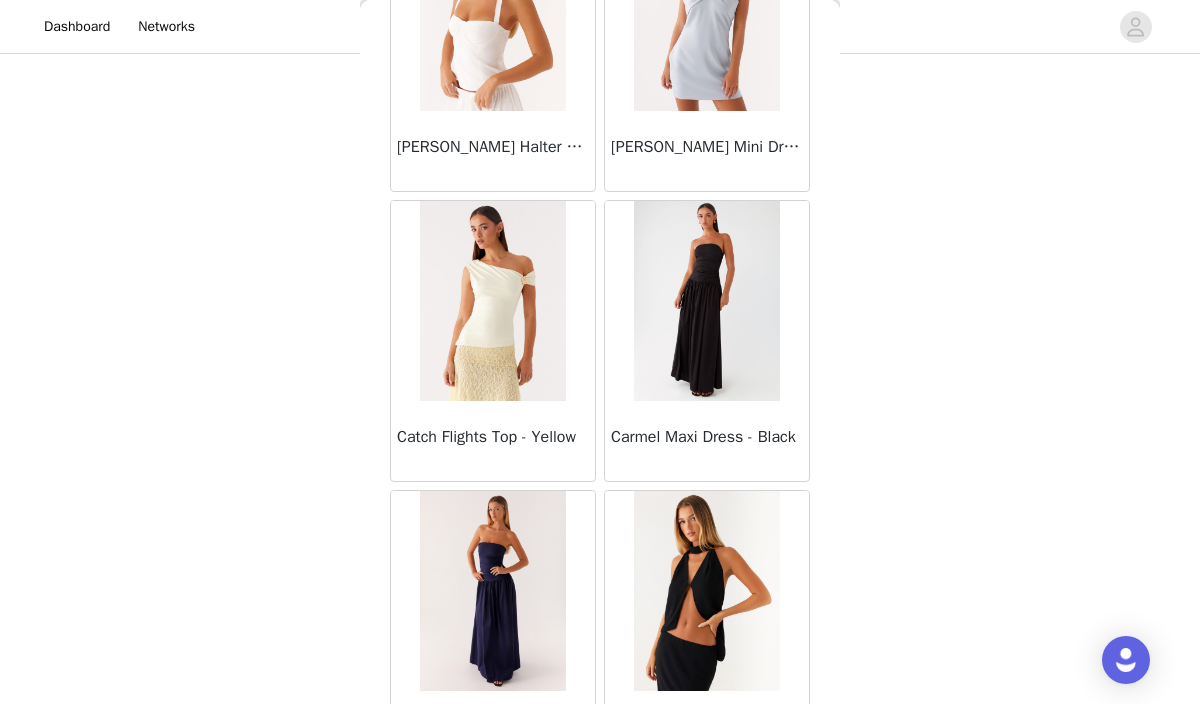 scroll, scrollTop: 7714, scrollLeft: 0, axis: vertical 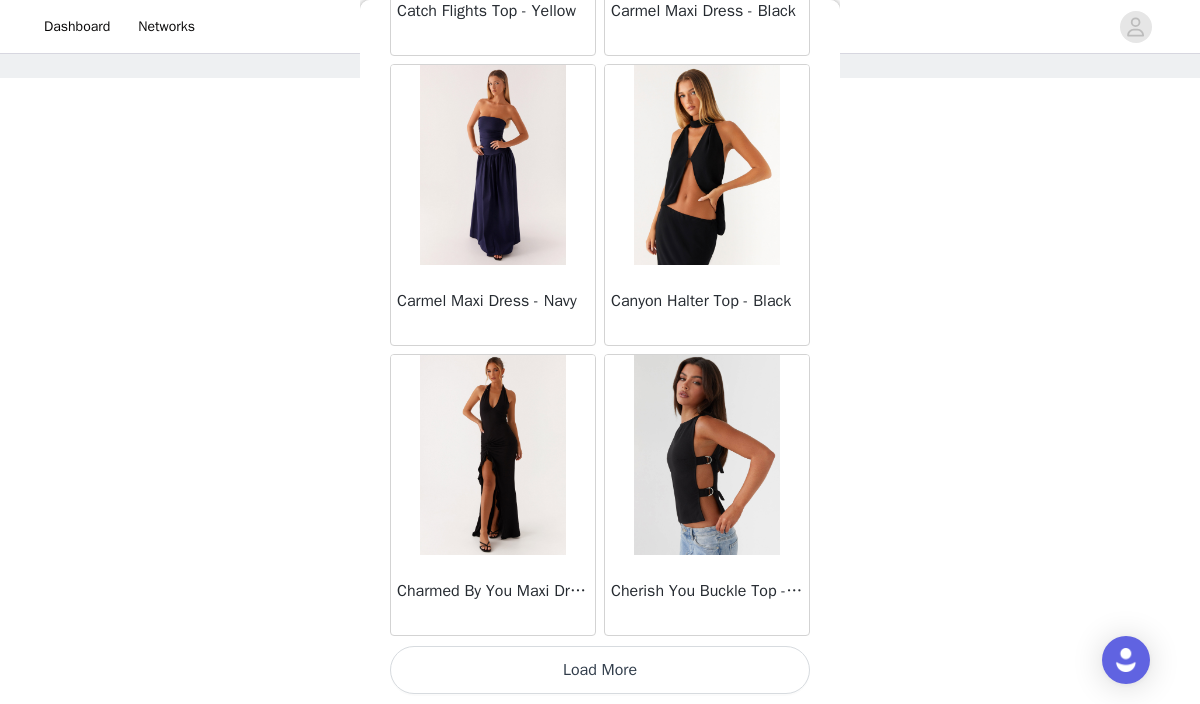 click on "Load More" at bounding box center [600, 670] 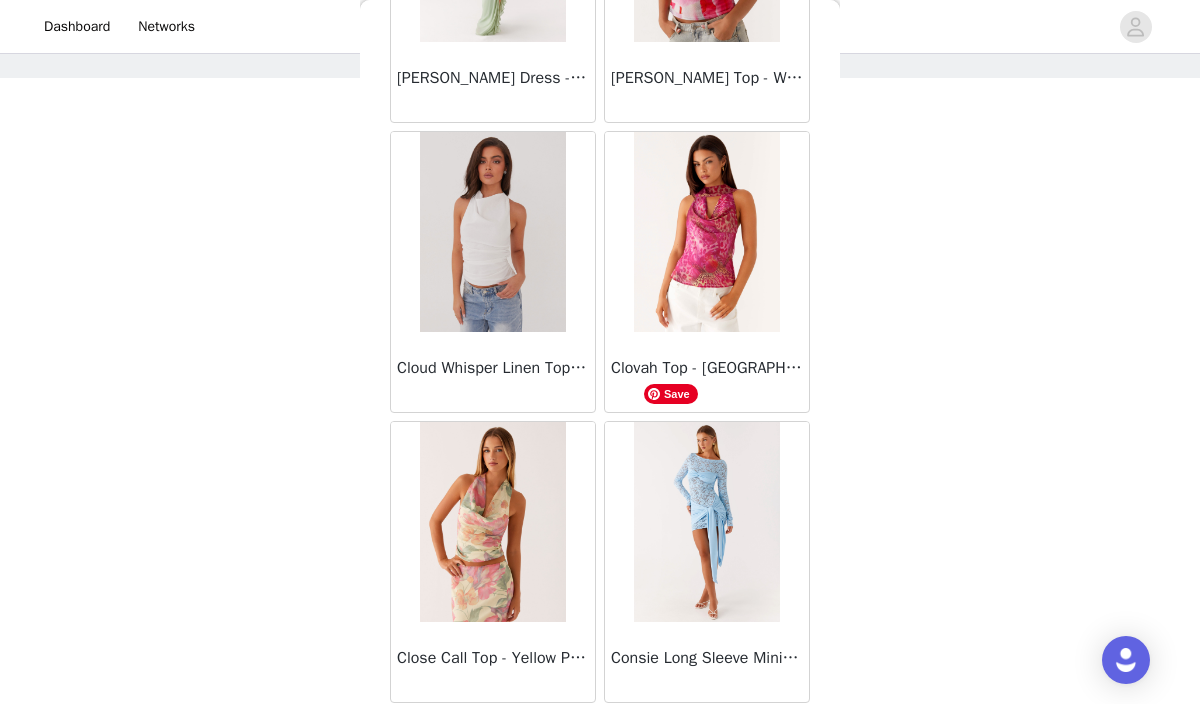 scroll, scrollTop: 11056, scrollLeft: 0, axis: vertical 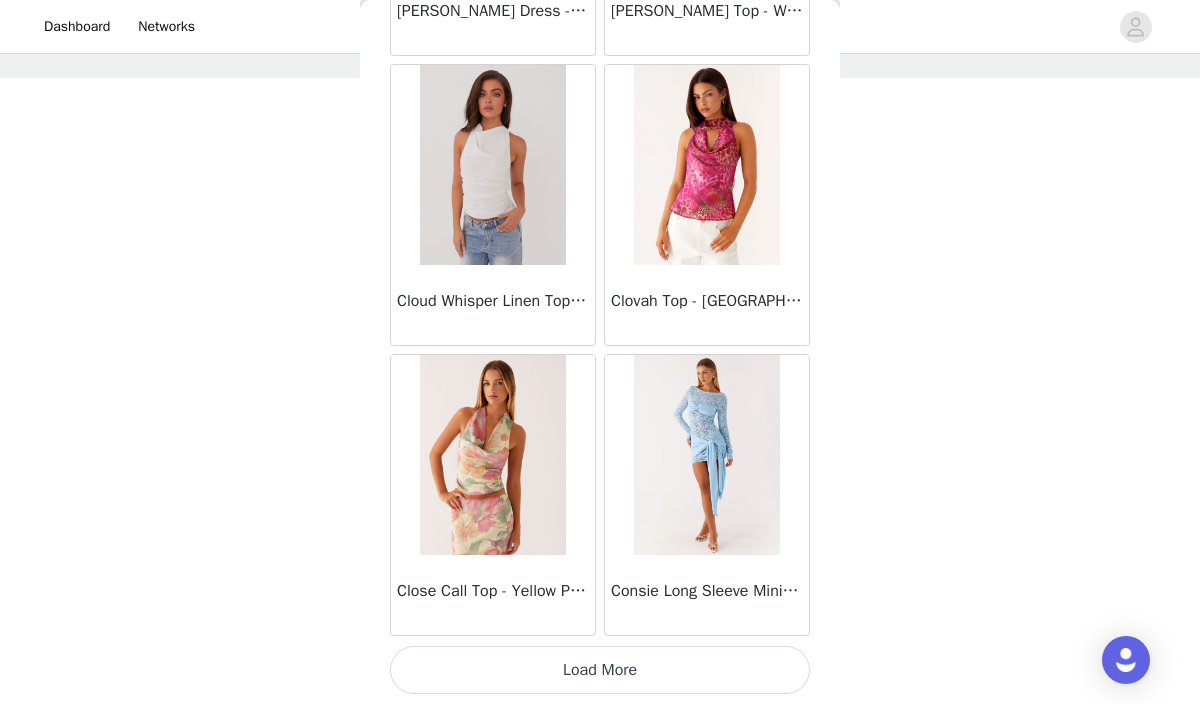 click on "Load More" at bounding box center [600, 670] 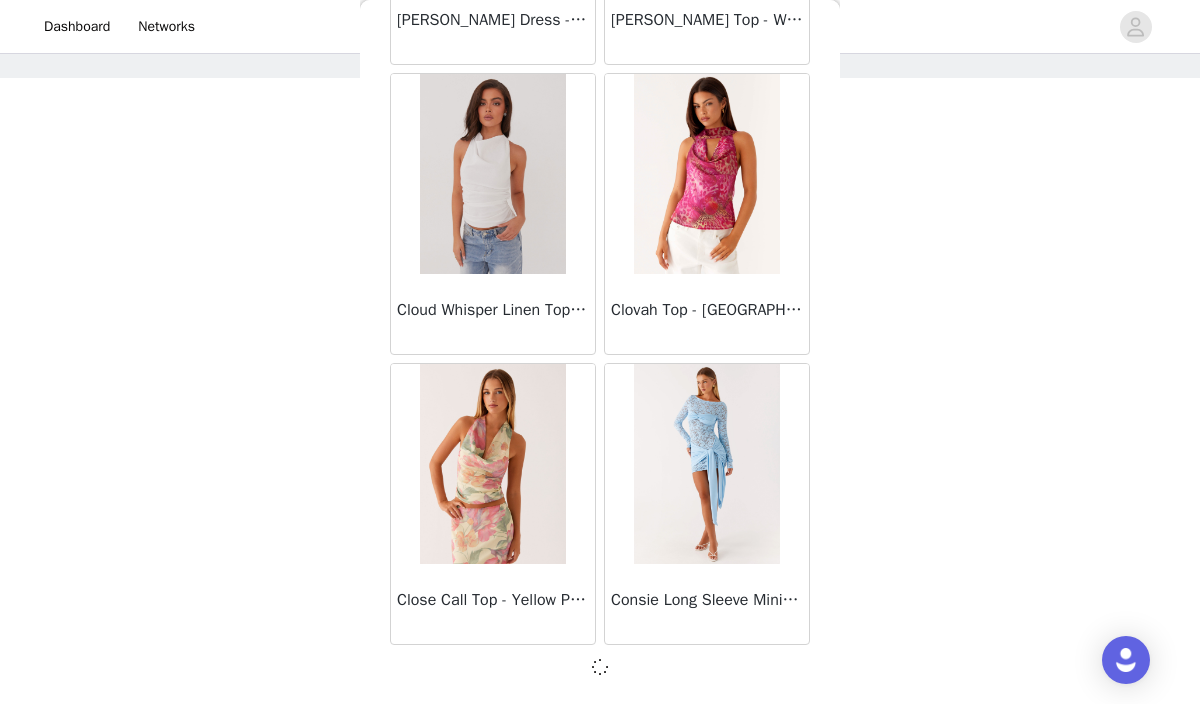 scroll, scrollTop: 11056, scrollLeft: 0, axis: vertical 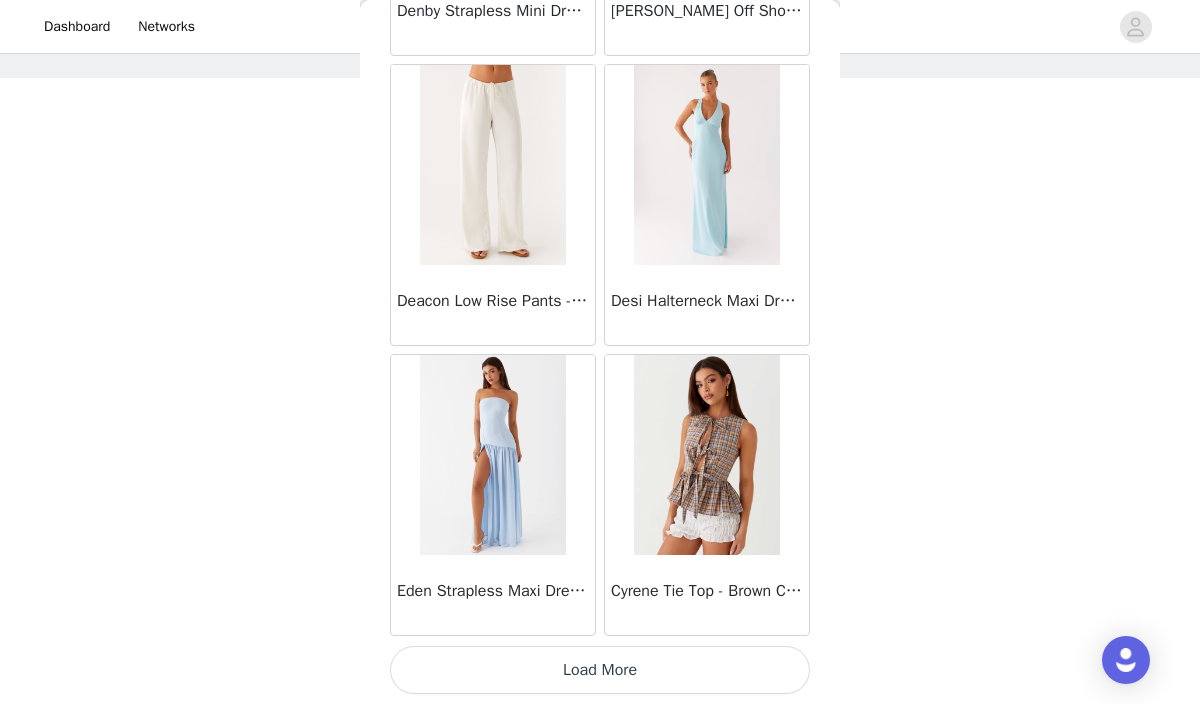 click on "Load More" at bounding box center [600, 670] 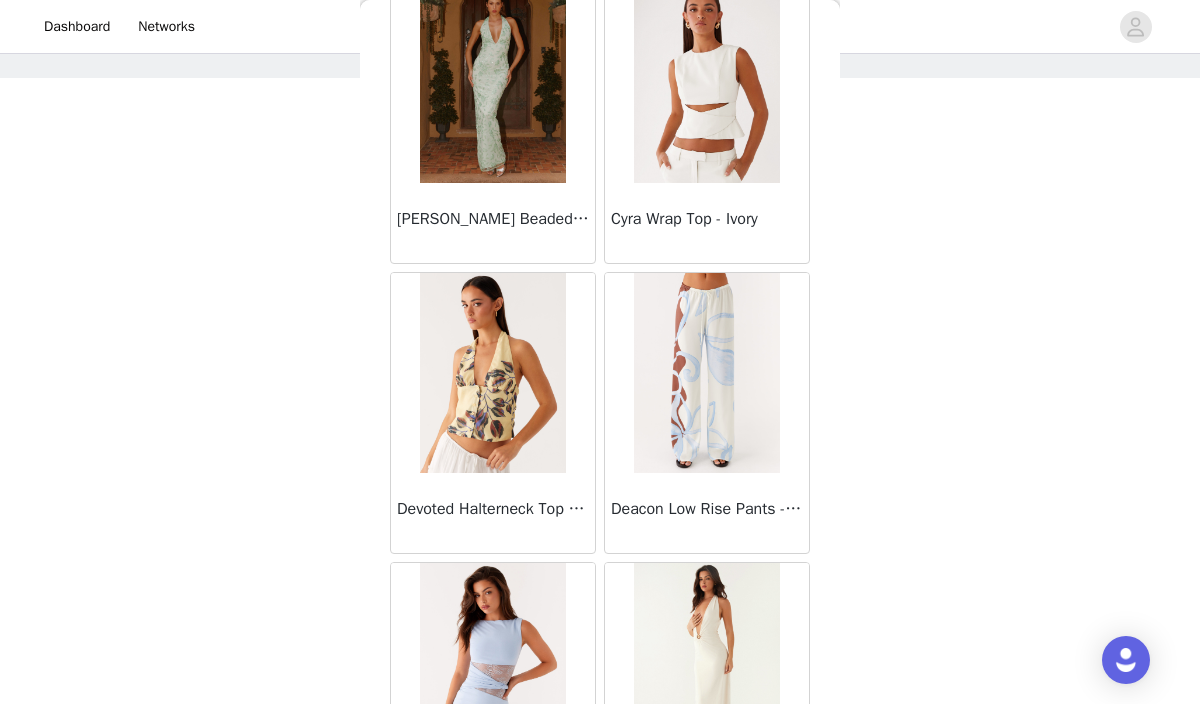 scroll, scrollTop: 16354, scrollLeft: 0, axis: vertical 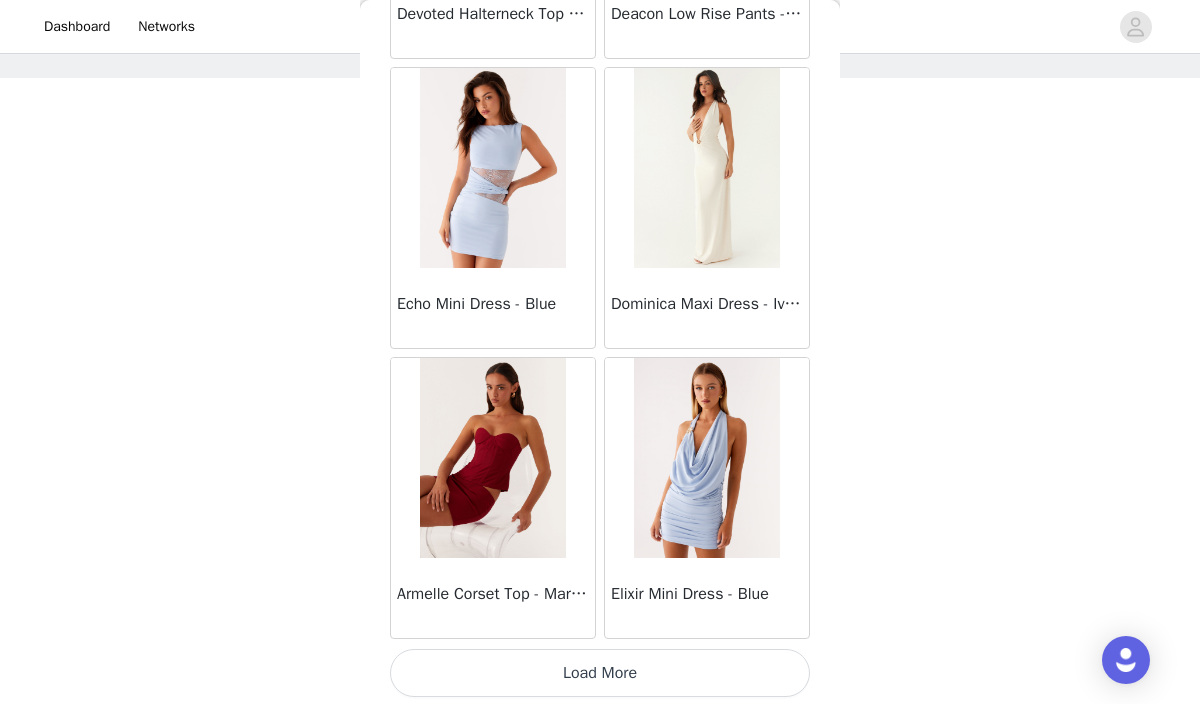 click on "Load More" at bounding box center [600, 673] 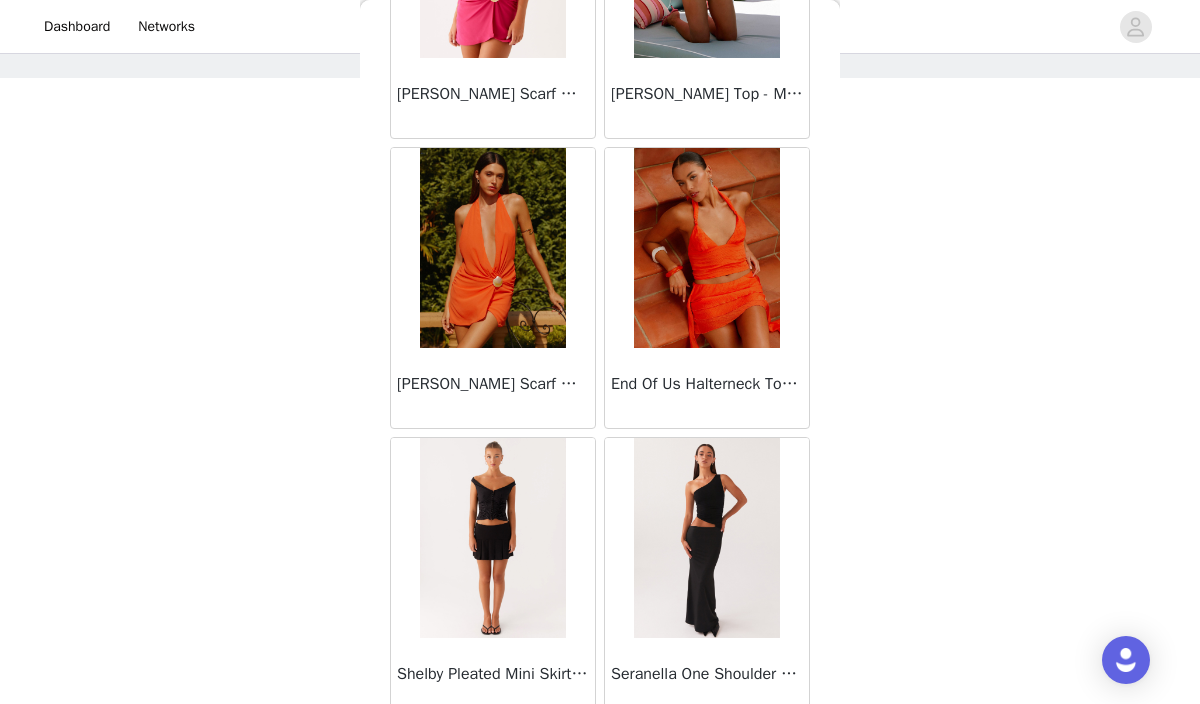 scroll, scrollTop: 19756, scrollLeft: 0, axis: vertical 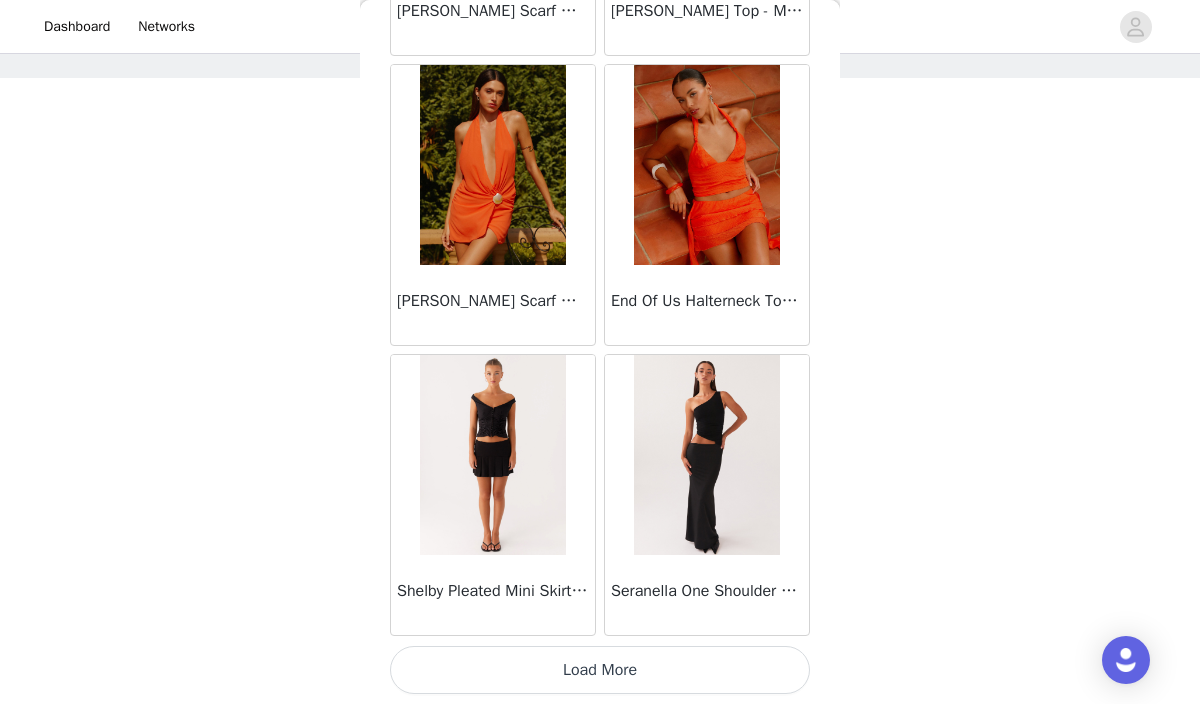 click on "Load More" at bounding box center (600, 670) 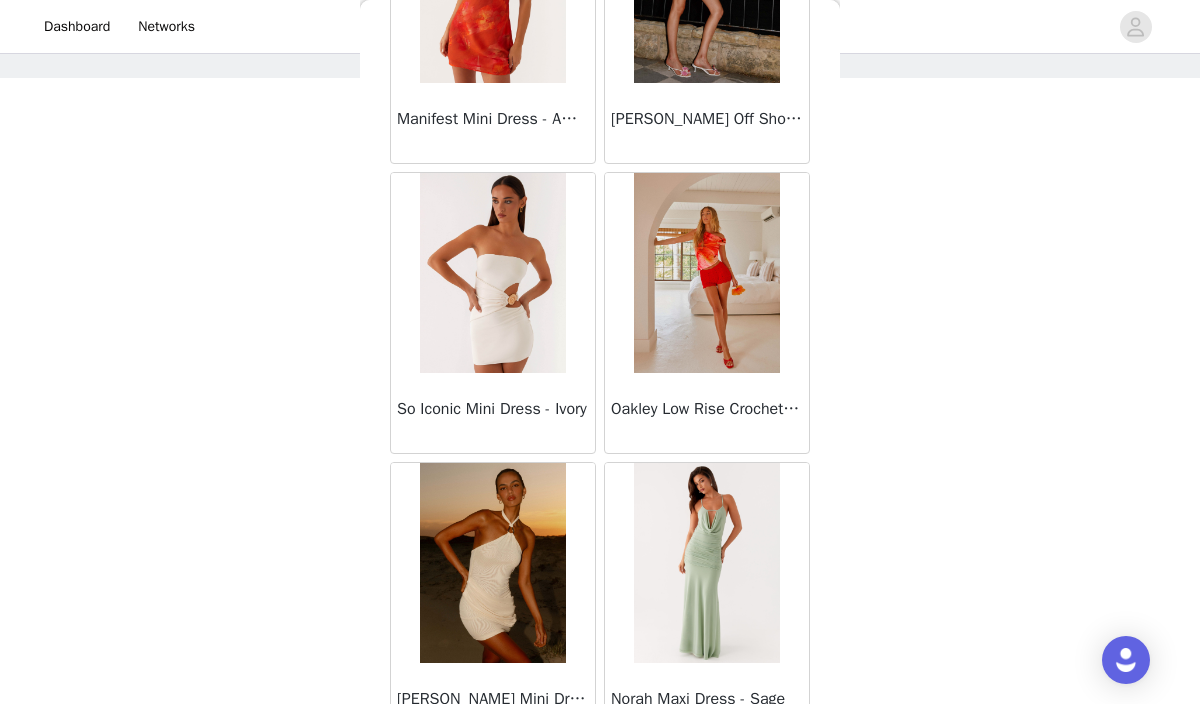 scroll, scrollTop: 22656, scrollLeft: 0, axis: vertical 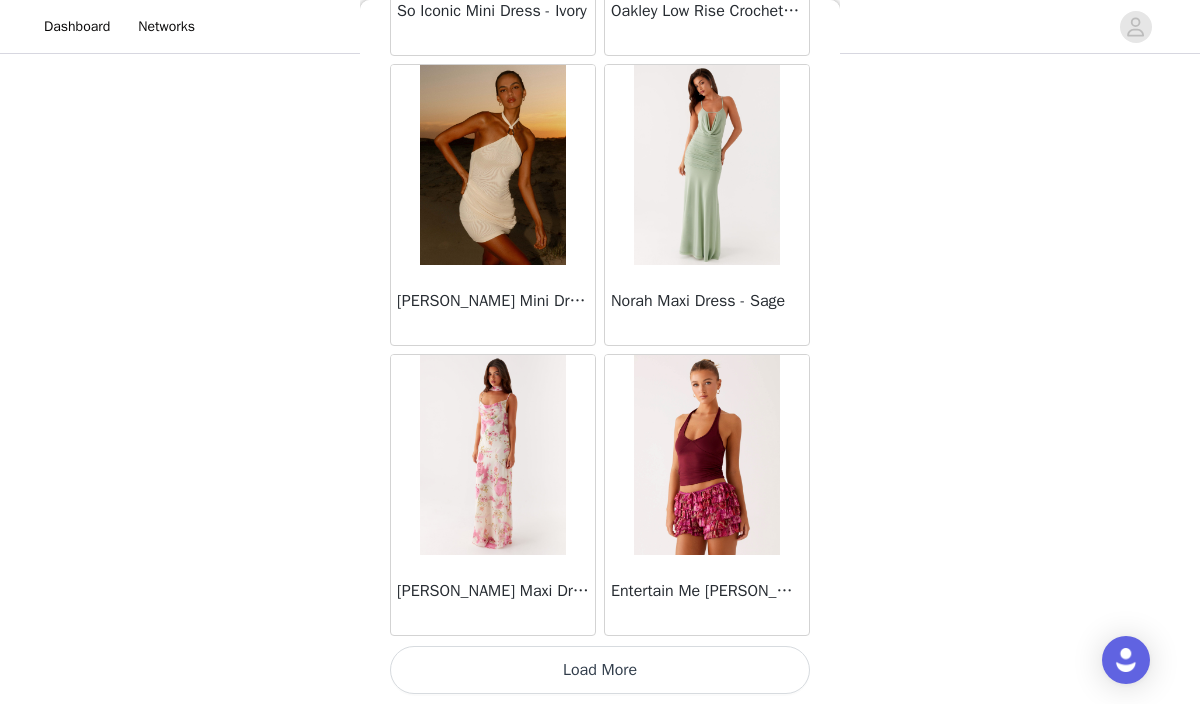 click on "Load More" at bounding box center (600, 670) 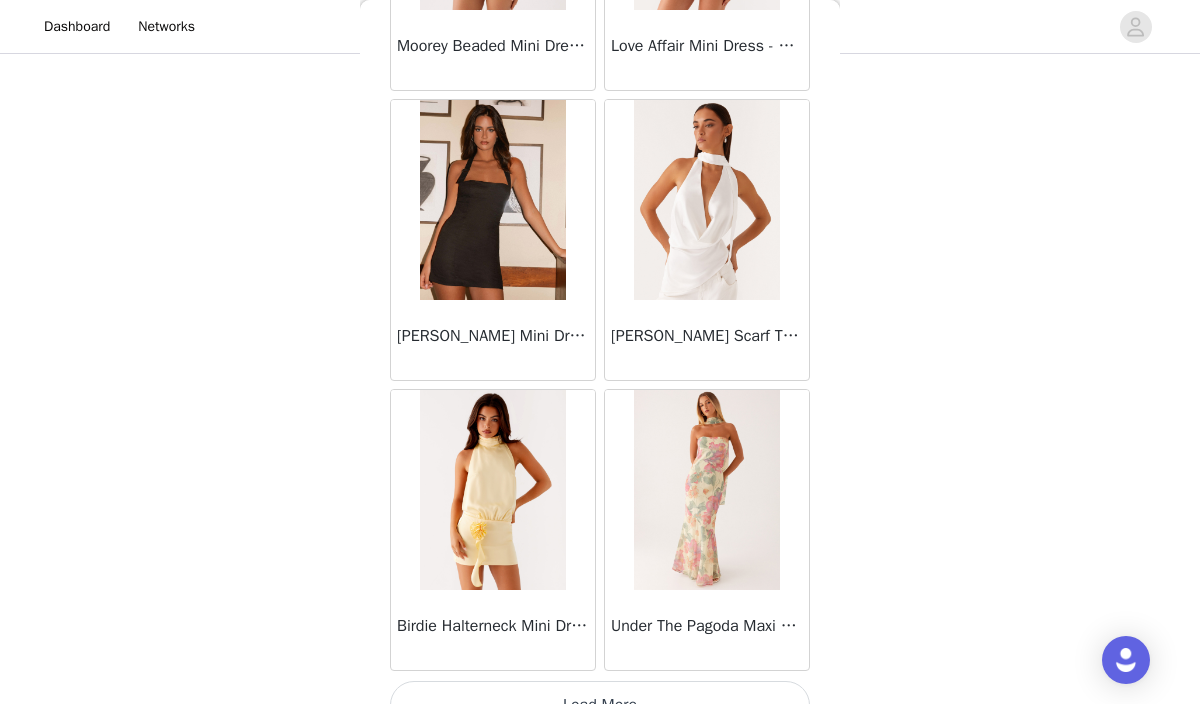 scroll, scrollTop: 25556, scrollLeft: 0, axis: vertical 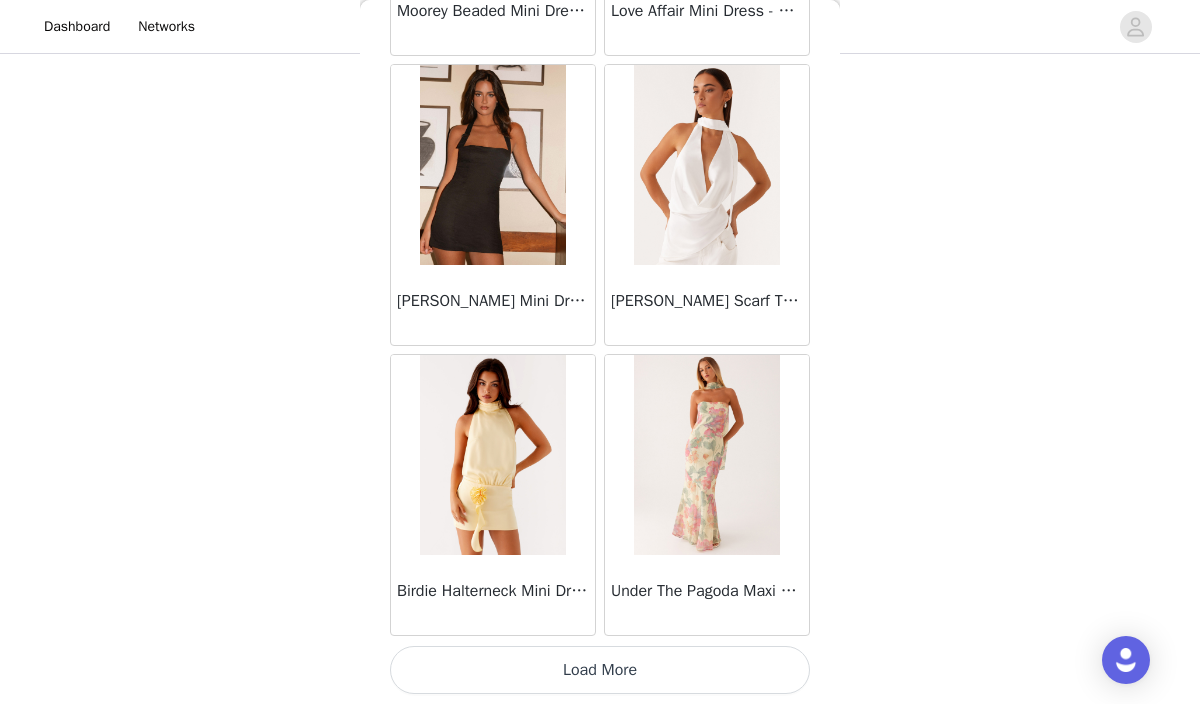 click on "Load More" at bounding box center (600, 670) 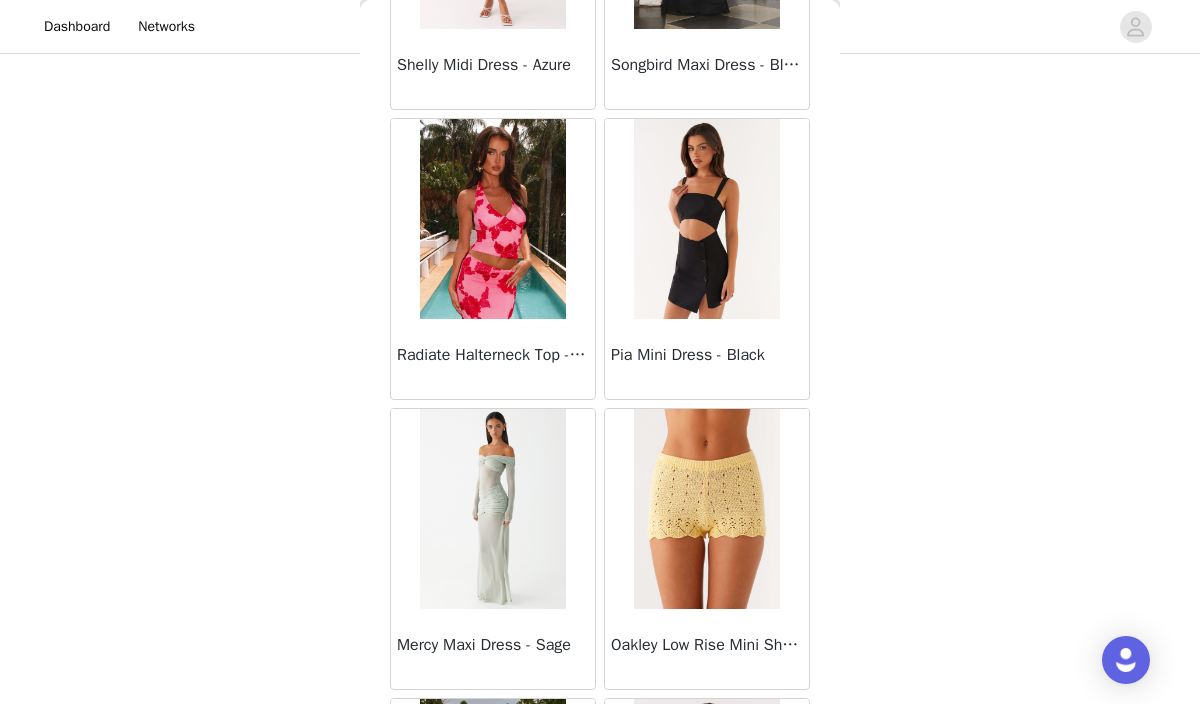 scroll, scrollTop: 26678, scrollLeft: 0, axis: vertical 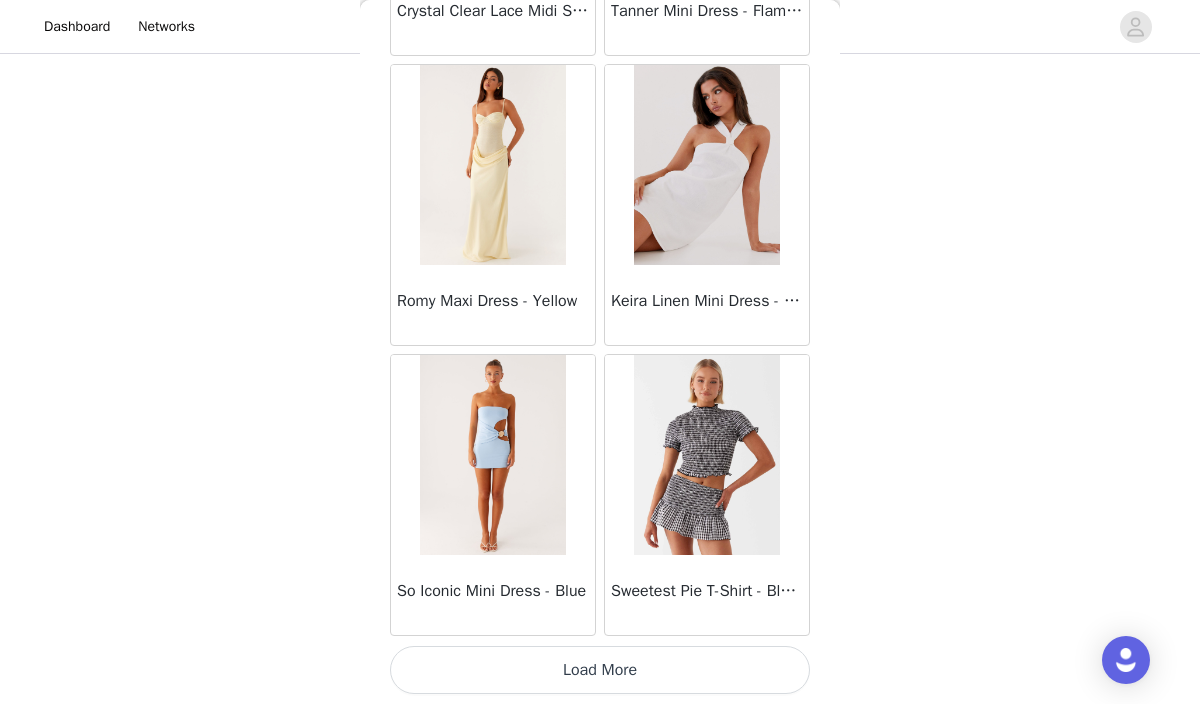 click on "Load More" at bounding box center [600, 670] 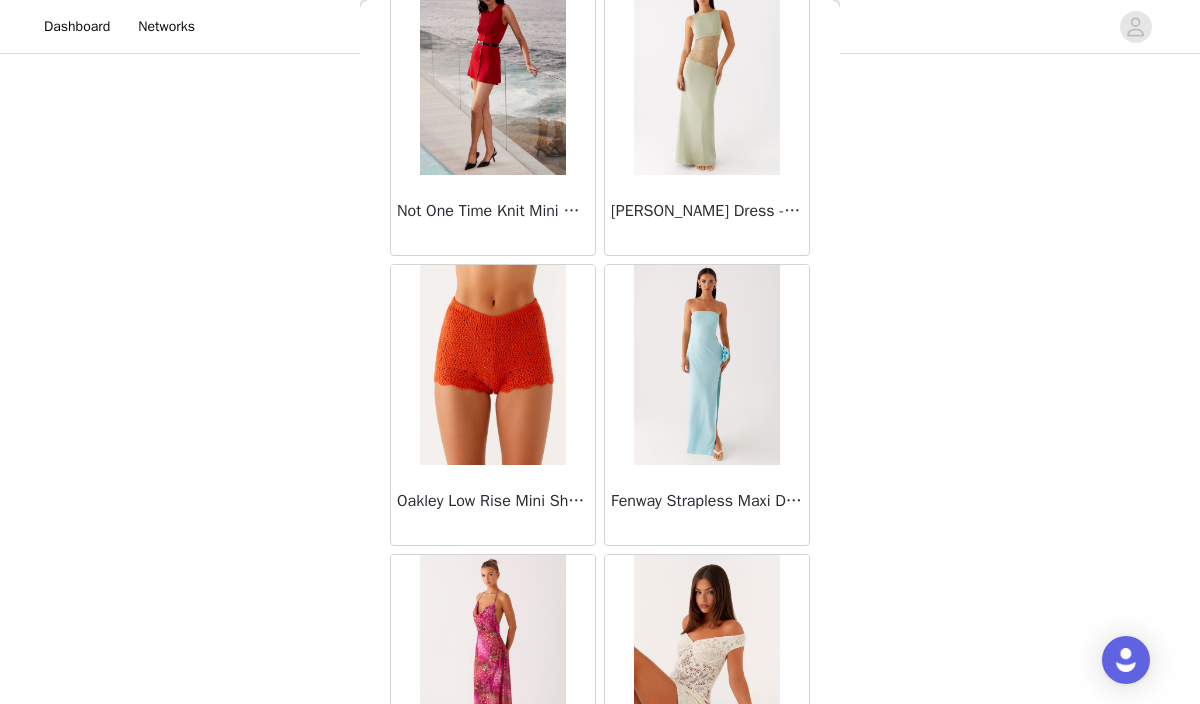 scroll, scrollTop: 31356, scrollLeft: 0, axis: vertical 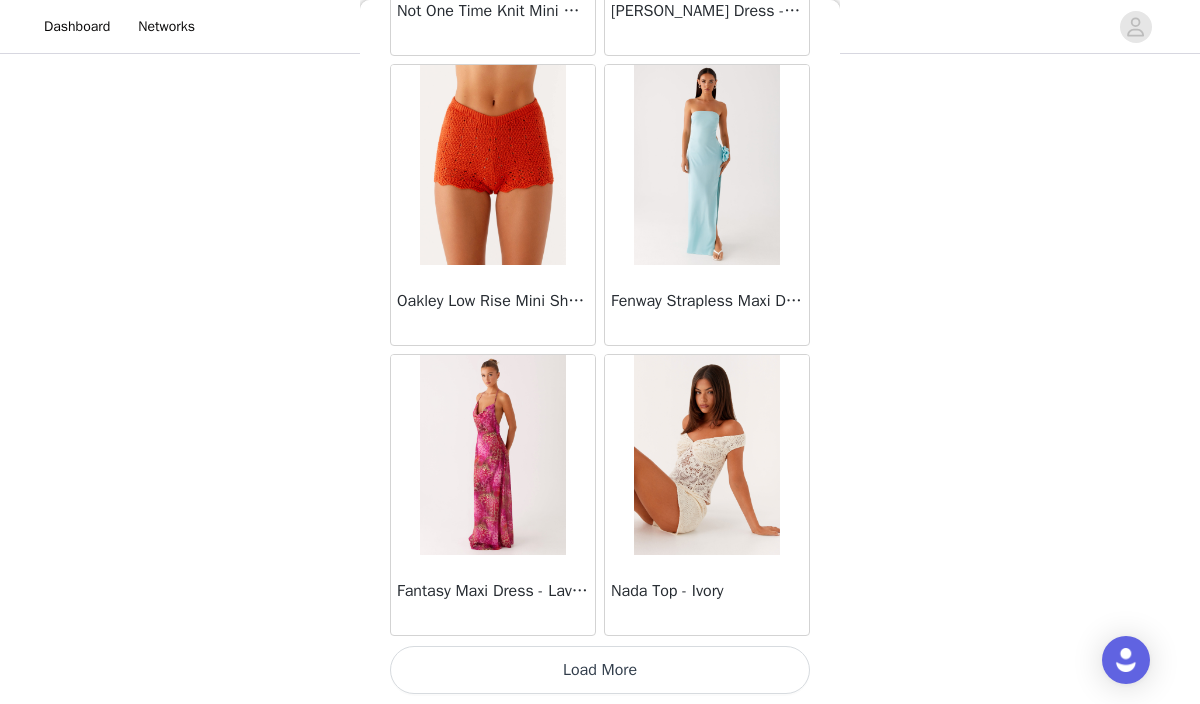 click on "Load More" at bounding box center [600, 670] 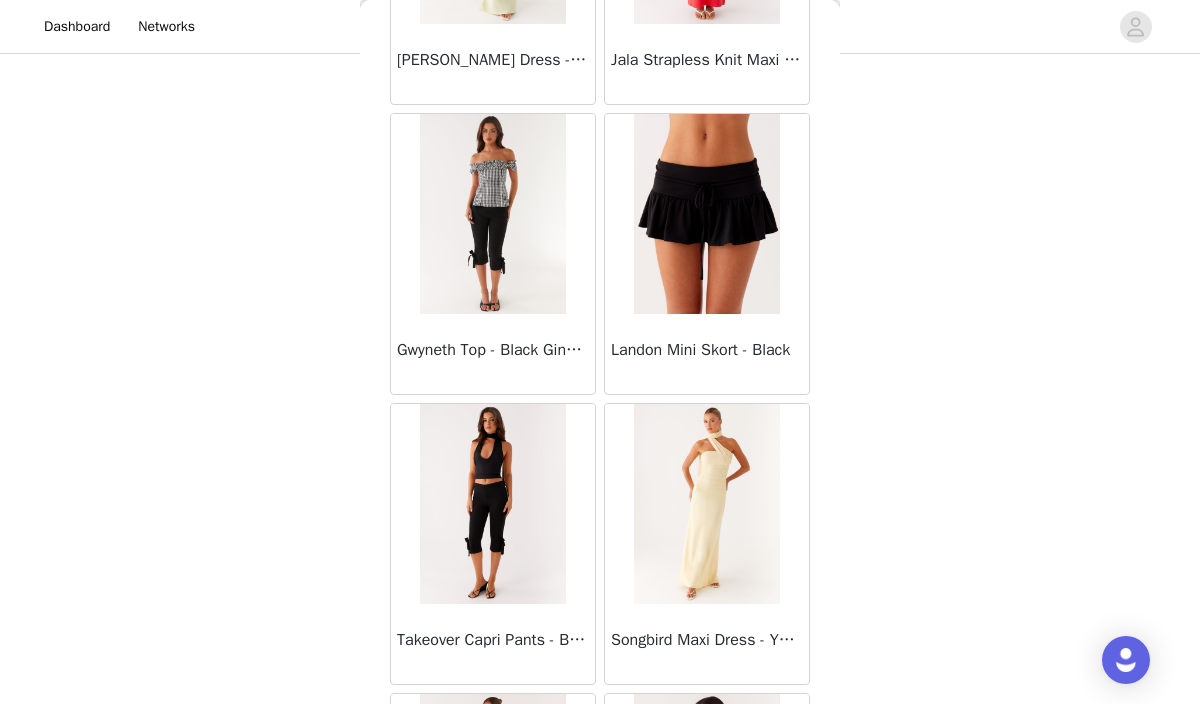 scroll, scrollTop: 32756, scrollLeft: 0, axis: vertical 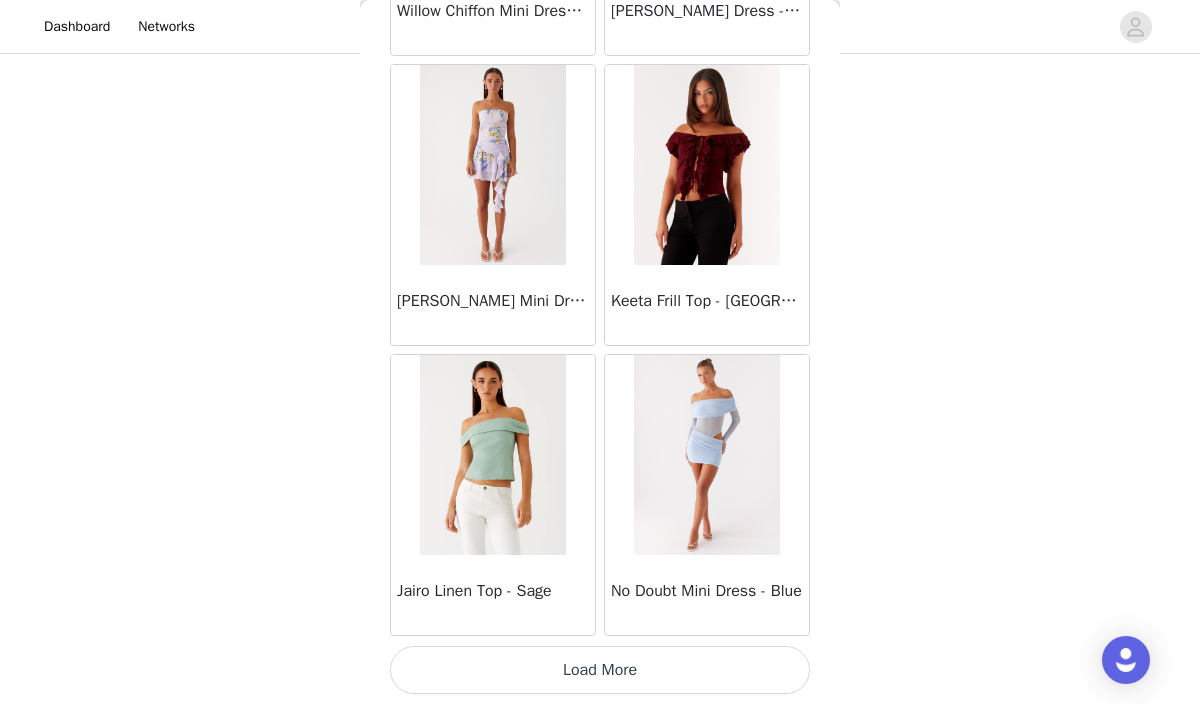 click on "Load More" at bounding box center (600, 670) 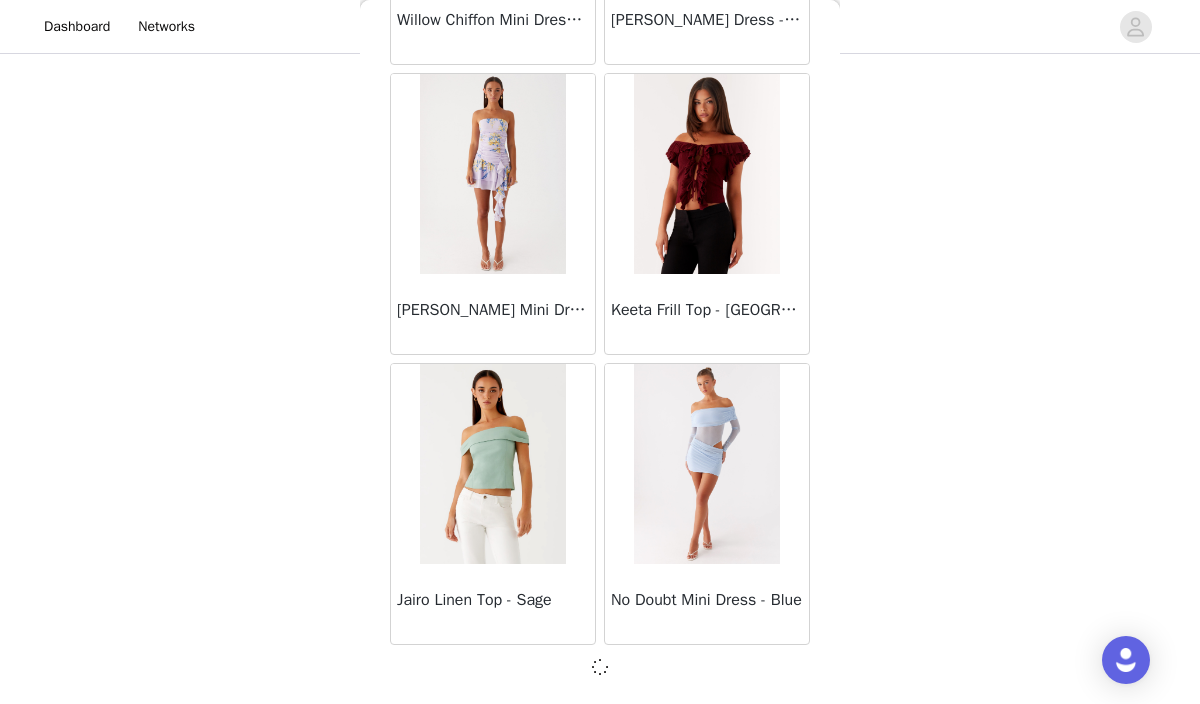 scroll, scrollTop: 34247, scrollLeft: 0, axis: vertical 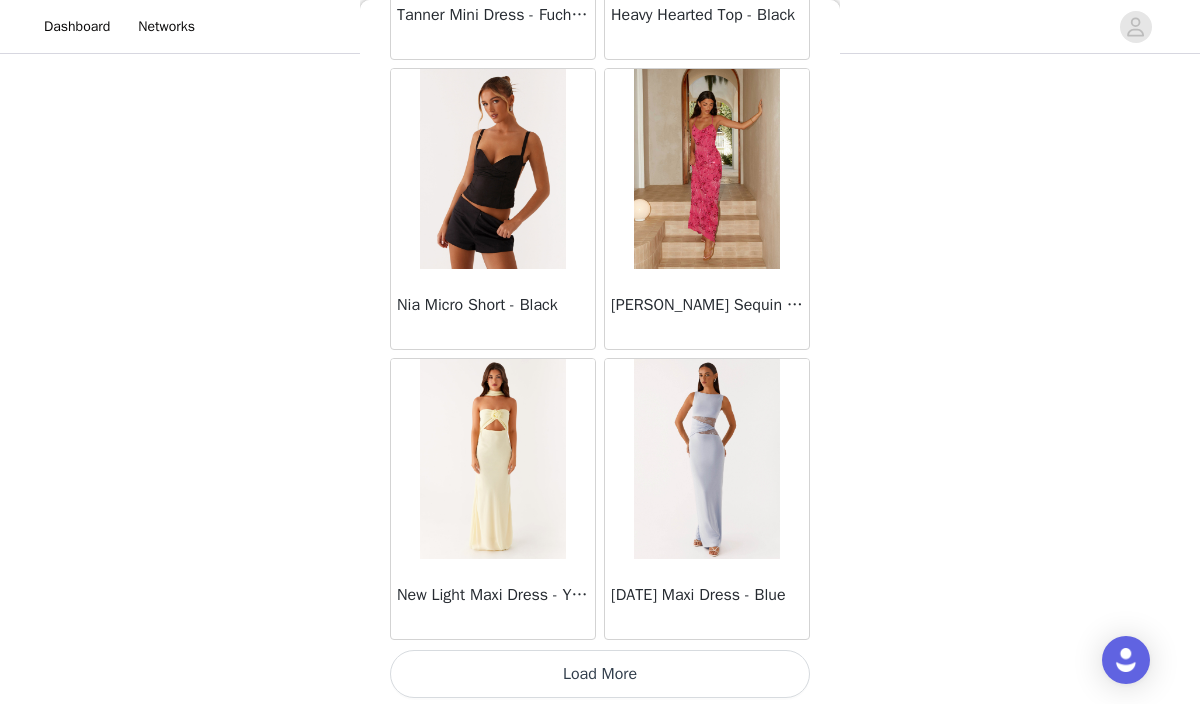 click on "Load More" at bounding box center [600, 674] 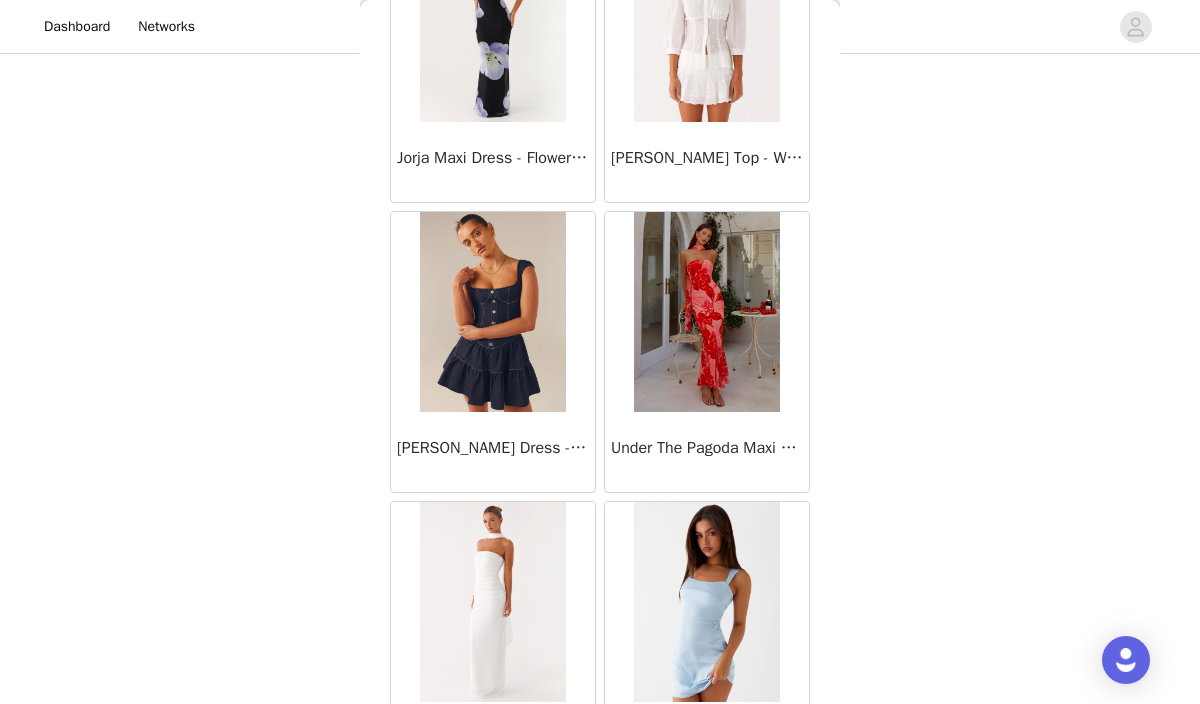 scroll, scrollTop: 40056, scrollLeft: 0, axis: vertical 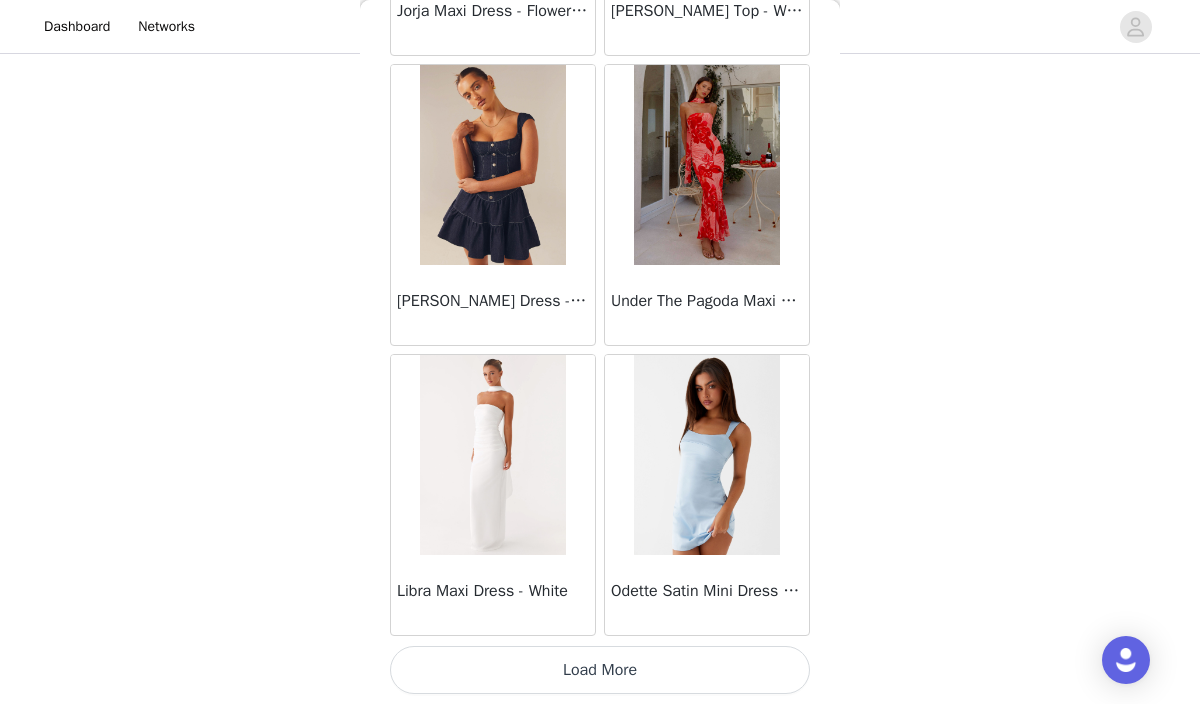 click on "Load More" at bounding box center (600, 670) 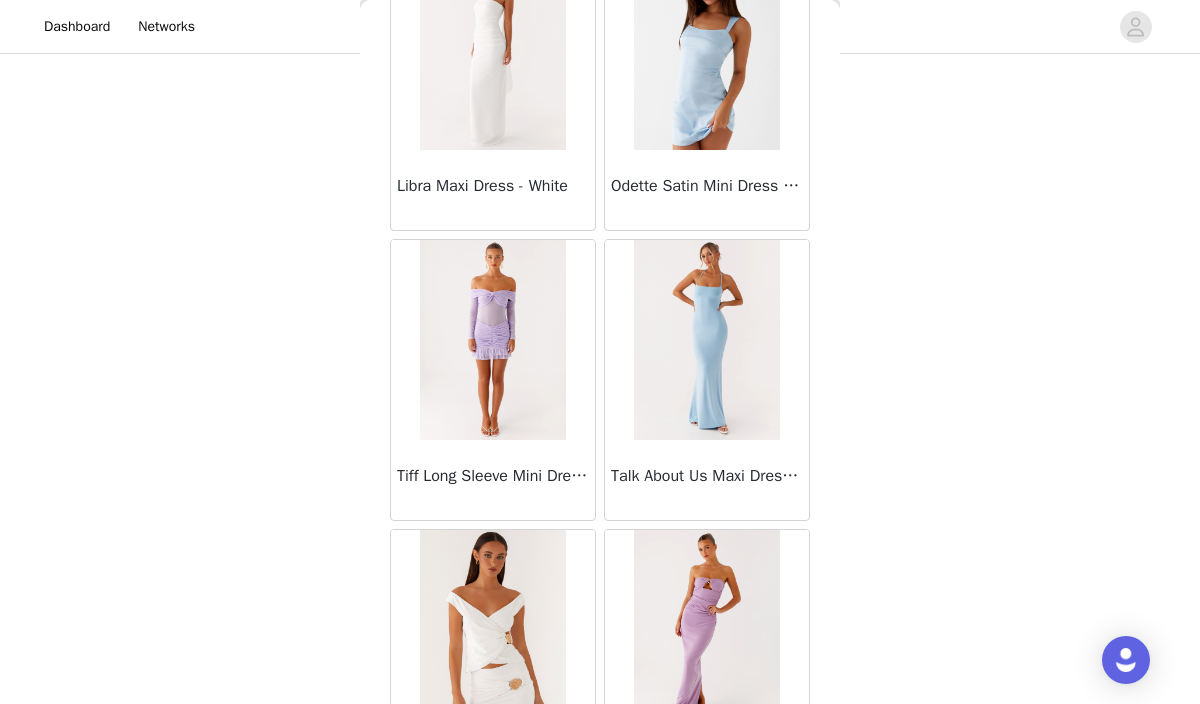 scroll, scrollTop: 40491, scrollLeft: 0, axis: vertical 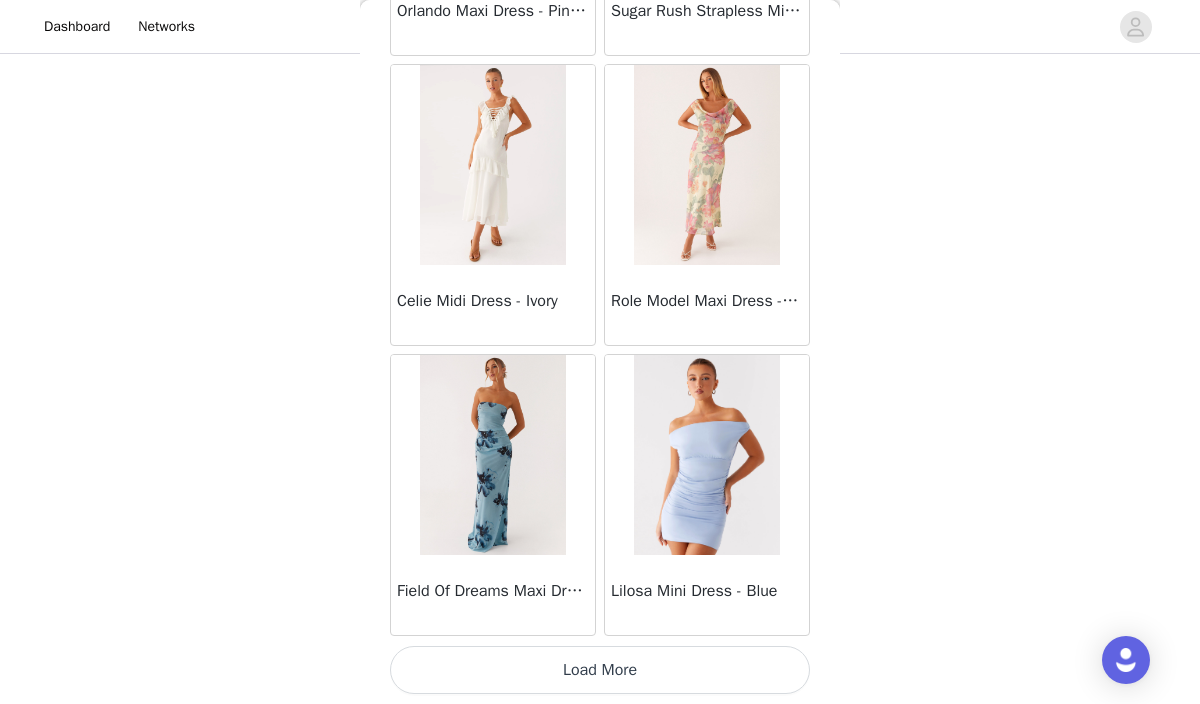 click on "Load More" at bounding box center [600, 670] 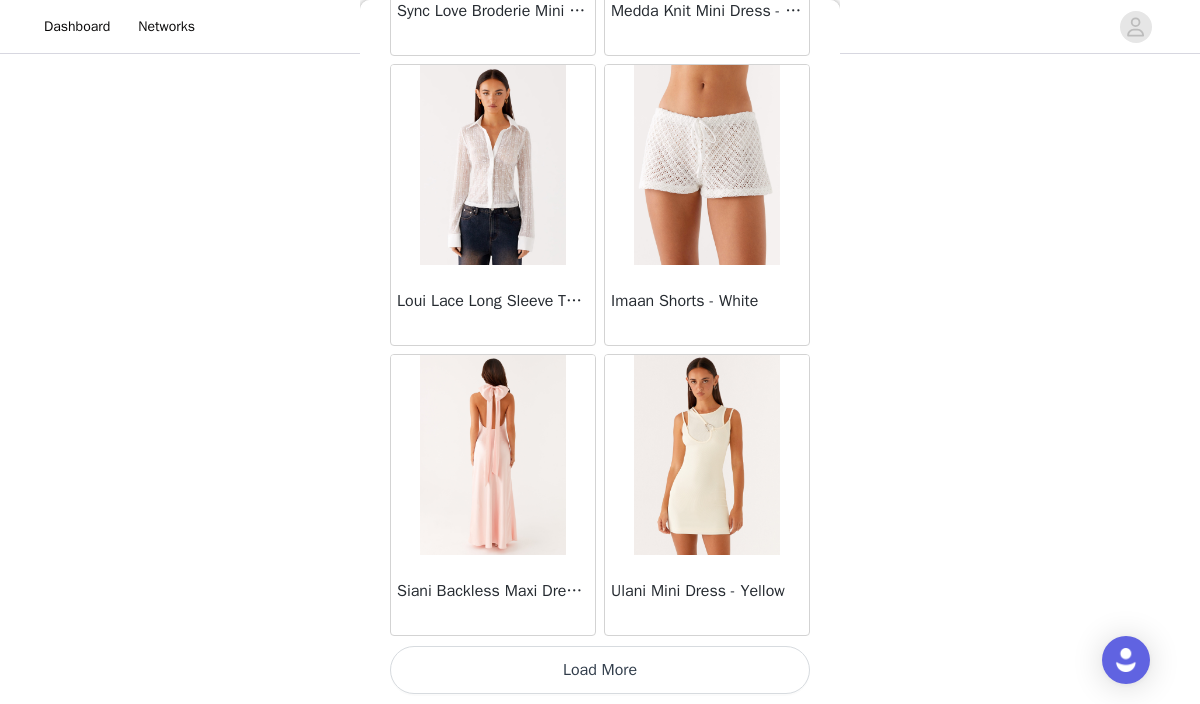 scroll, scrollTop: 45853, scrollLeft: 0, axis: vertical 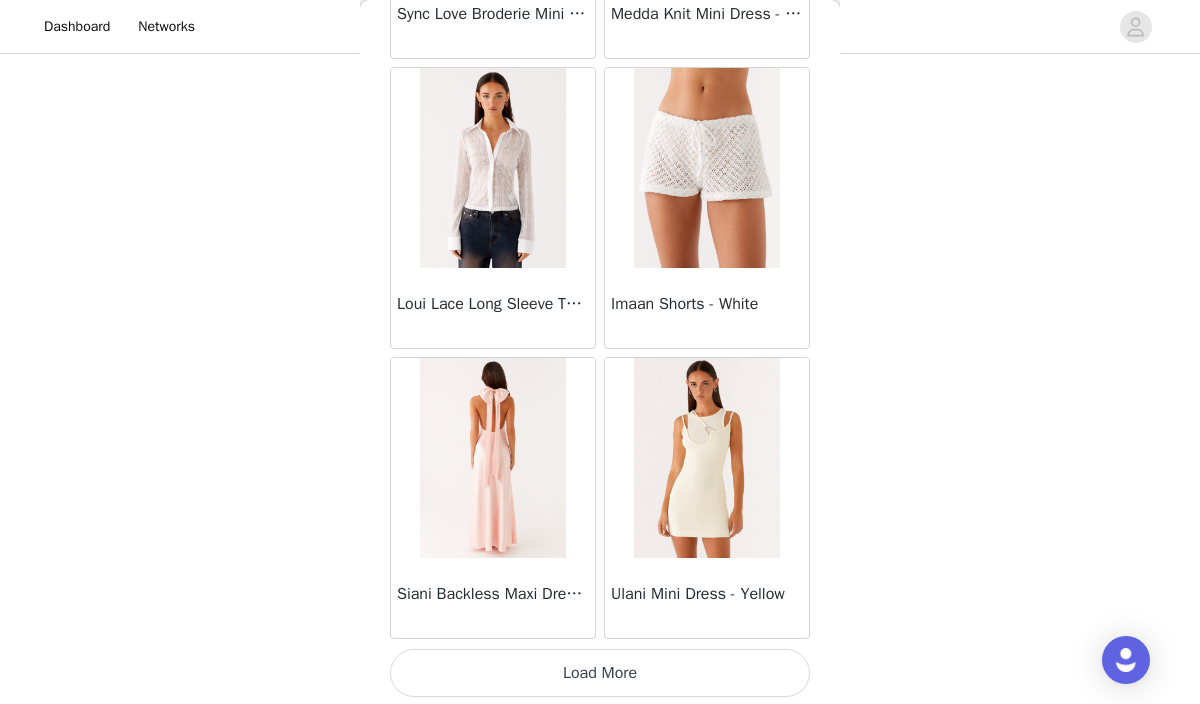 click on "Load More" at bounding box center (600, 673) 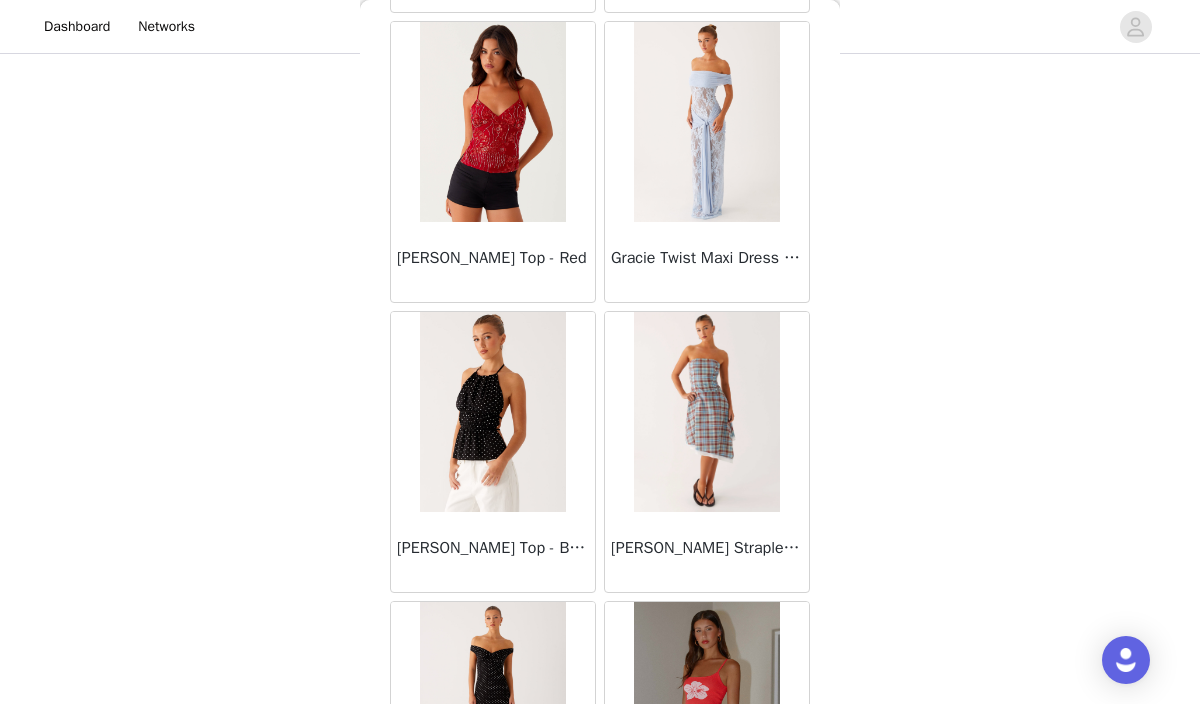 scroll, scrollTop: 48238, scrollLeft: 0, axis: vertical 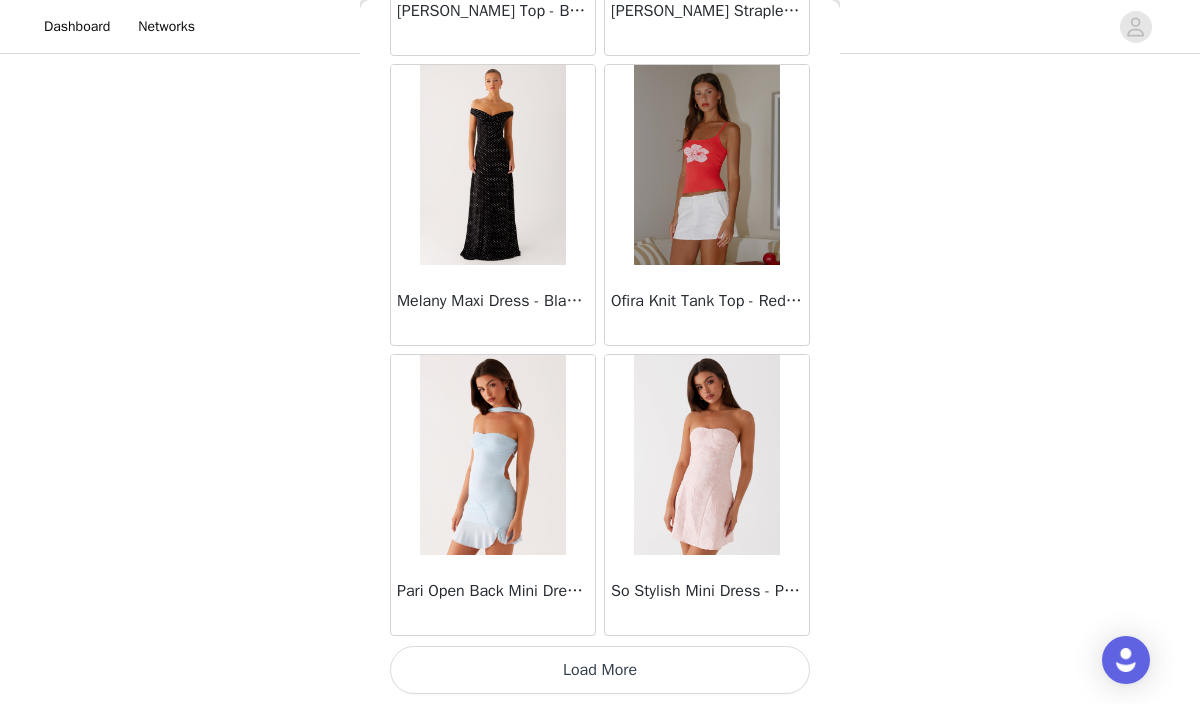 click on "Load More" at bounding box center [600, 670] 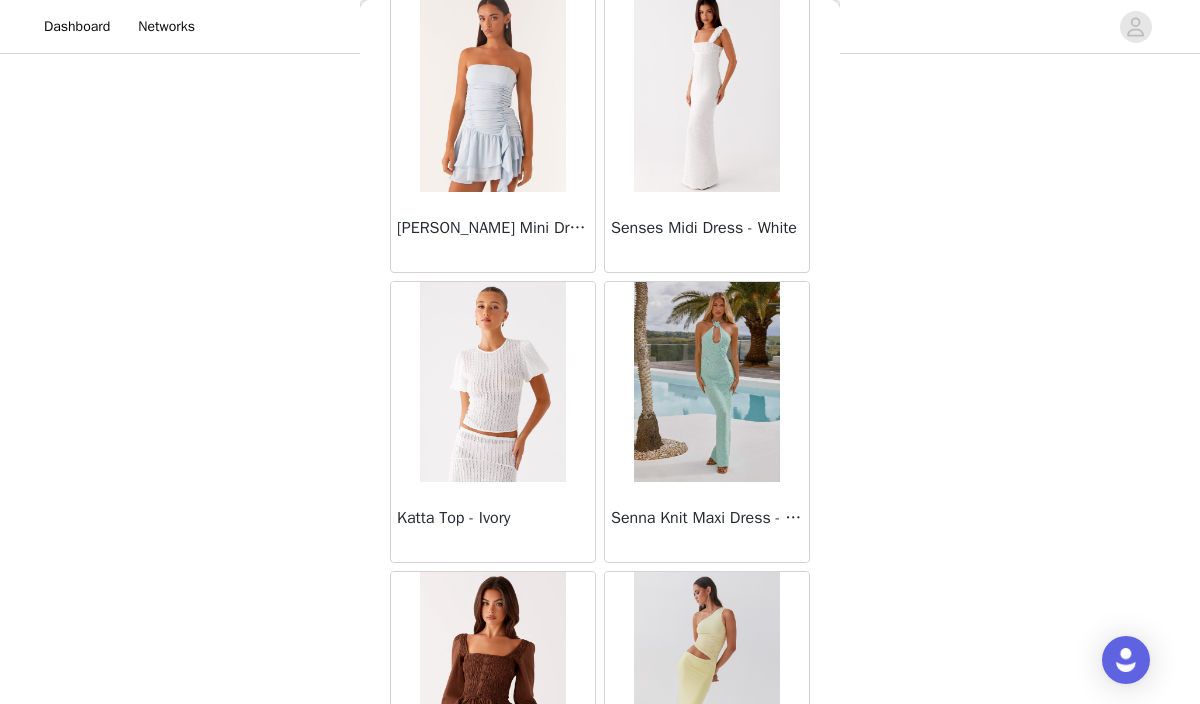 scroll, scrollTop: 51656, scrollLeft: 0, axis: vertical 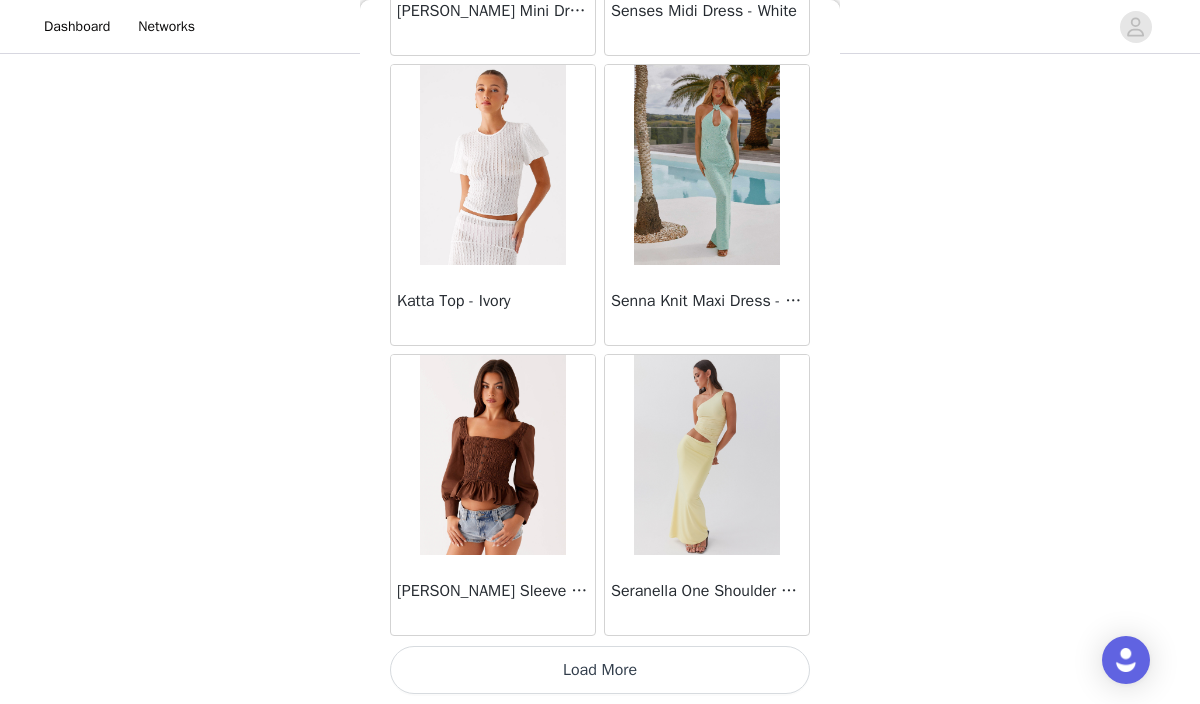 click on "Load More" at bounding box center [600, 670] 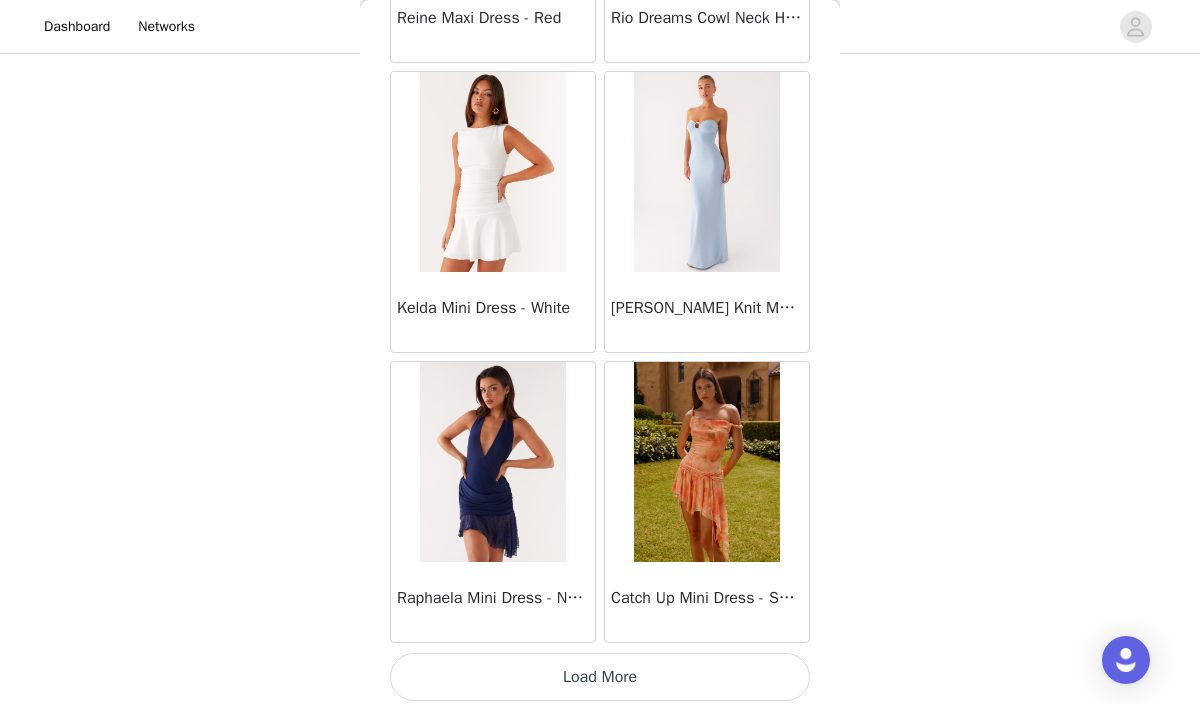 scroll, scrollTop: 54556, scrollLeft: 0, axis: vertical 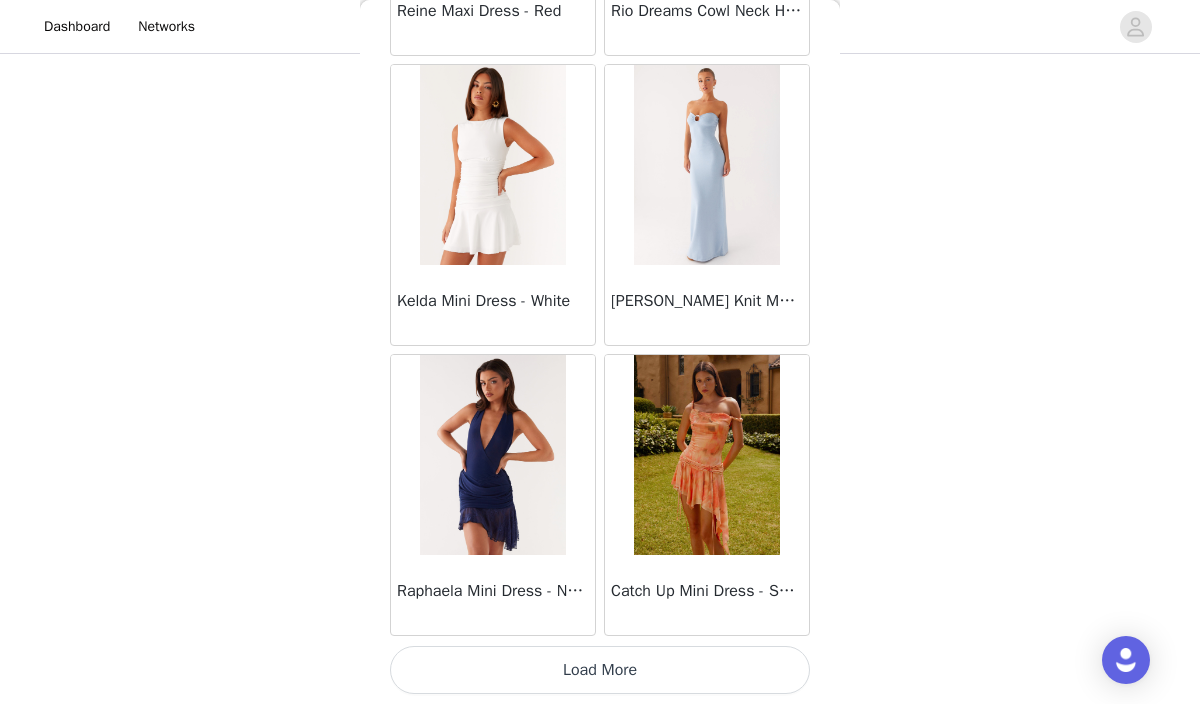 click on "Load More" at bounding box center (600, 670) 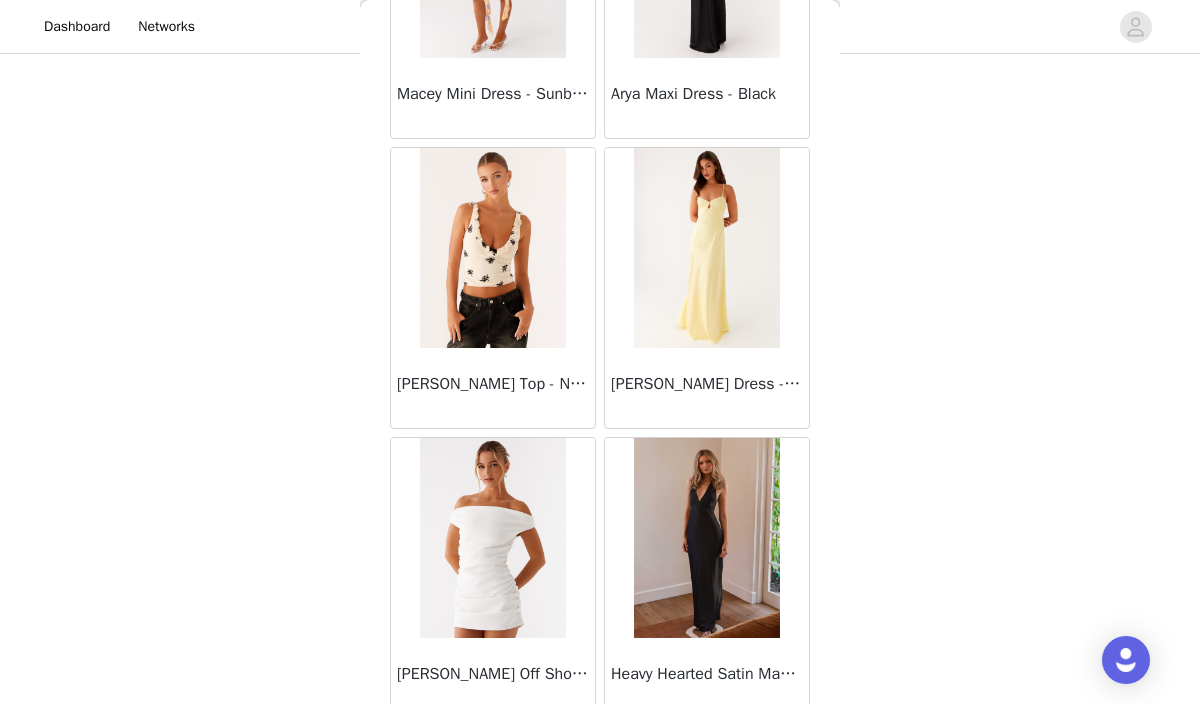 scroll, scrollTop: 57456, scrollLeft: 0, axis: vertical 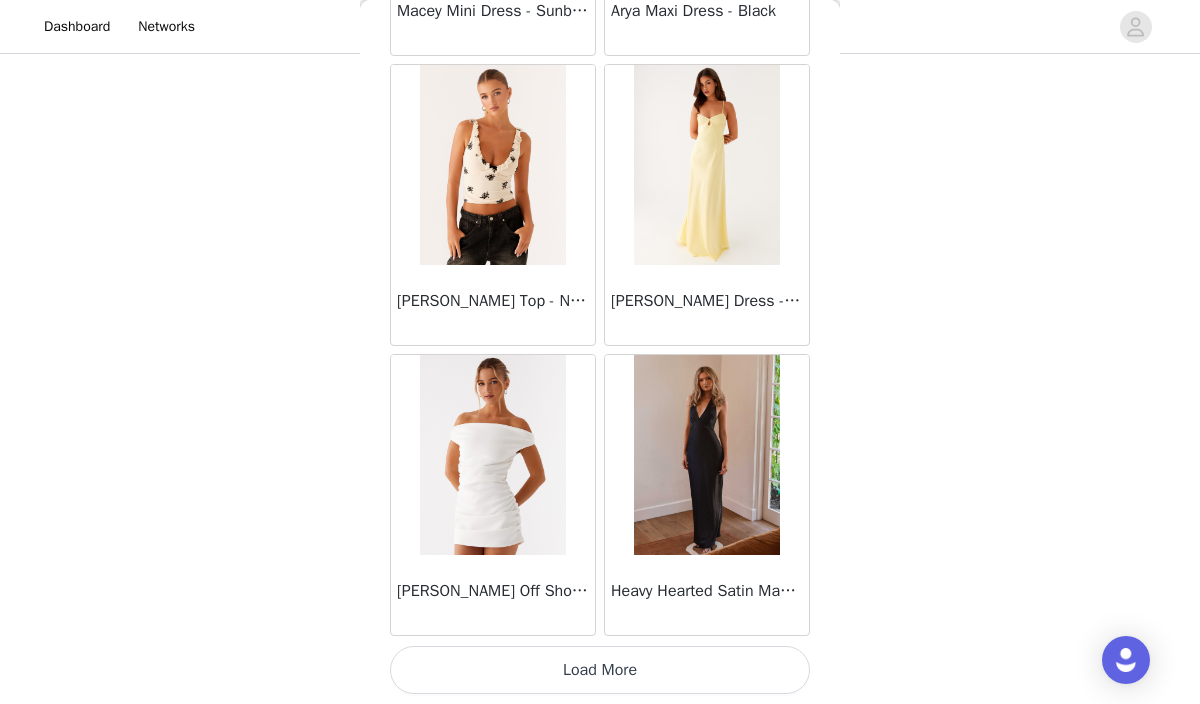 click on "Load More" at bounding box center (600, 670) 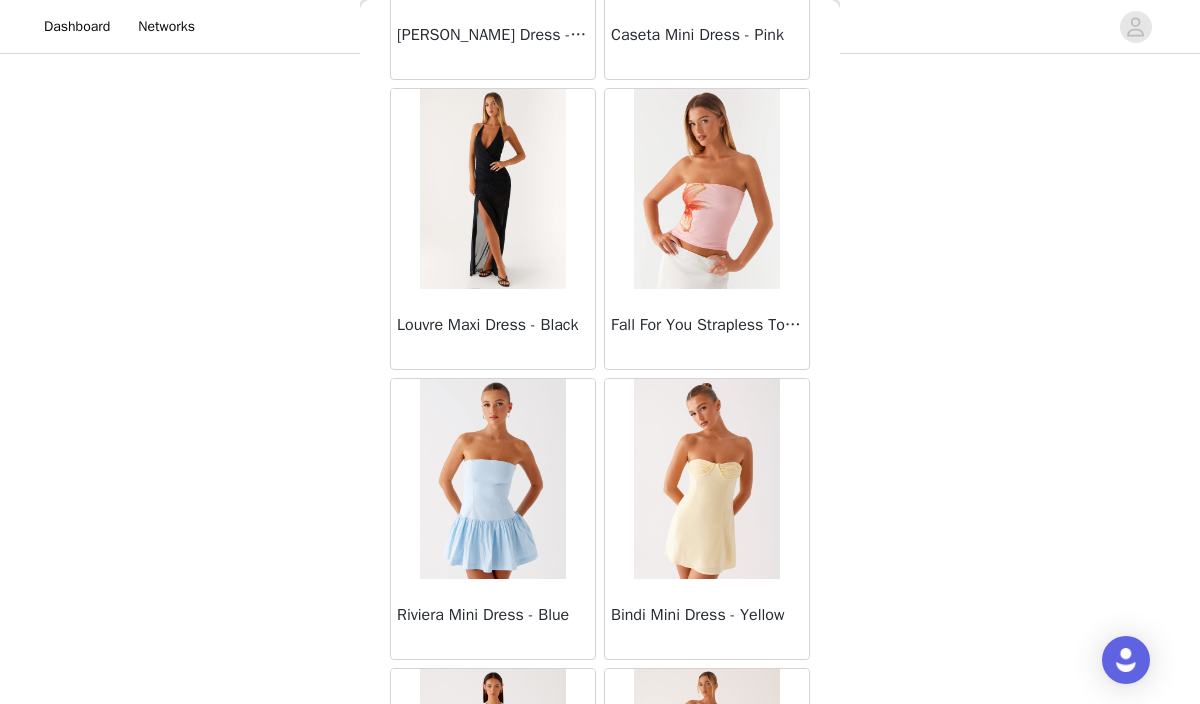 scroll, scrollTop: 60356, scrollLeft: 0, axis: vertical 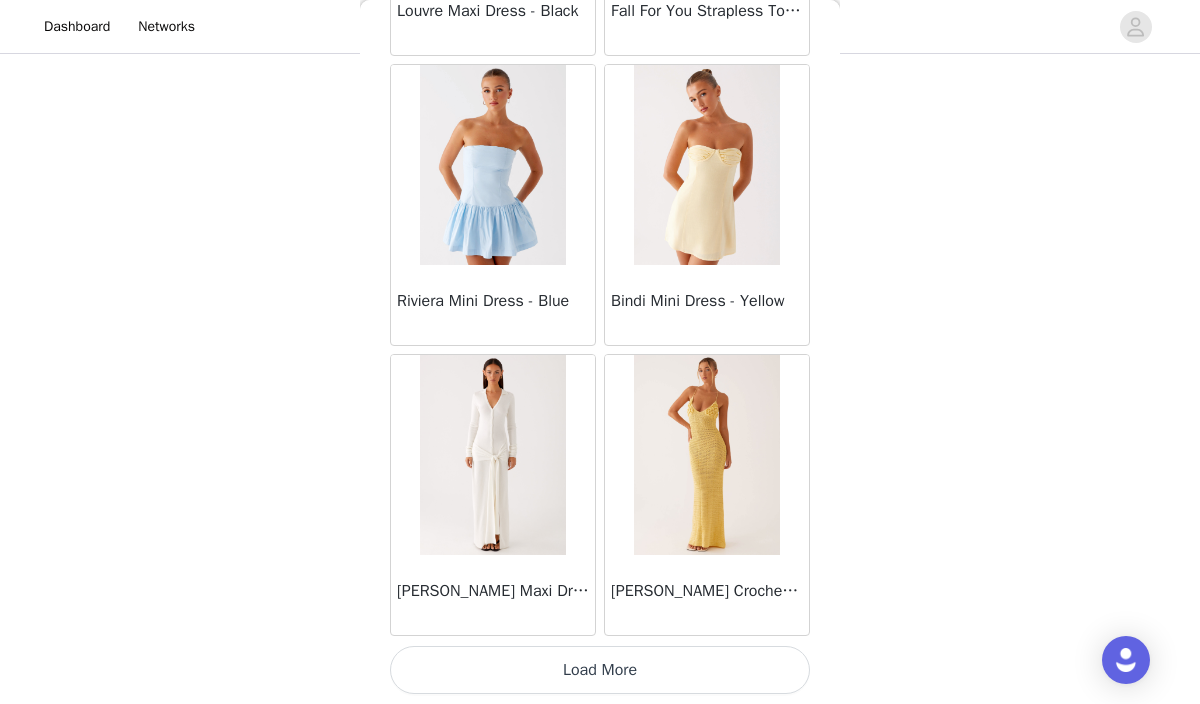 click on "Load More" at bounding box center [600, 670] 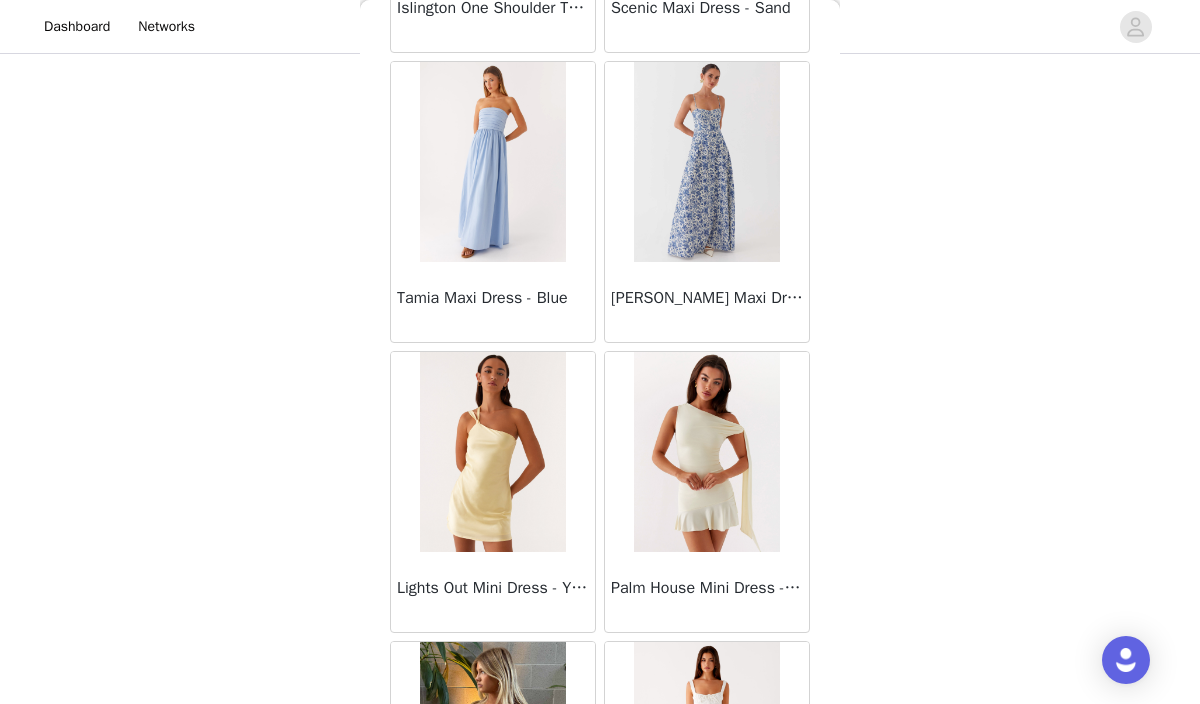 scroll, scrollTop: 63256, scrollLeft: 0, axis: vertical 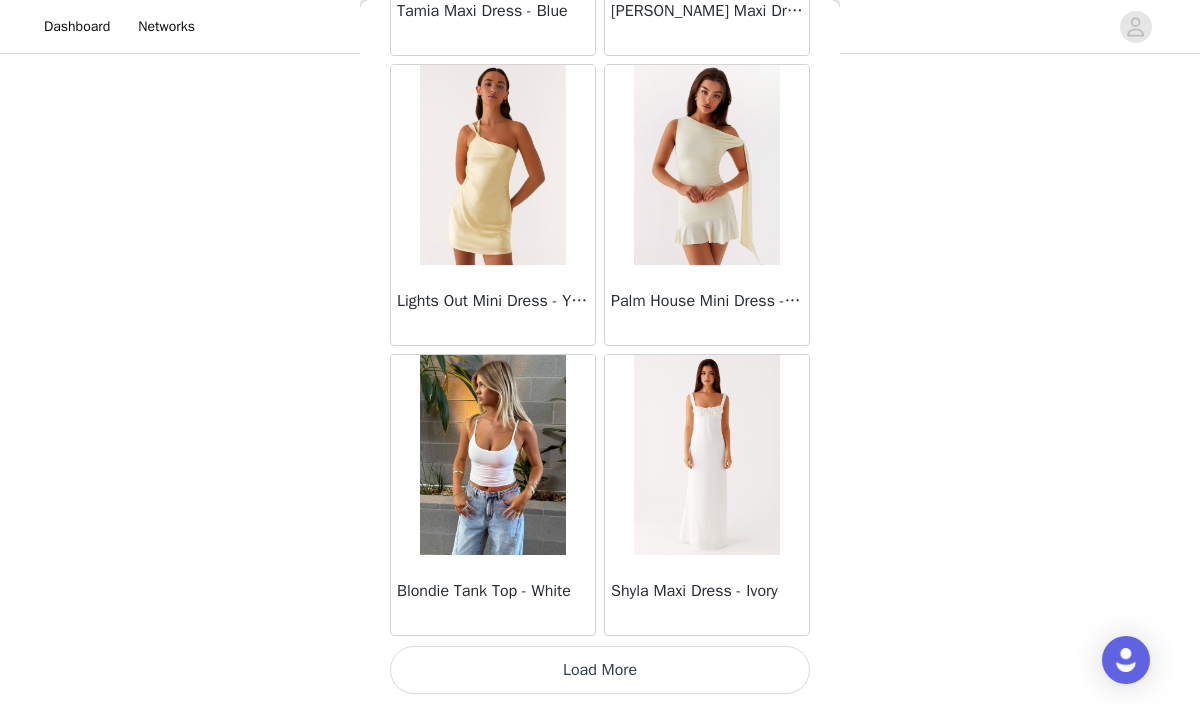 click on "Load More" at bounding box center (600, 670) 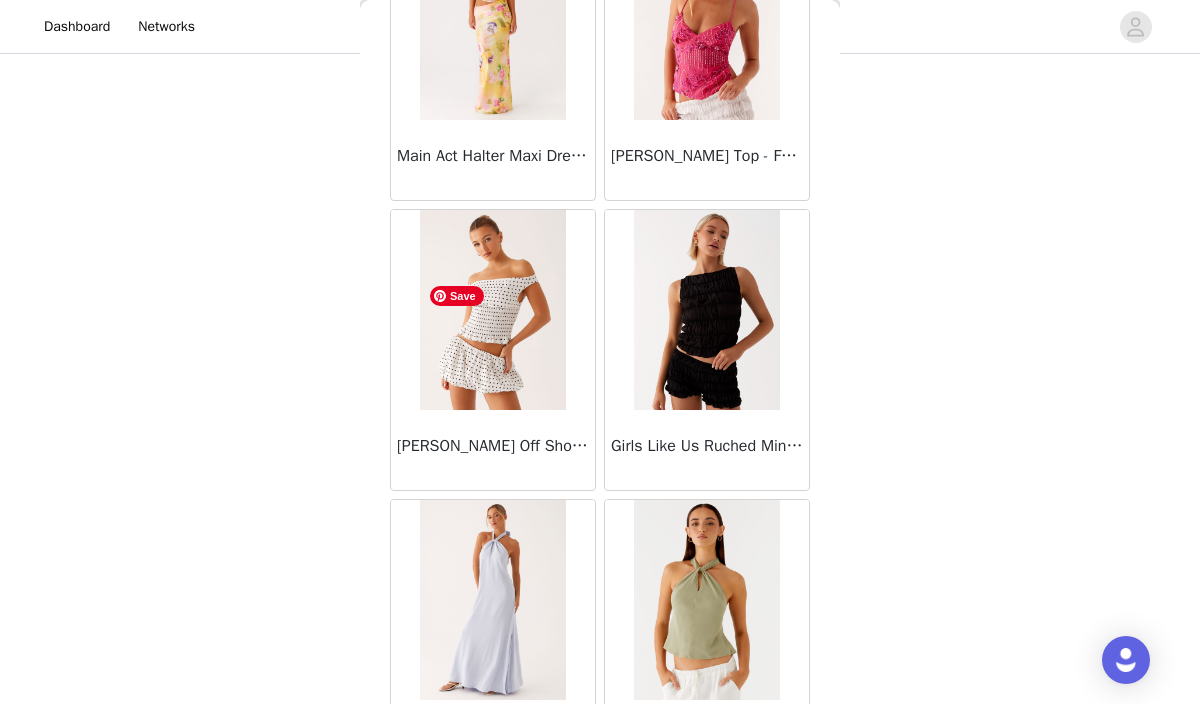 scroll, scrollTop: 66156, scrollLeft: 0, axis: vertical 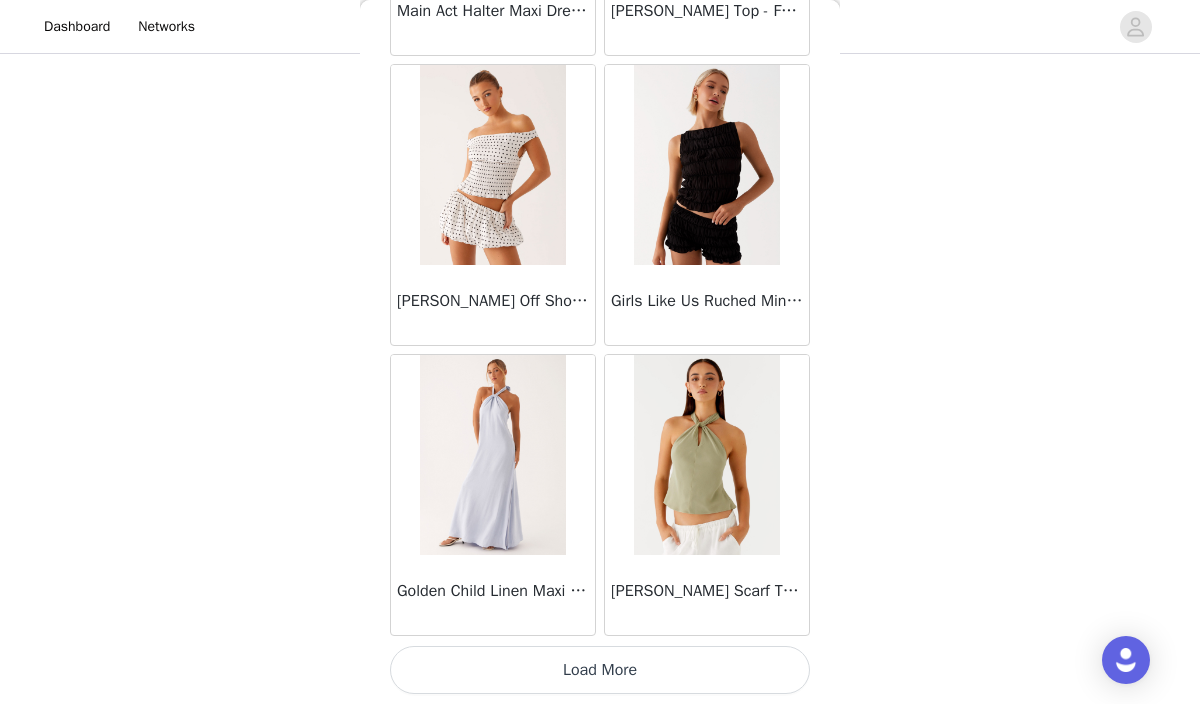 click on "Load More" at bounding box center (600, 670) 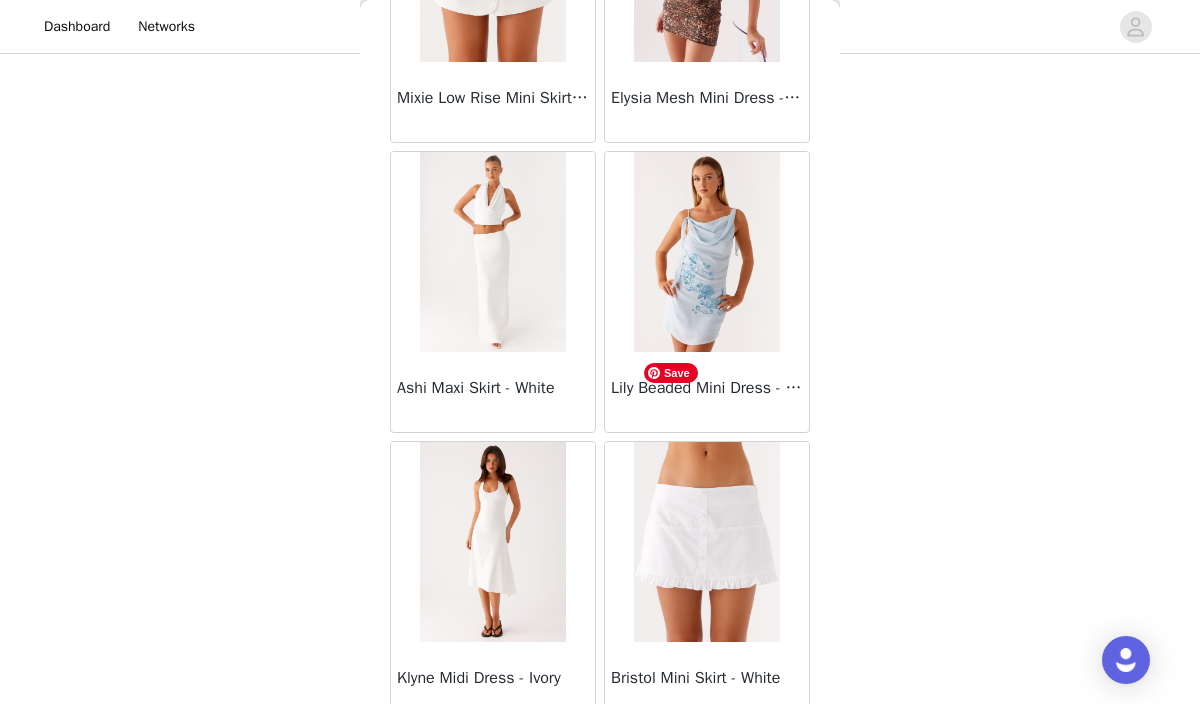 scroll, scrollTop: 68133, scrollLeft: 0, axis: vertical 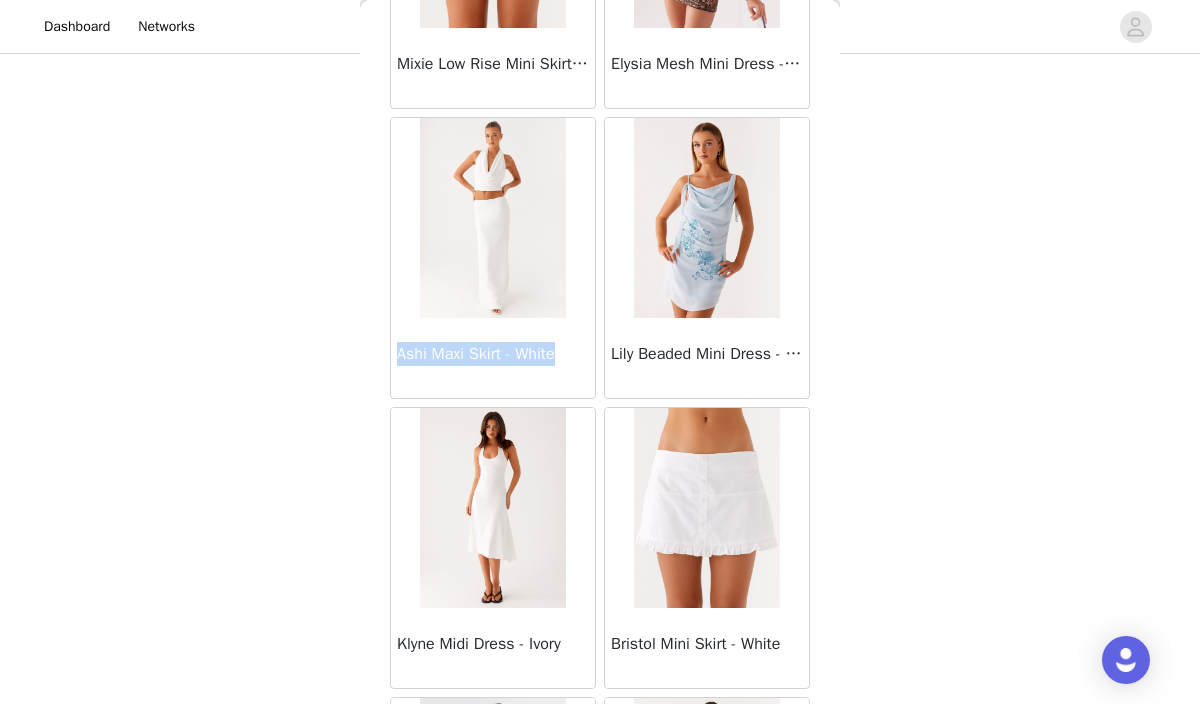 drag, startPoint x: 401, startPoint y: 354, endPoint x: 575, endPoint y: 362, distance: 174.1838 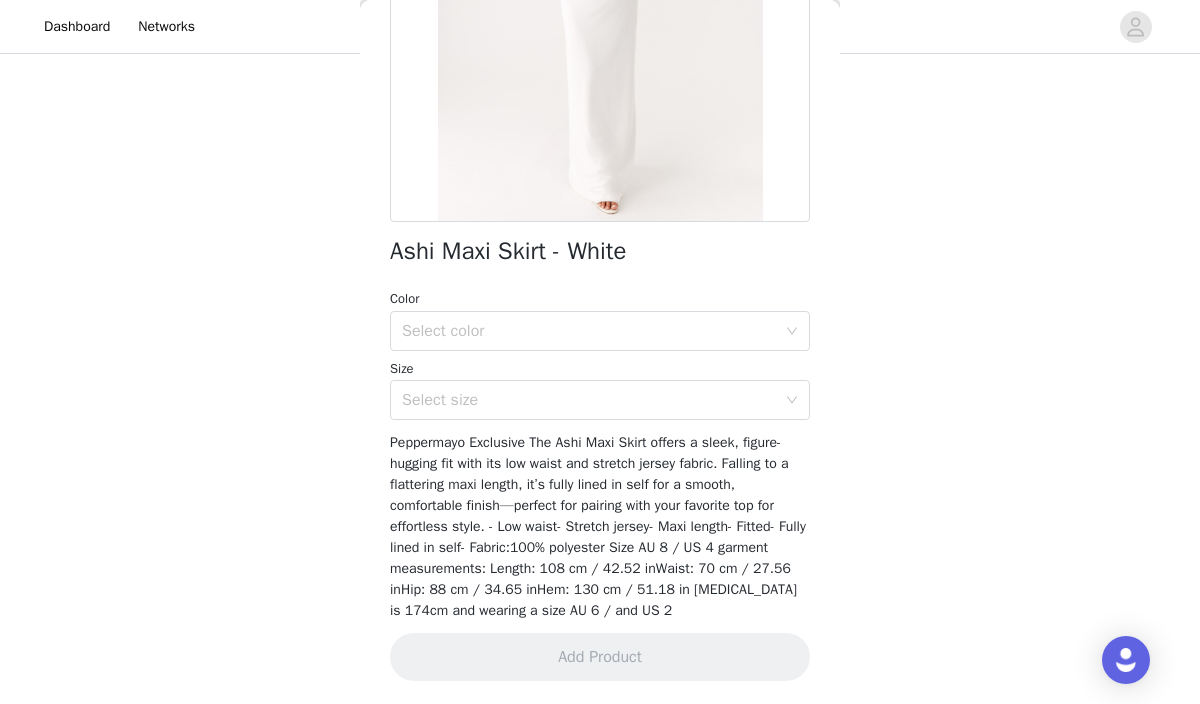 scroll, scrollTop: 329, scrollLeft: 0, axis: vertical 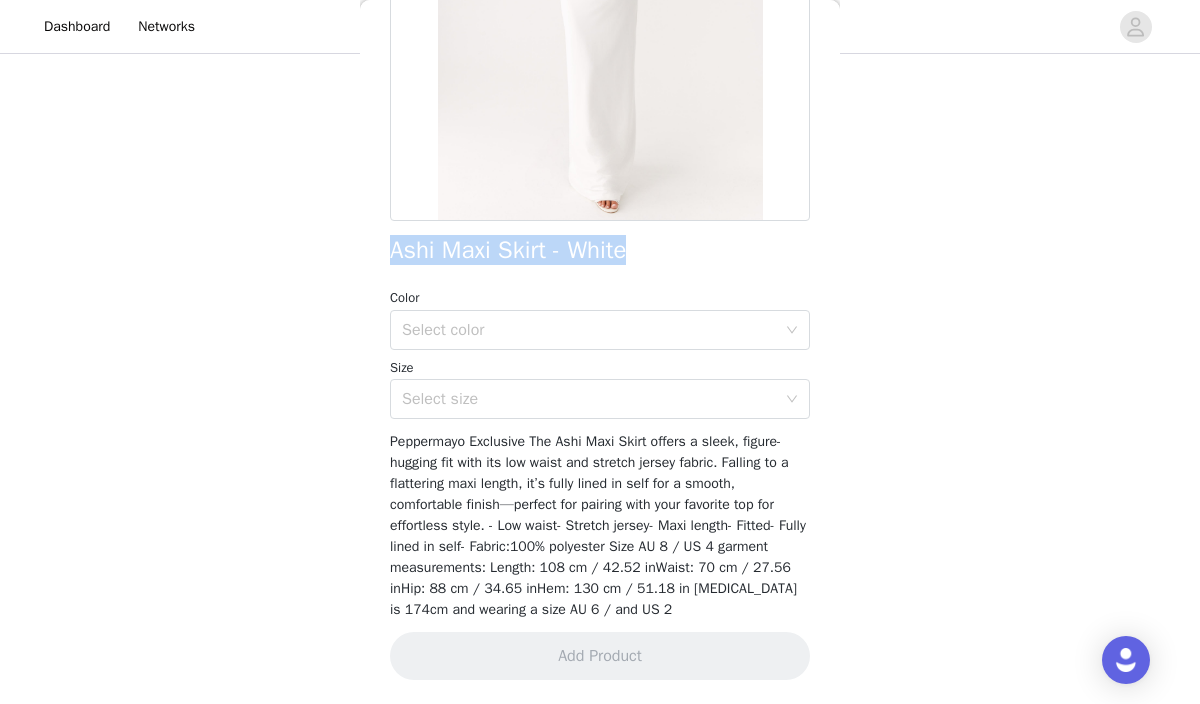 drag, startPoint x: 390, startPoint y: 251, endPoint x: 663, endPoint y: 256, distance: 273.04578 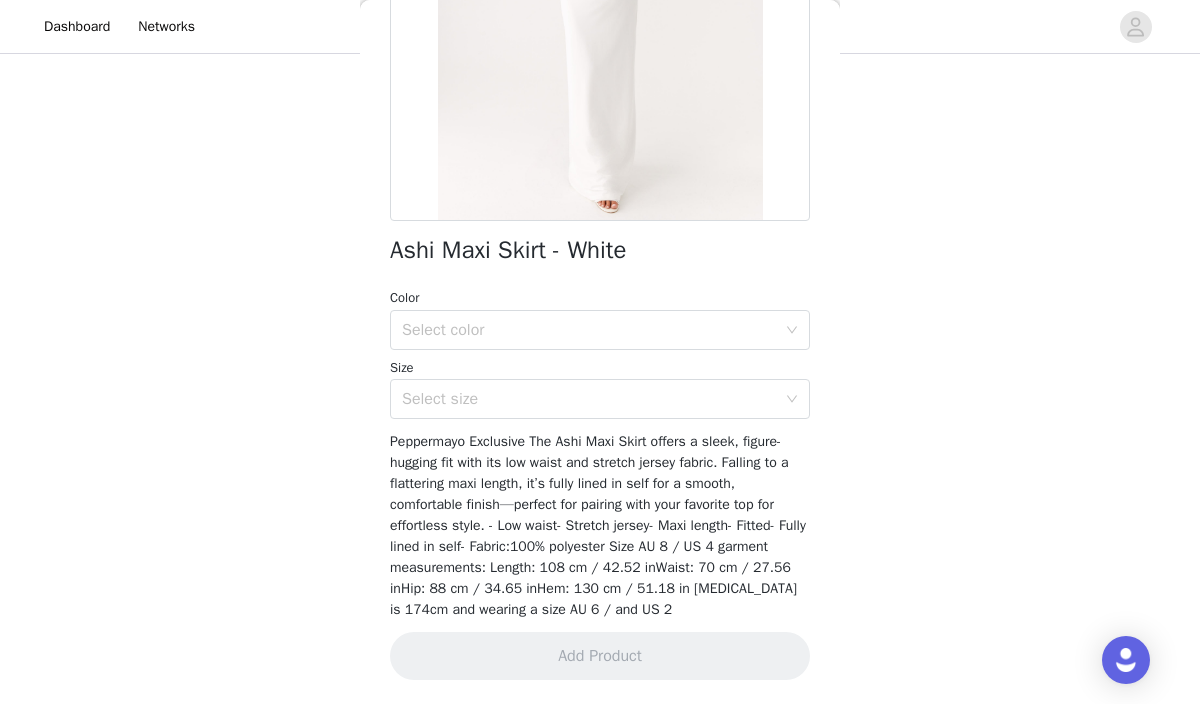 click on "STEP 1 OF 4
Select your styles!
Please note that the sizes are in Australian Sizes. Australian Sizing is 2 sizes up, so a US0 = AU4, US4 = AU8. We also recommend sizing up for more figure hugging styles.       3/4 Selected           Canyon Halter Top - Black           Black, AU 6       Edit   Remove     [PERSON_NAME] Midi Dress - Azure           Azure, AU 4       Edit   Remove     Cressida Rhinestone Mesh Maxi Dress - Black           Black, AU 6       Edit   Remove     Add Product       Back     Ashi Maxi Skirt - White               Color   Select color Size   Select size     Add Product" at bounding box center (600, 116) 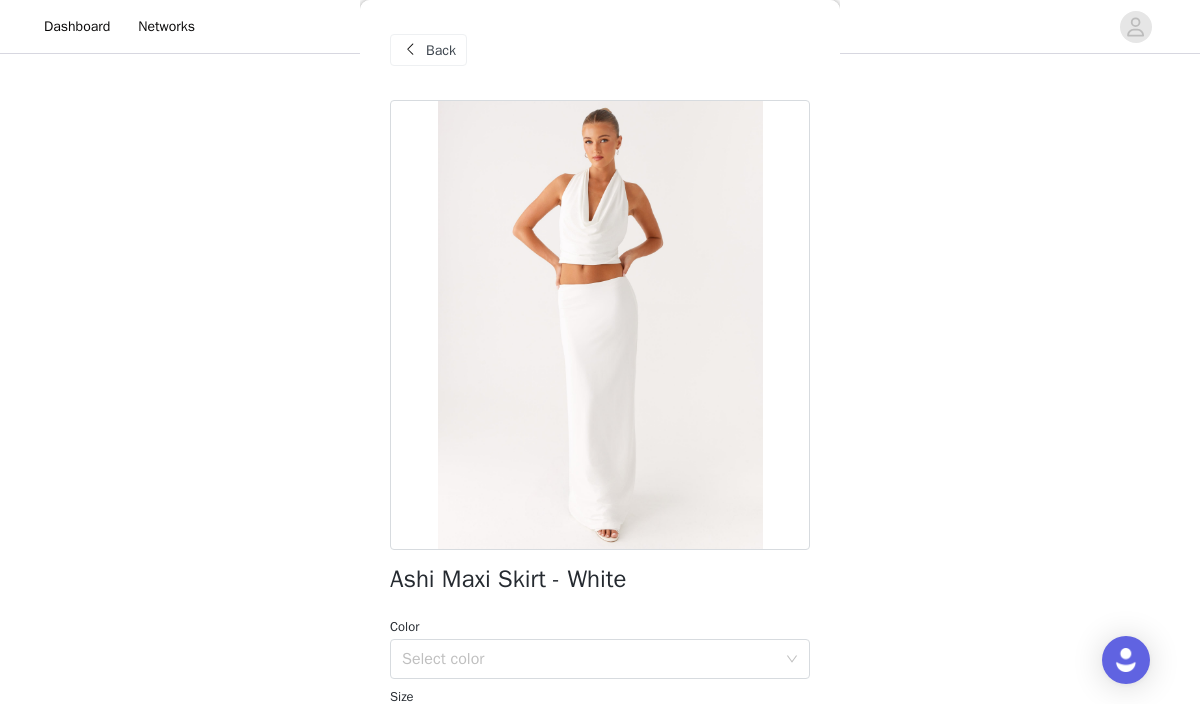 click on "Back" at bounding box center [441, 50] 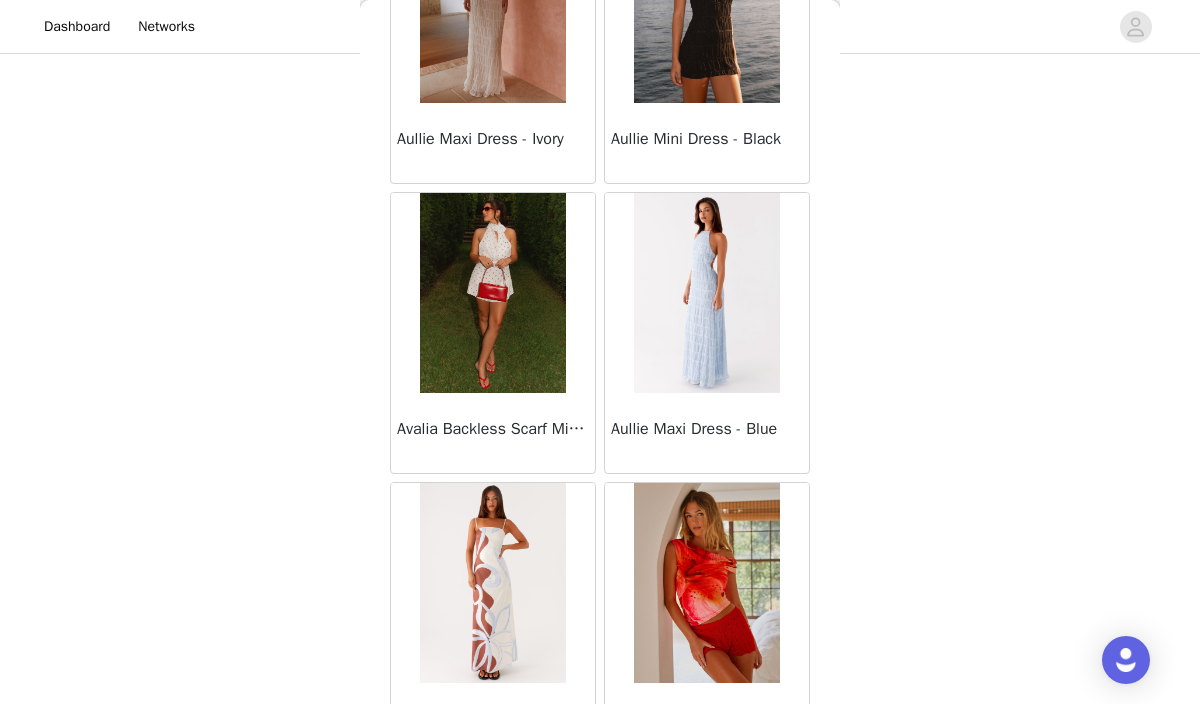 scroll, scrollTop: 980, scrollLeft: 0, axis: vertical 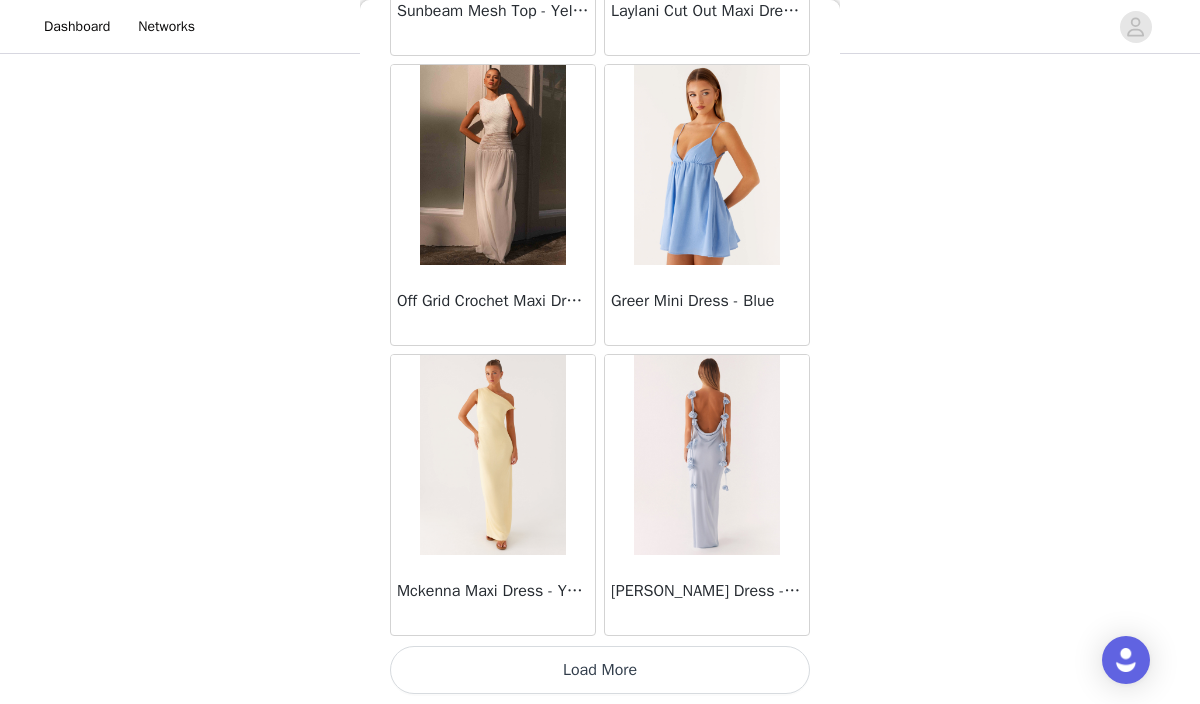 click on "Load More" at bounding box center [600, 670] 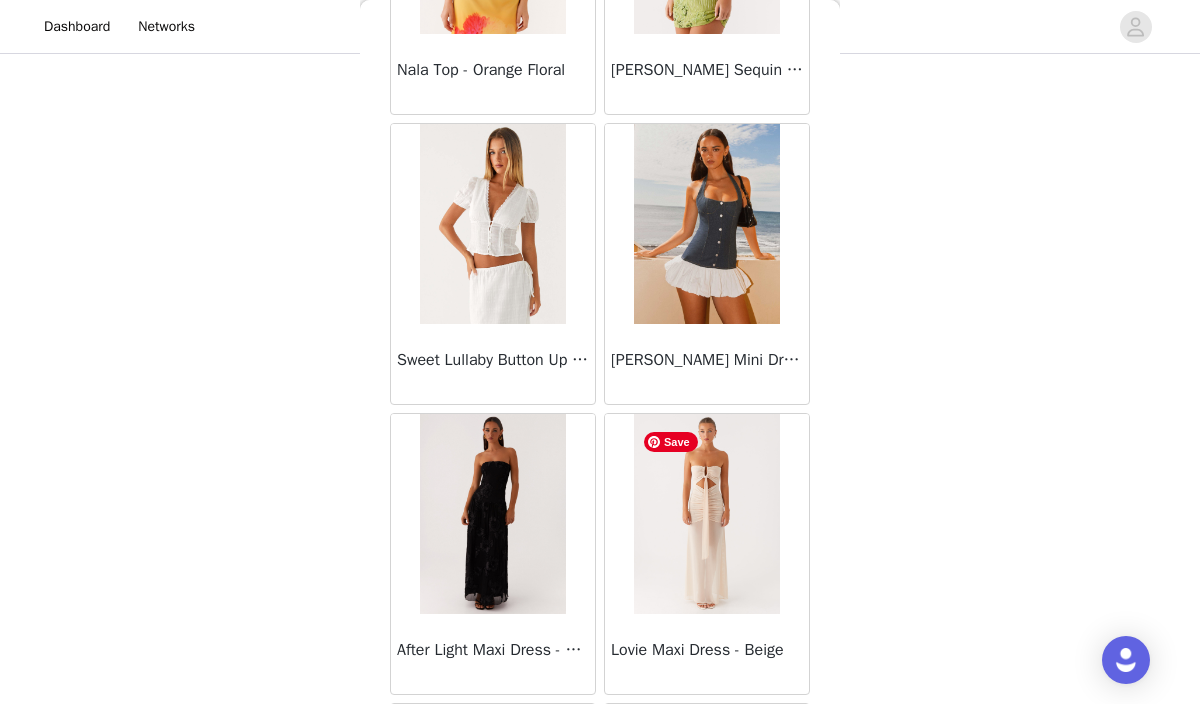 scroll, scrollTop: 71956, scrollLeft: 0, axis: vertical 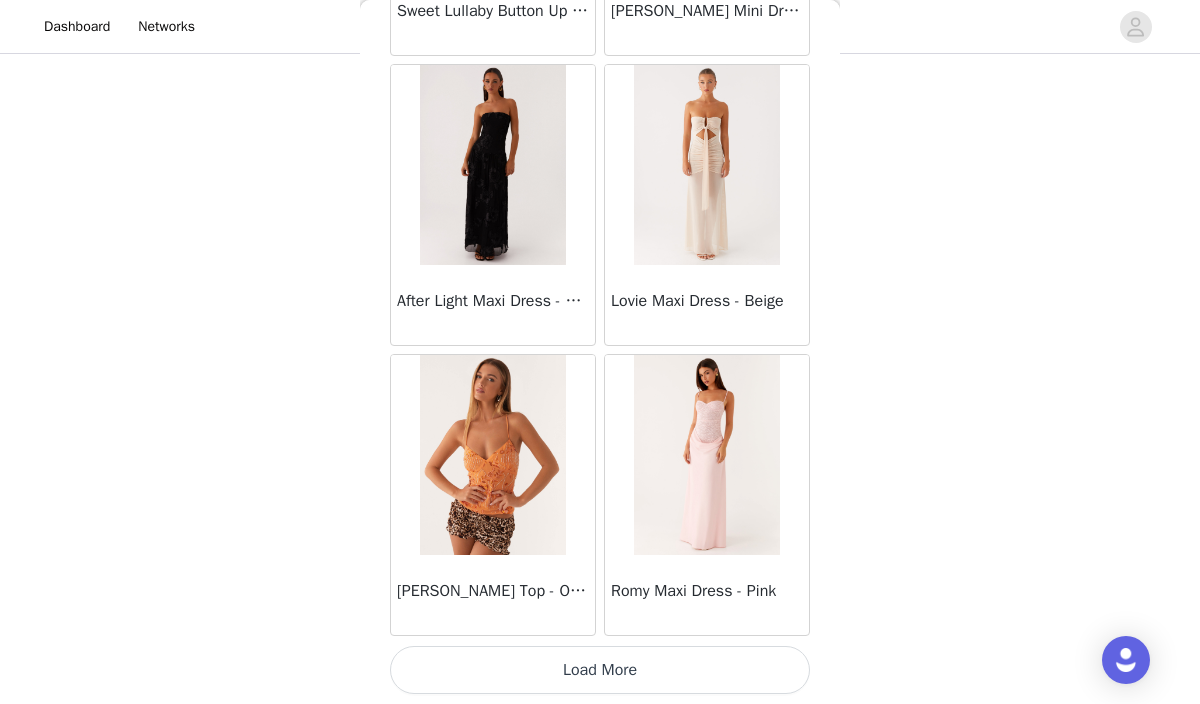 click on "Load More" at bounding box center [600, 670] 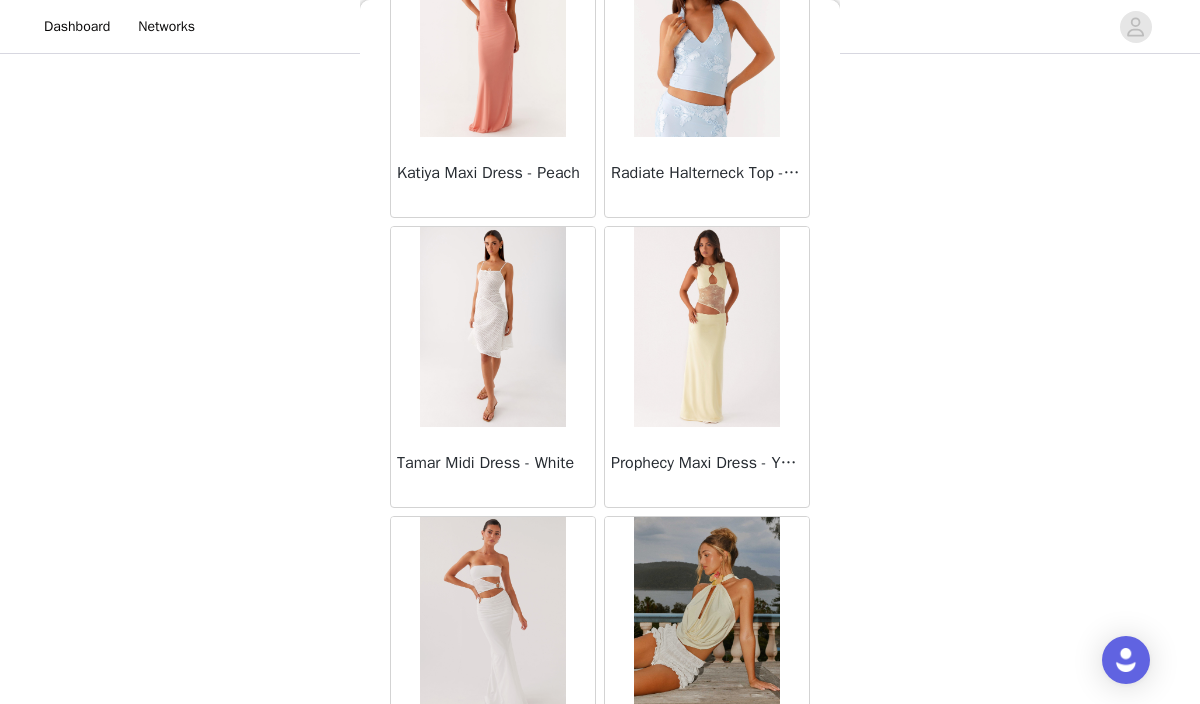 scroll, scrollTop: 74856, scrollLeft: 0, axis: vertical 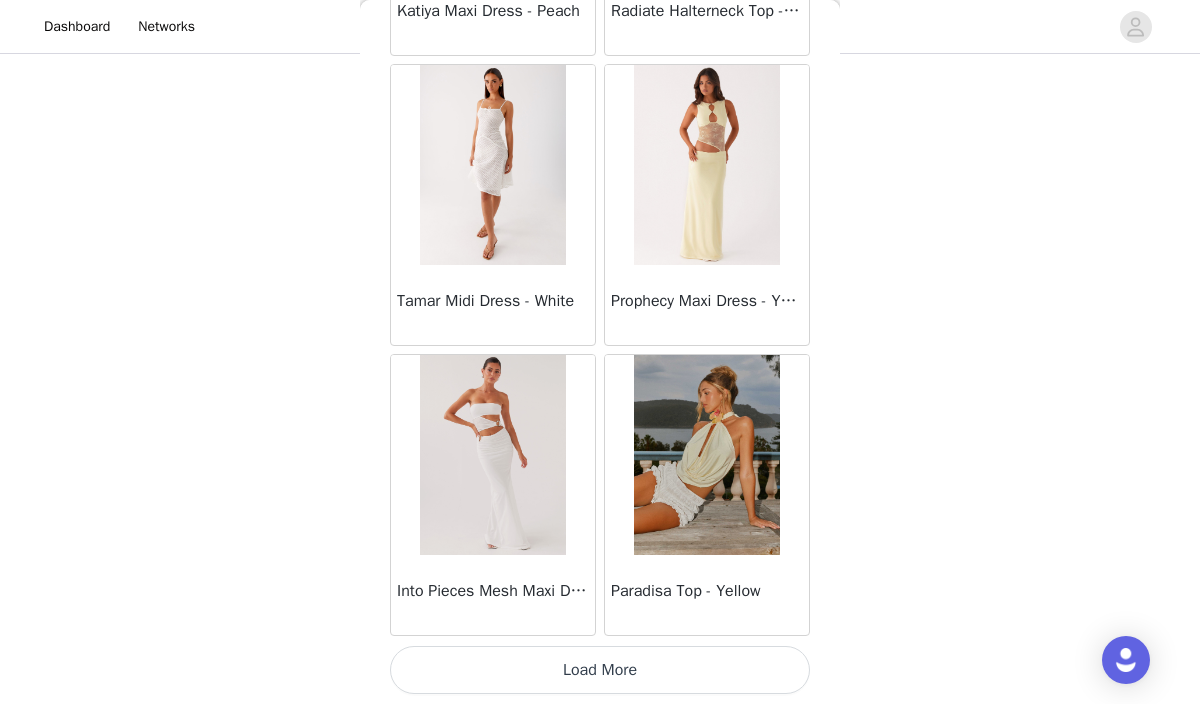 click on "Load More" at bounding box center (600, 670) 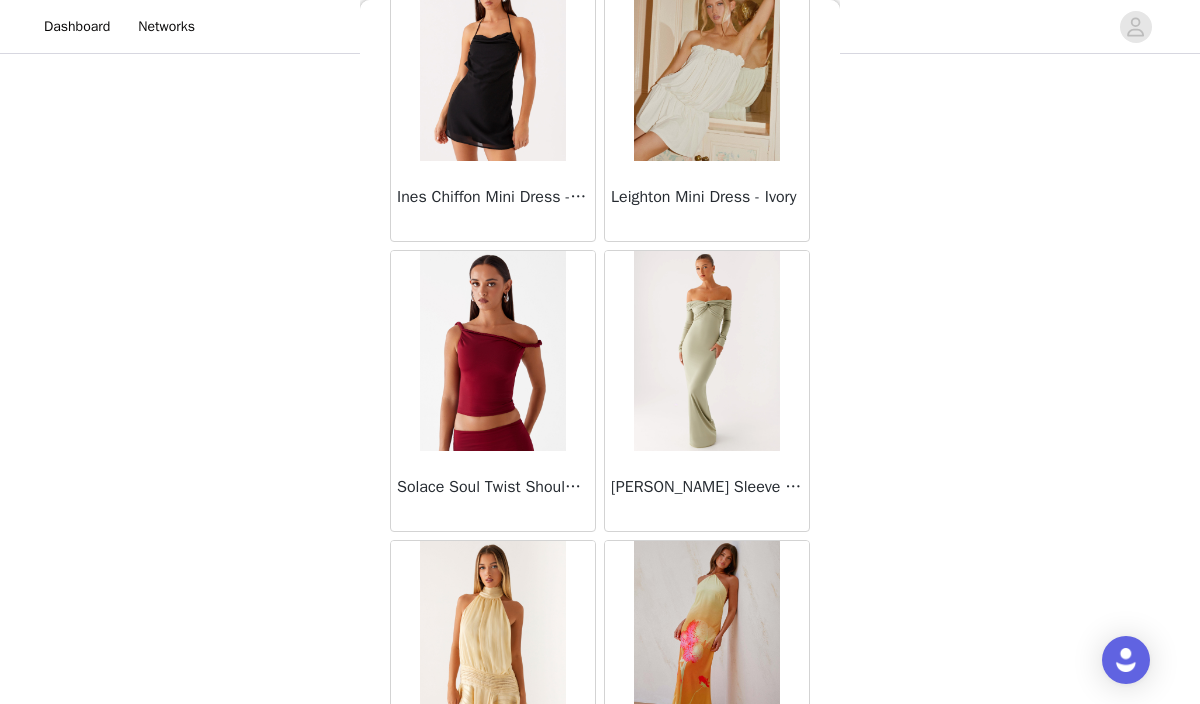 scroll, scrollTop: 76442, scrollLeft: 0, axis: vertical 